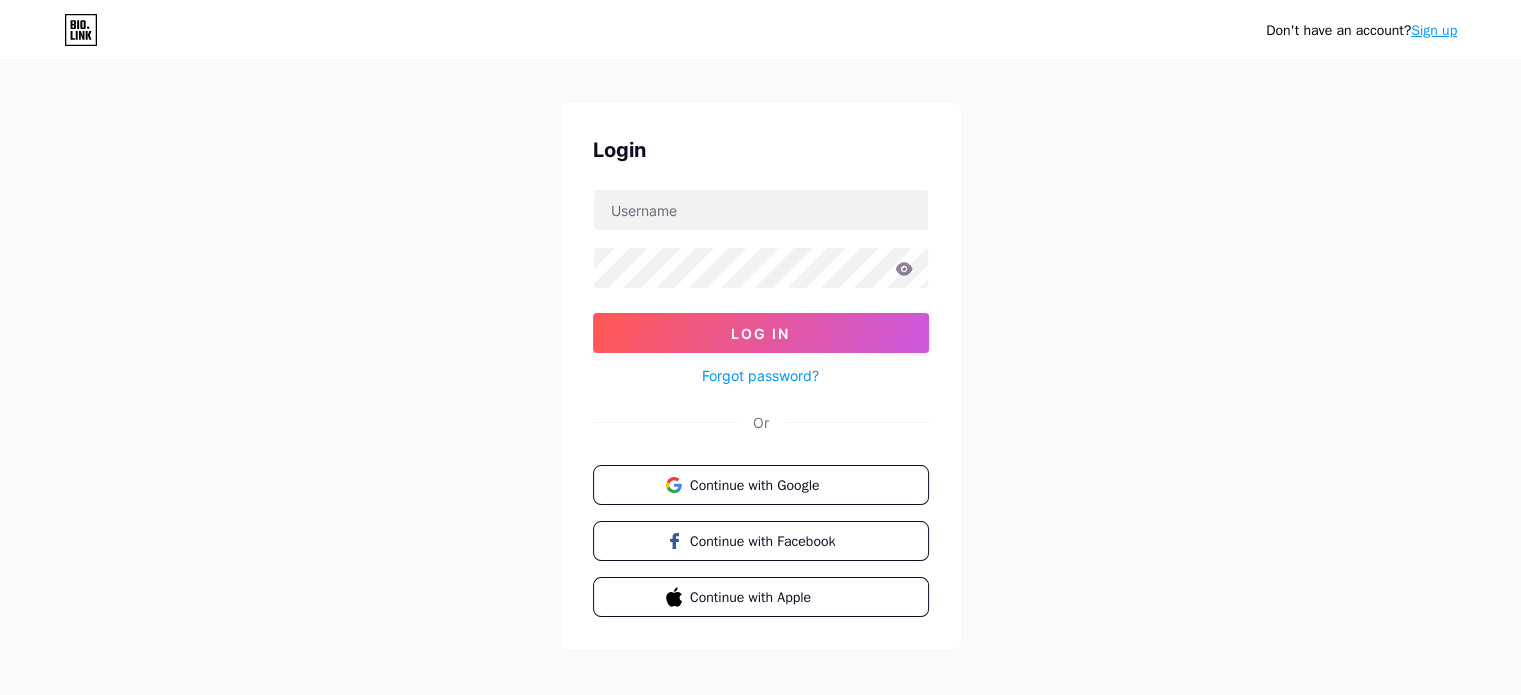 scroll, scrollTop: 40, scrollLeft: 0, axis: vertical 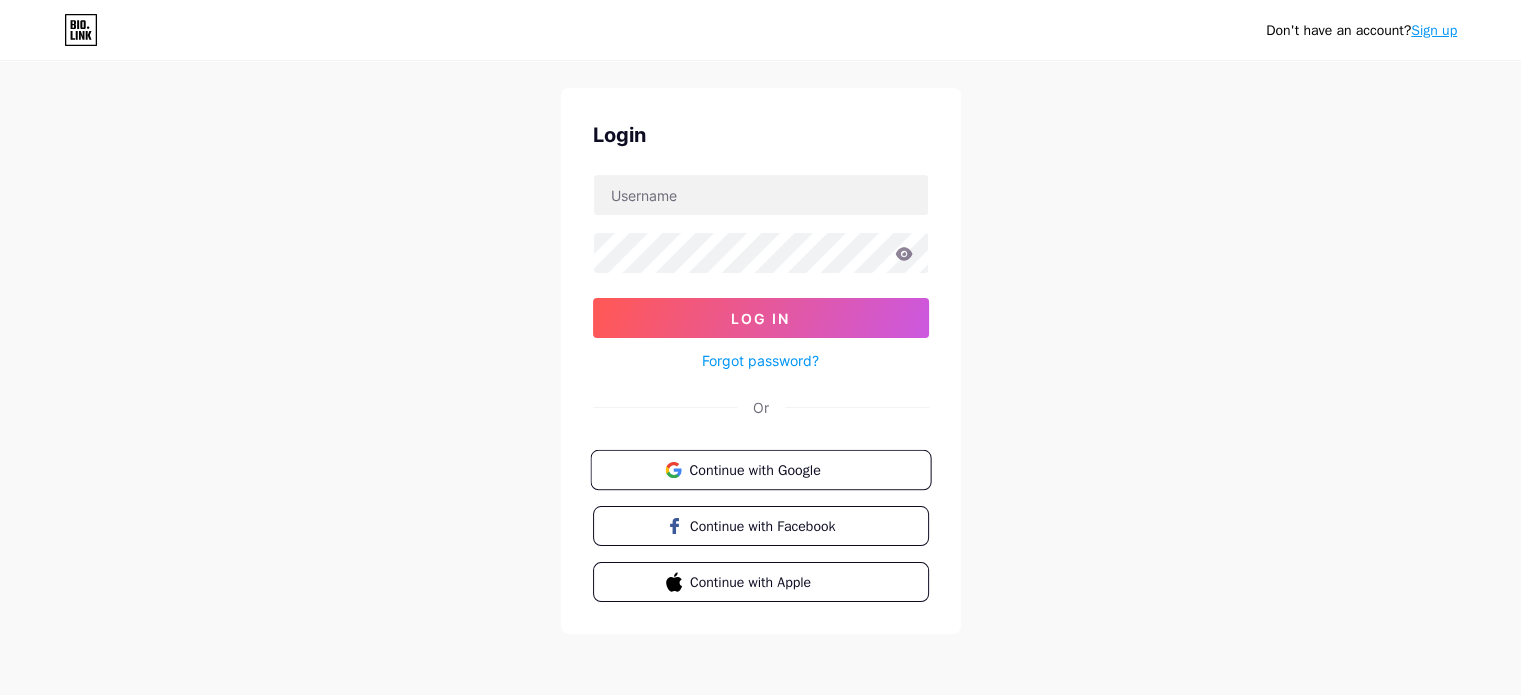 click on "Continue with Google" at bounding box center [772, 469] 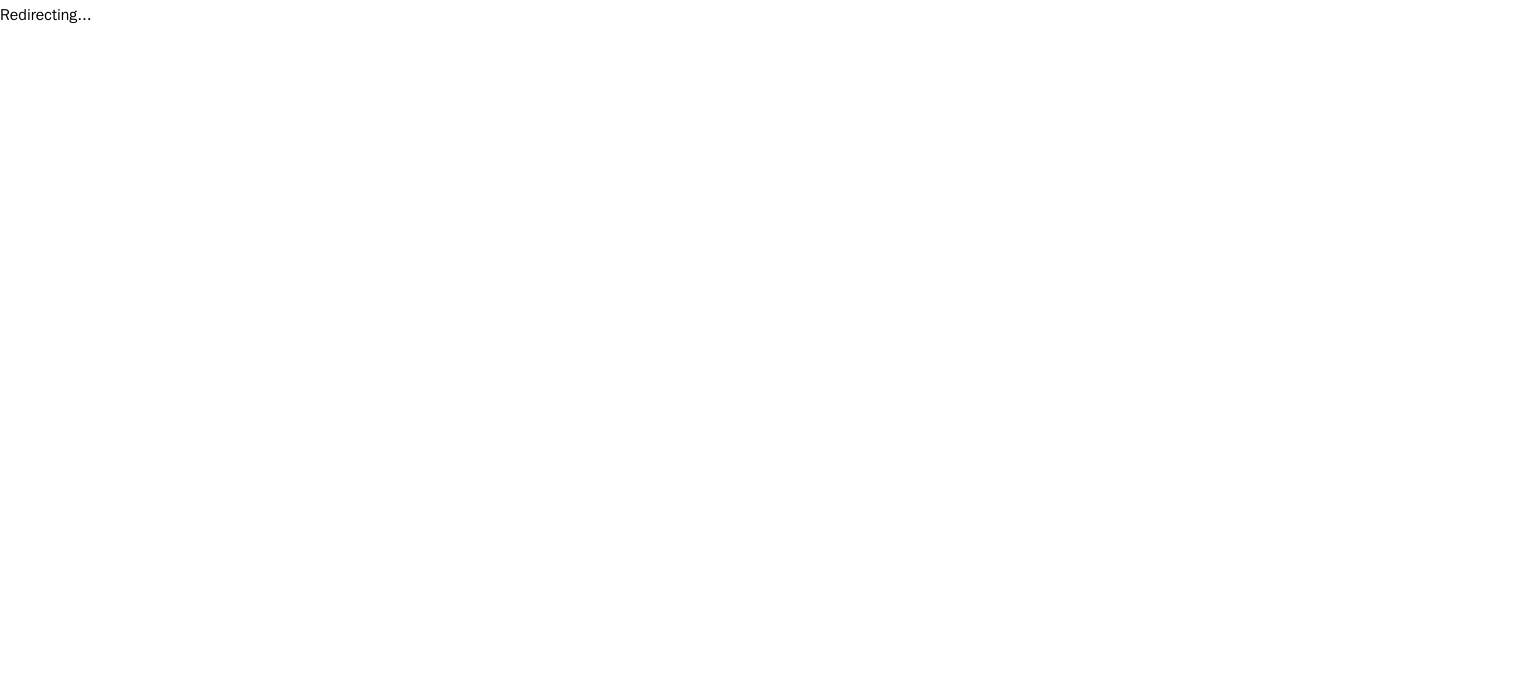 scroll, scrollTop: 0, scrollLeft: 0, axis: both 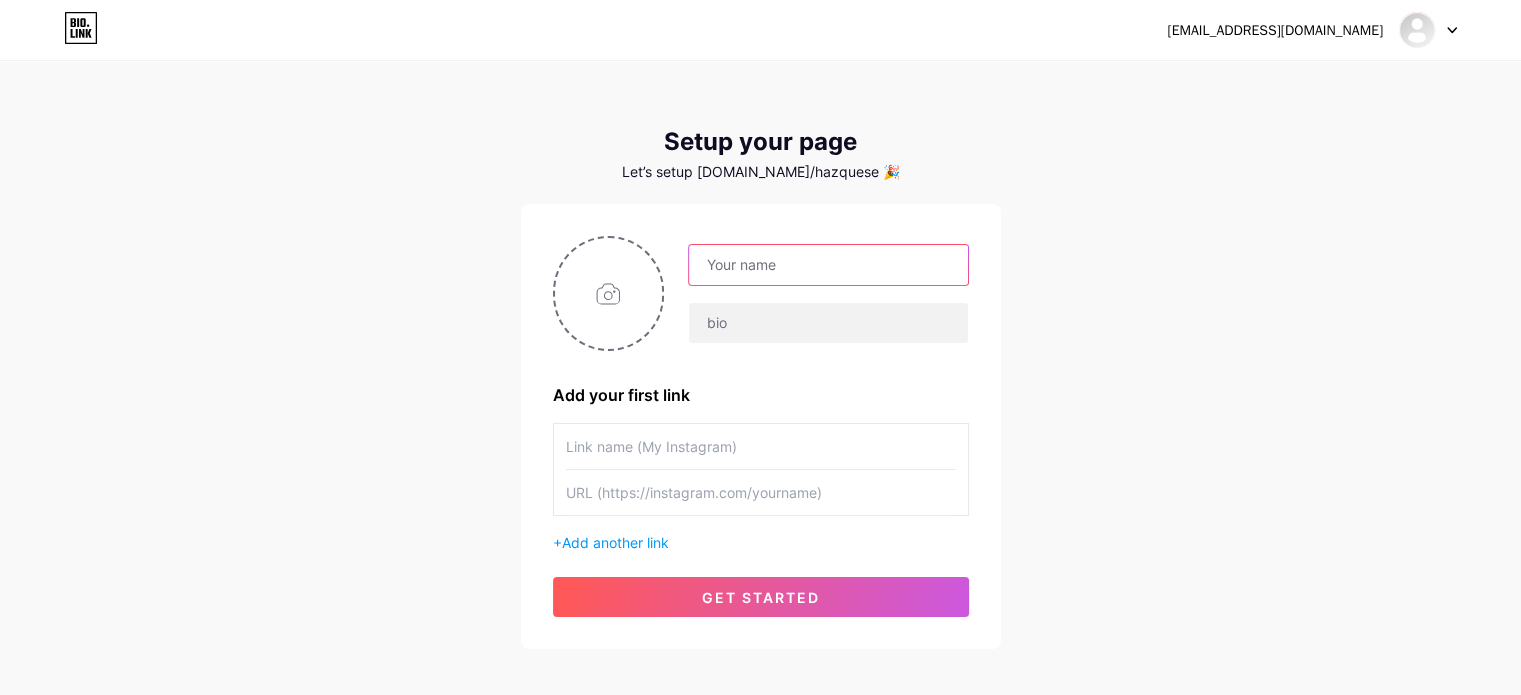 click at bounding box center (828, 265) 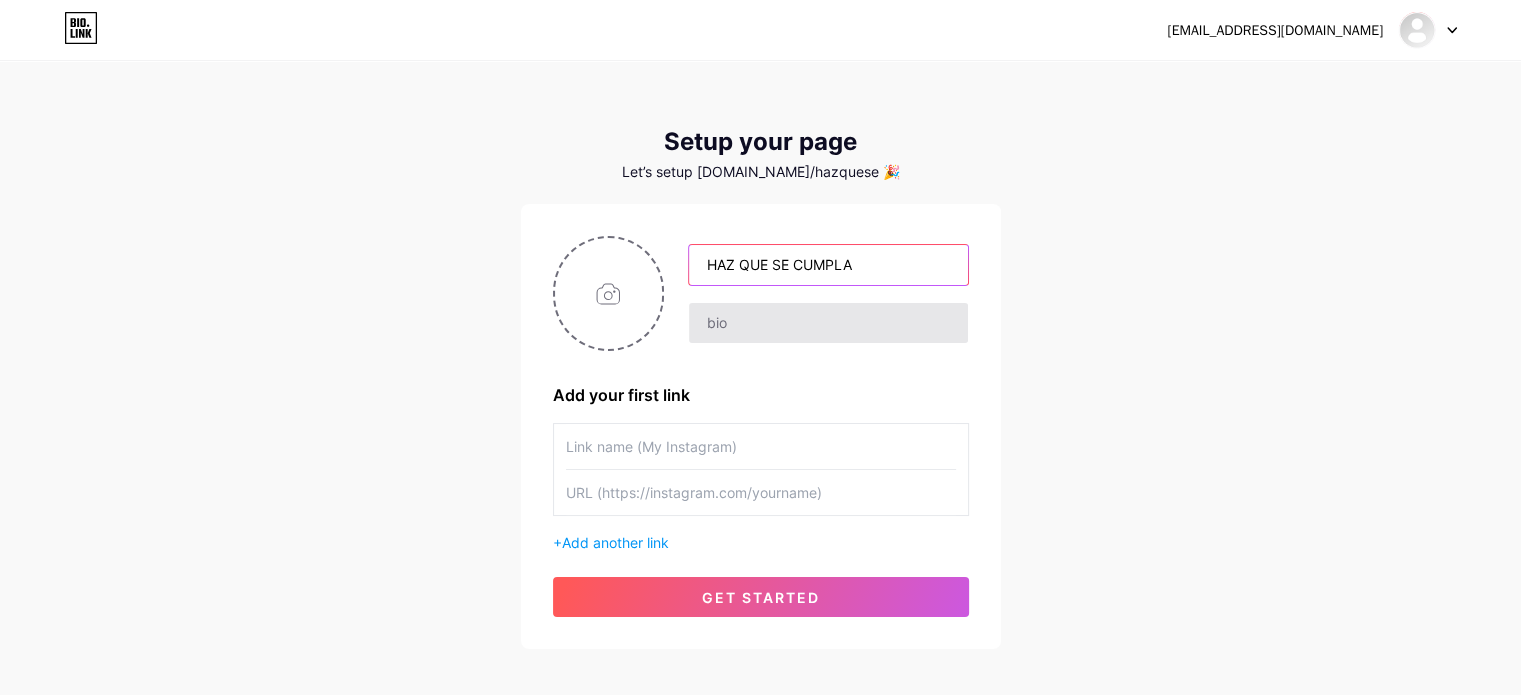 type on "HAZ QUE SE CUMPLA" 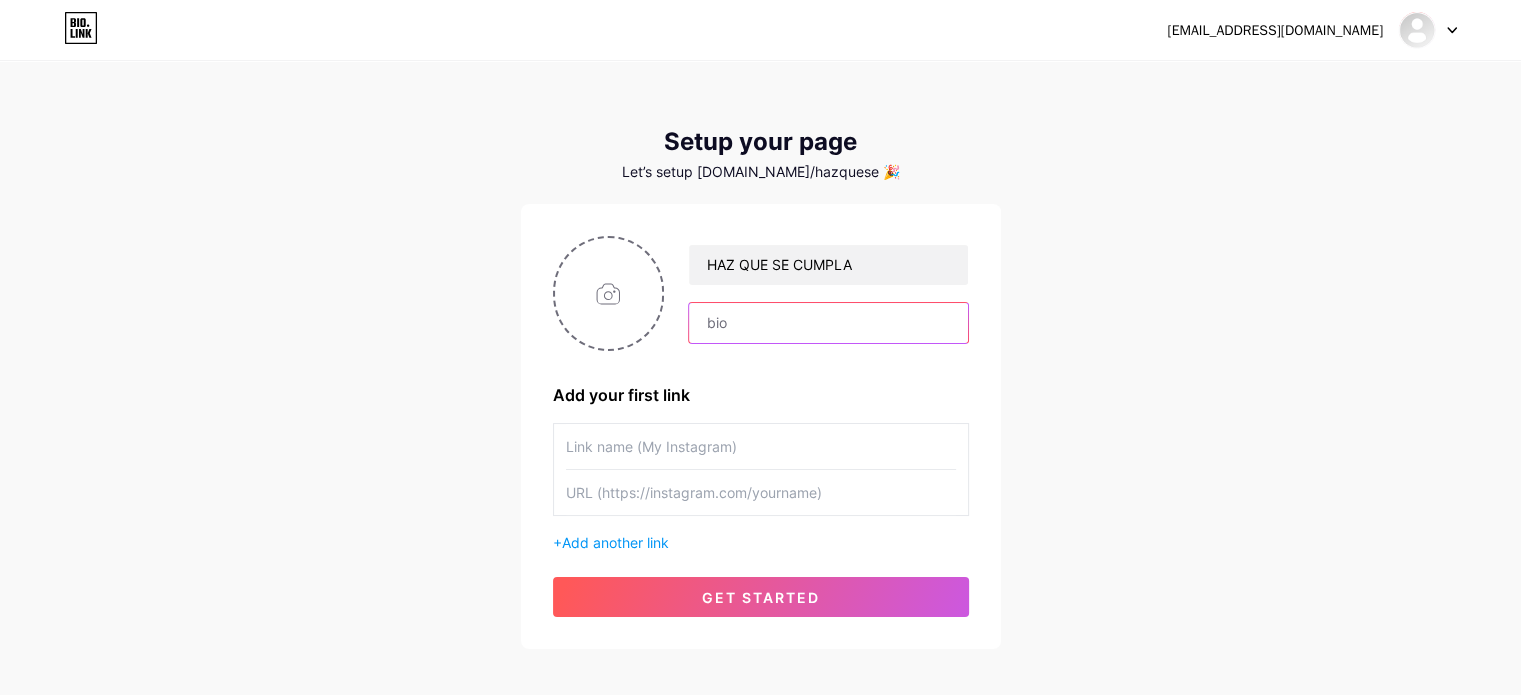 click at bounding box center [828, 323] 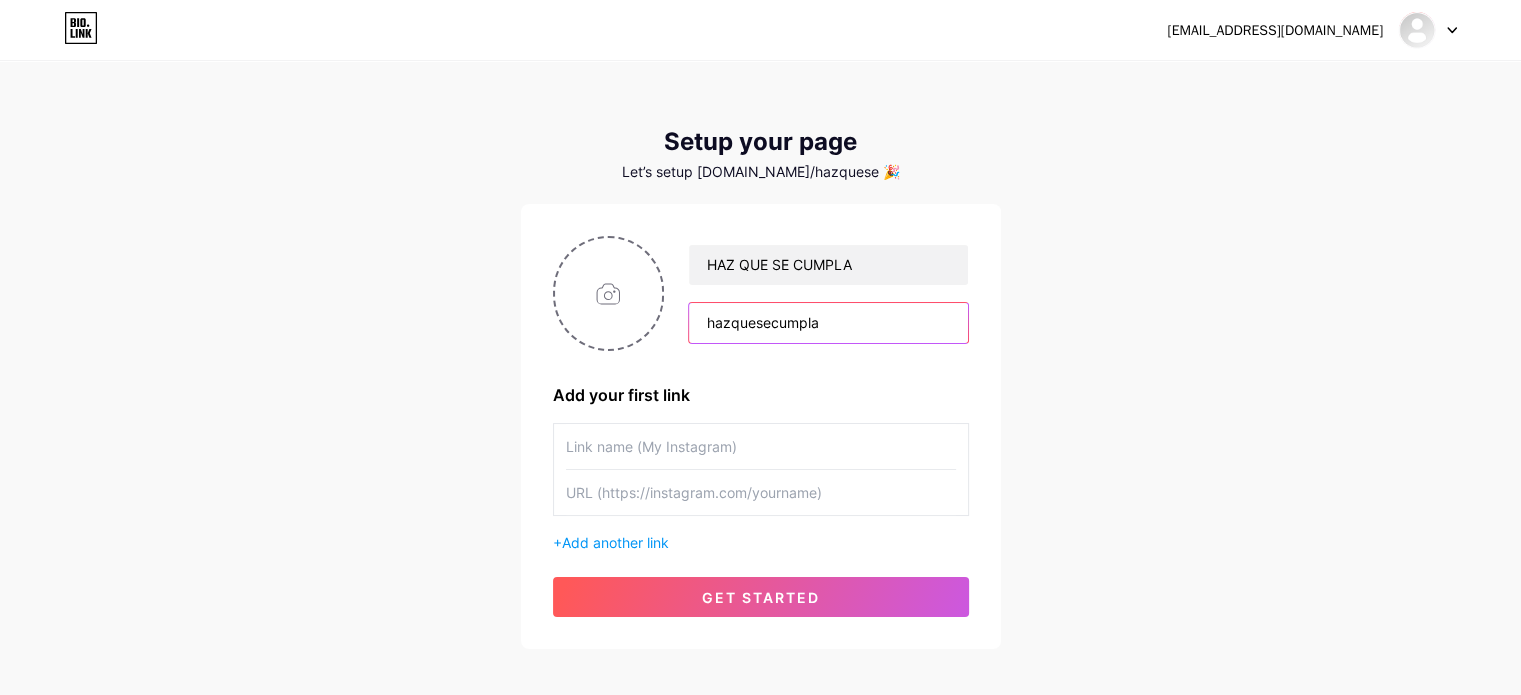 type on "hazquesecumpla" 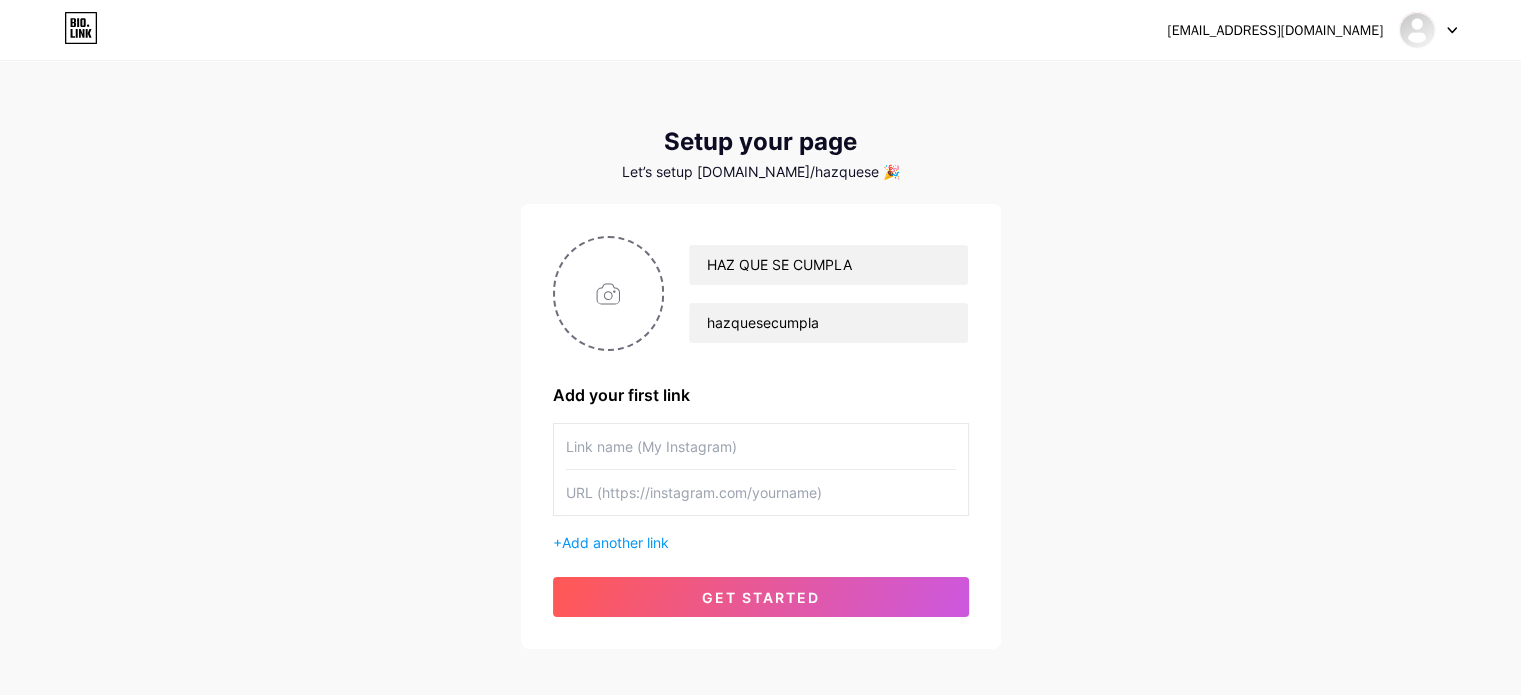 click at bounding box center [761, 446] 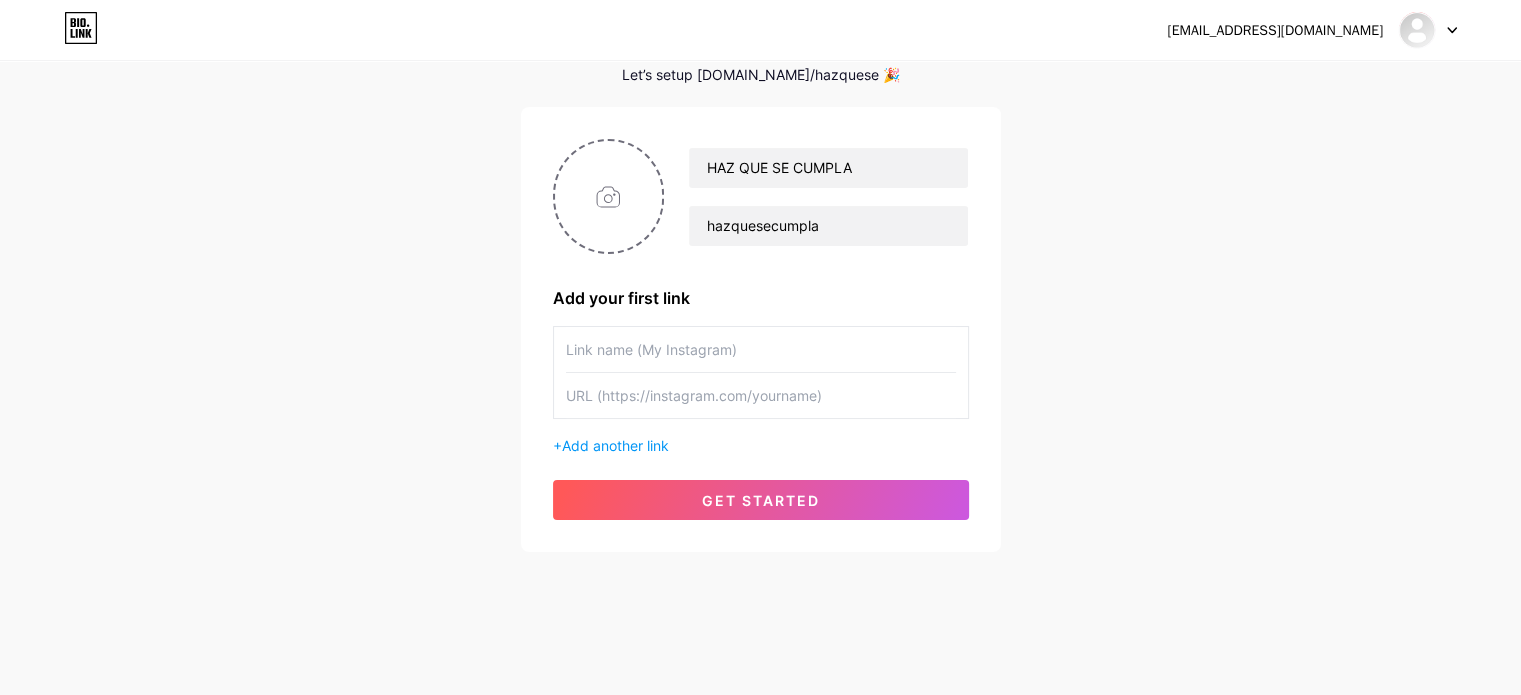 click at bounding box center (761, 349) 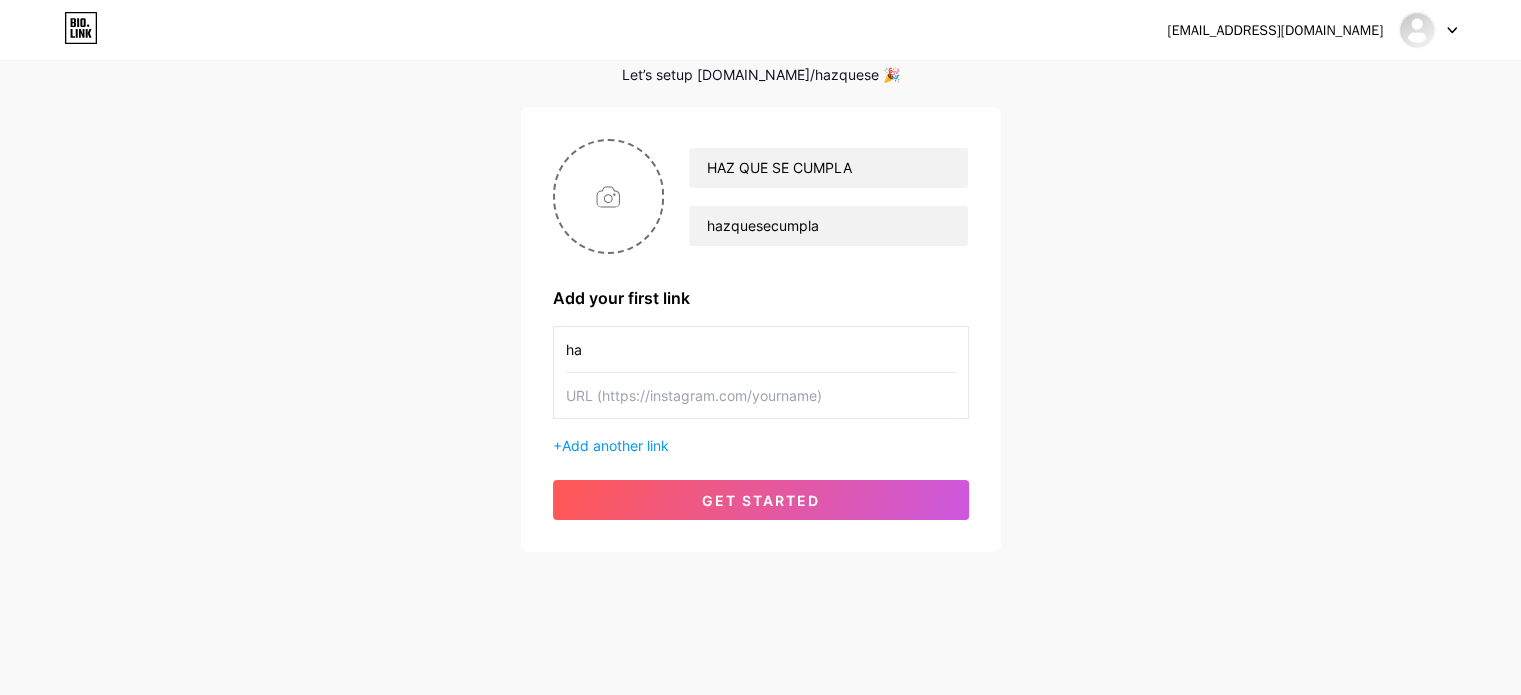 type on "h" 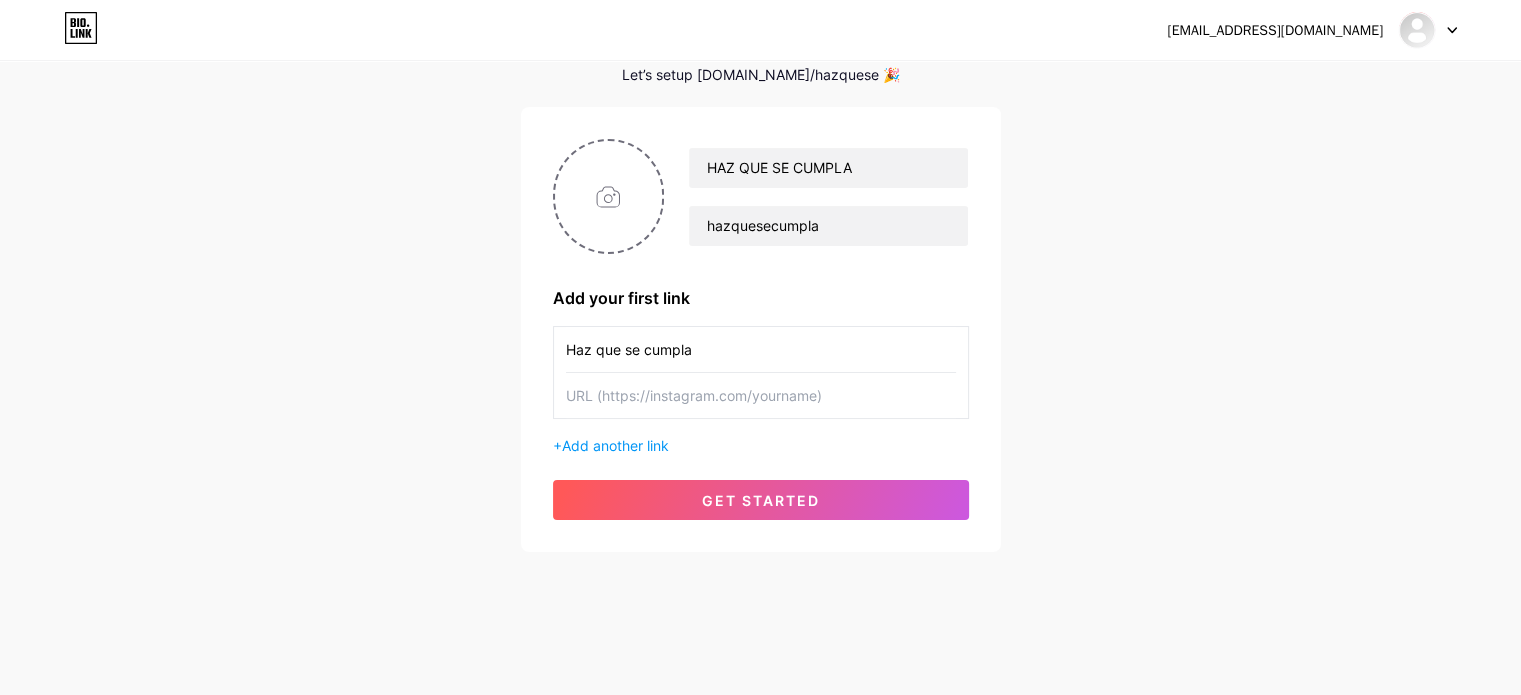type on "Haz que se cumpla" 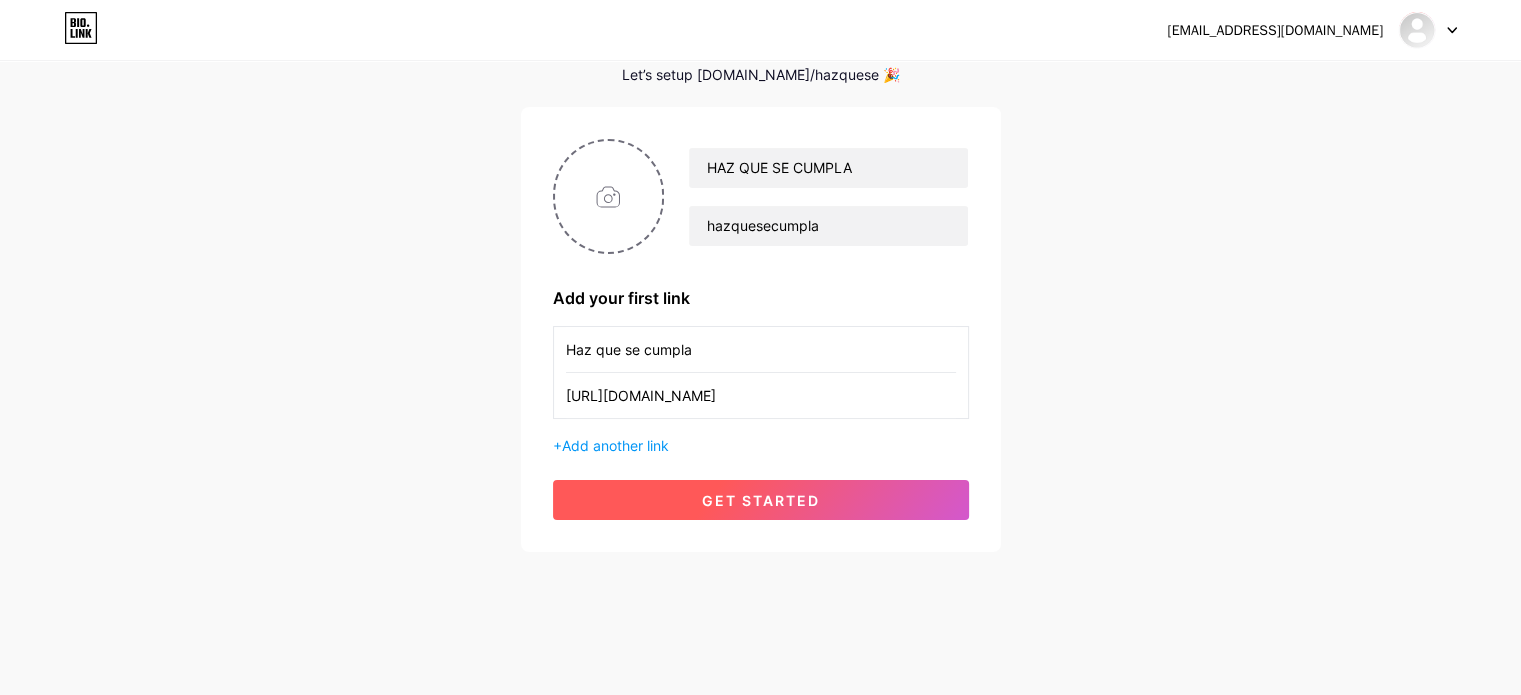 type on "https://instagram.com/hazquesecumpla" 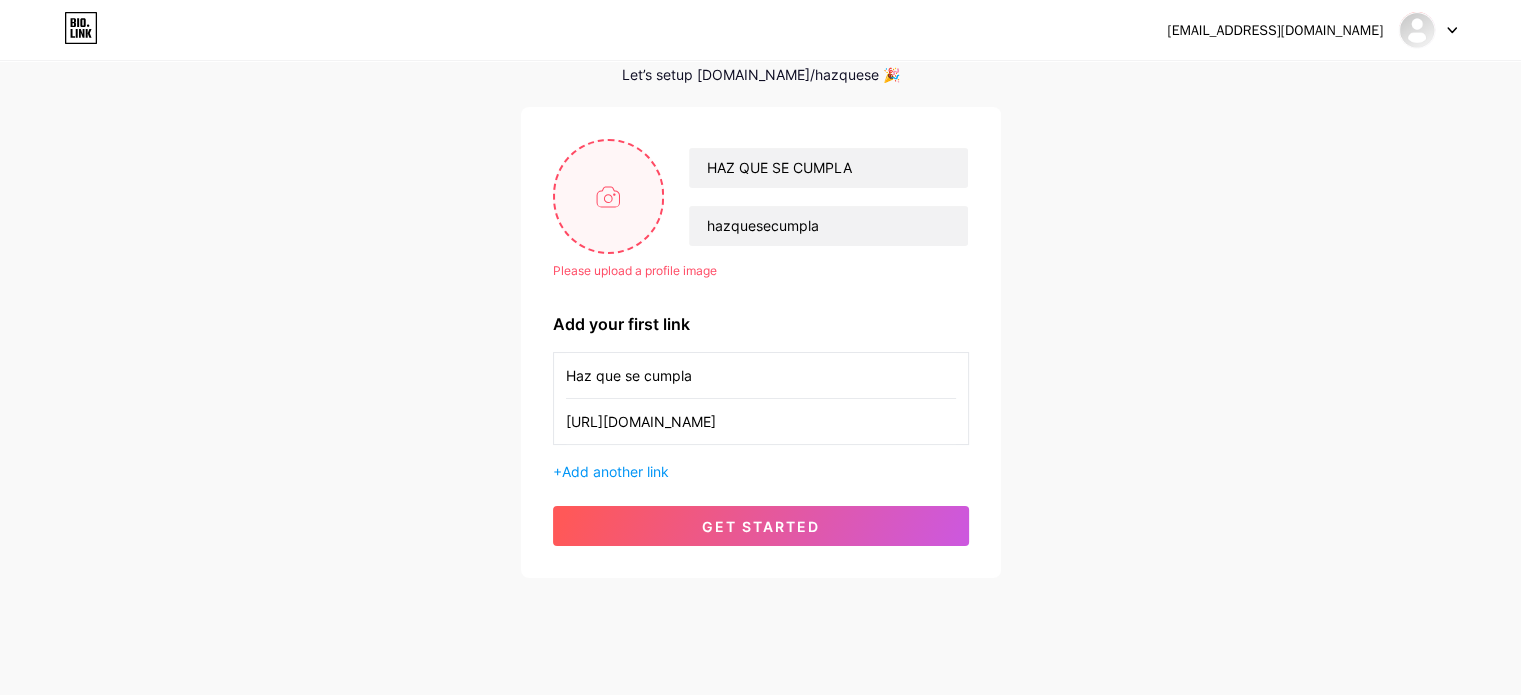 click at bounding box center (609, 196) 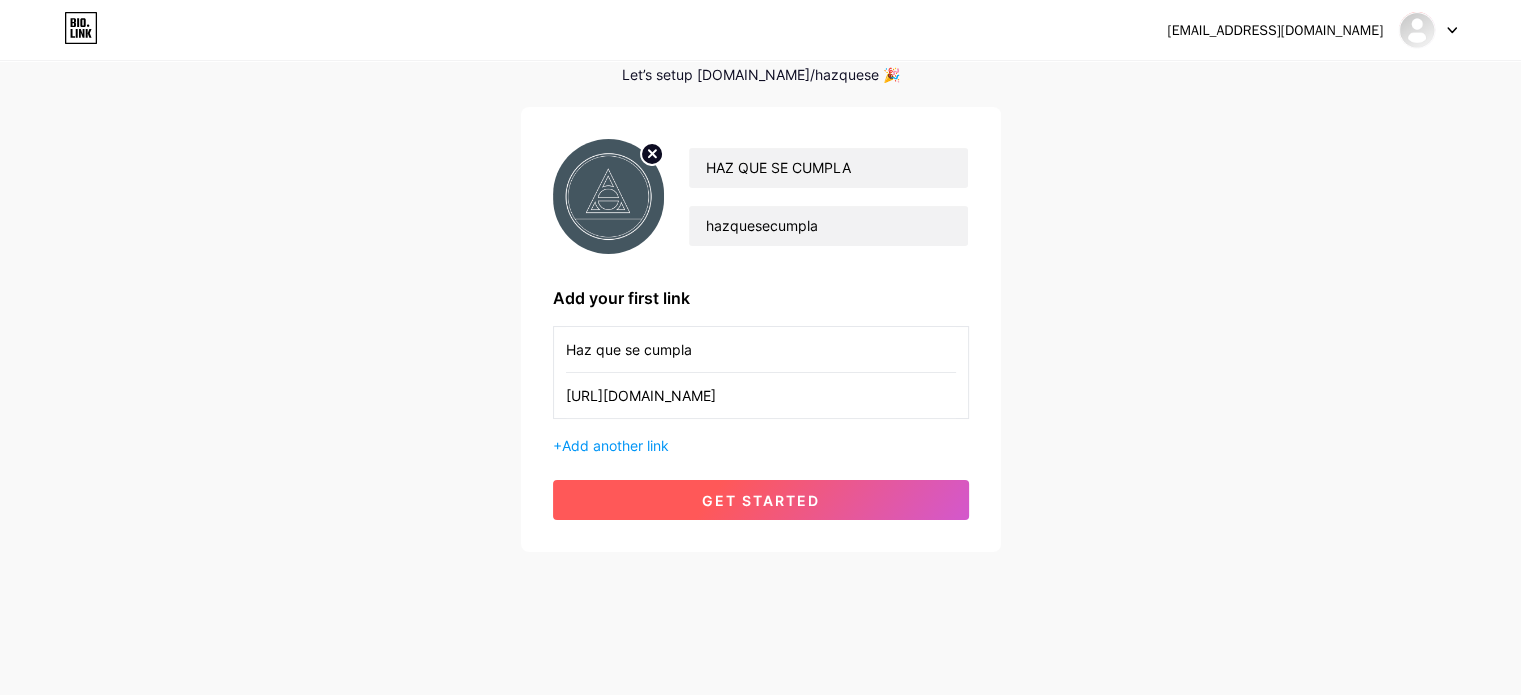 click on "get started" at bounding box center (761, 500) 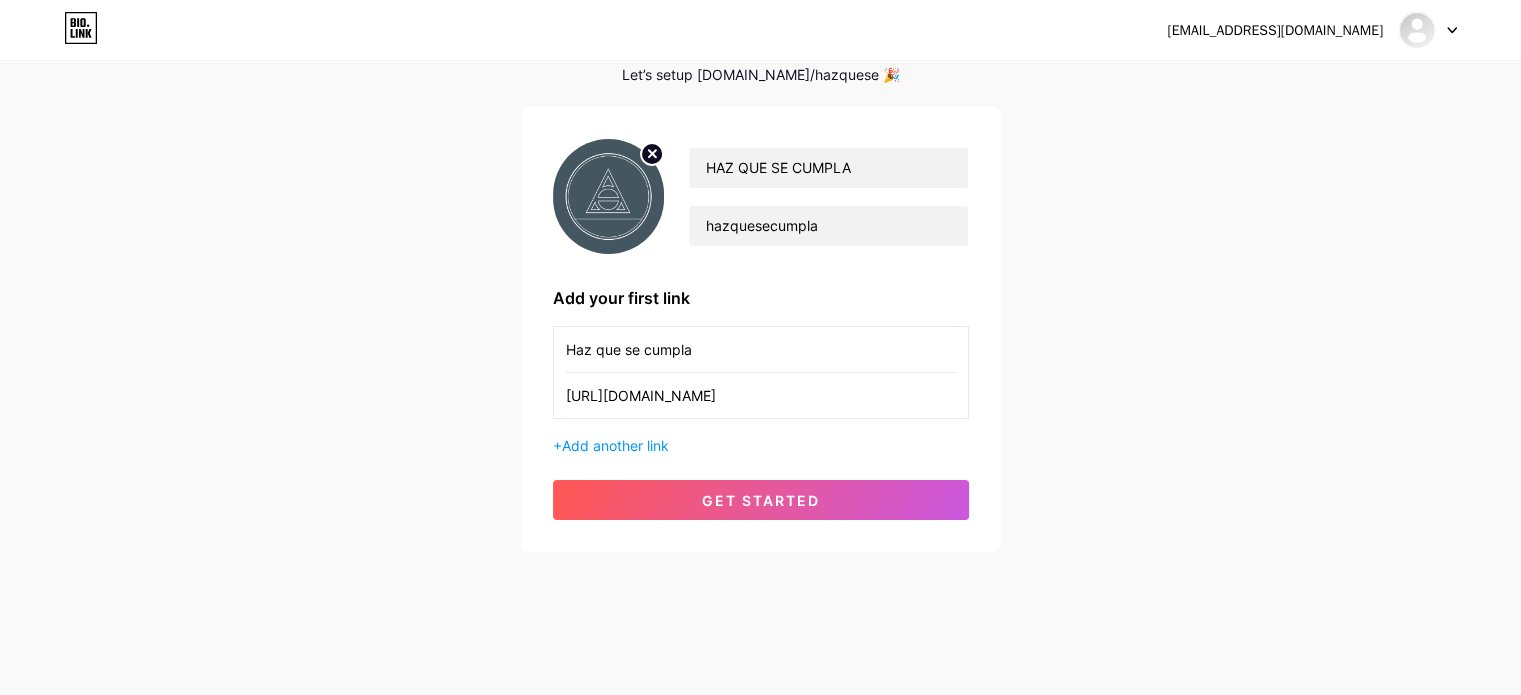 scroll, scrollTop: 0, scrollLeft: 0, axis: both 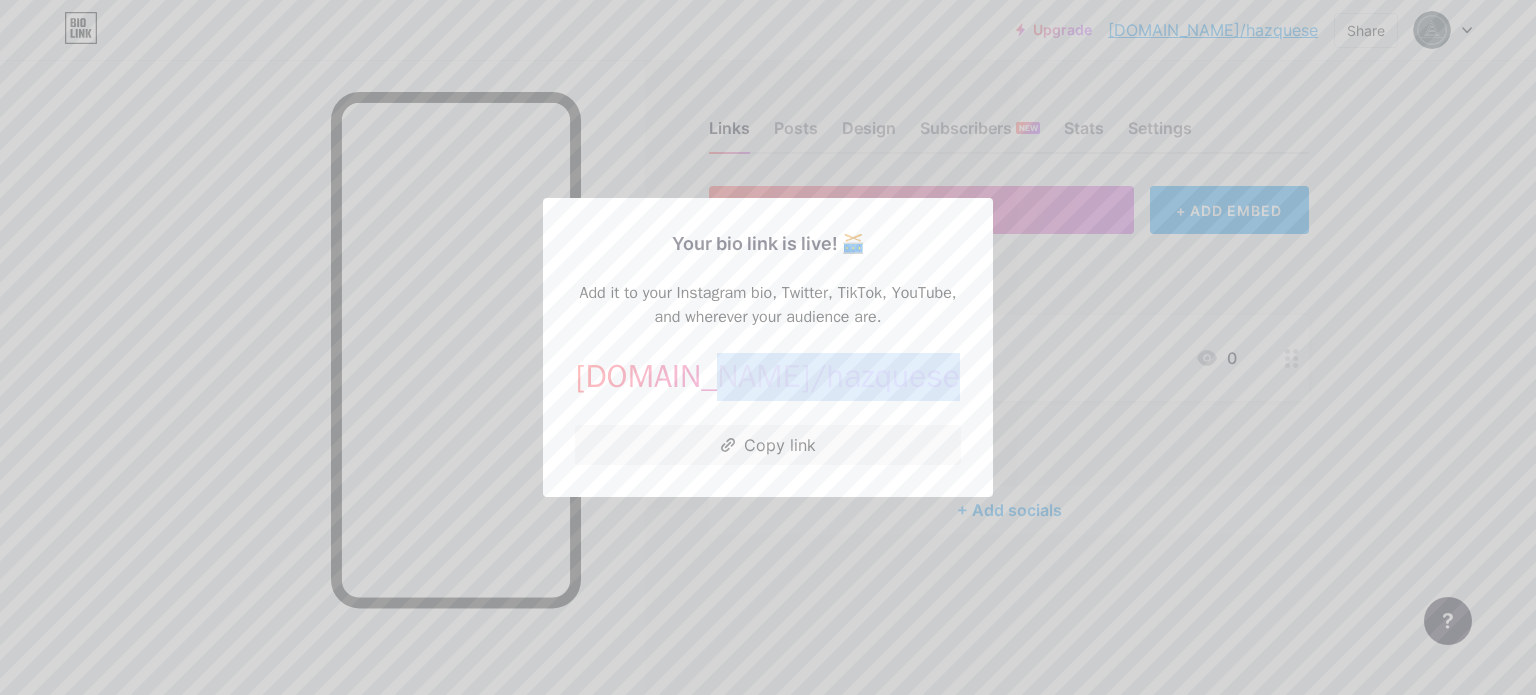 drag, startPoint x: 886, startPoint y: 375, endPoint x: 737, endPoint y: 375, distance: 149 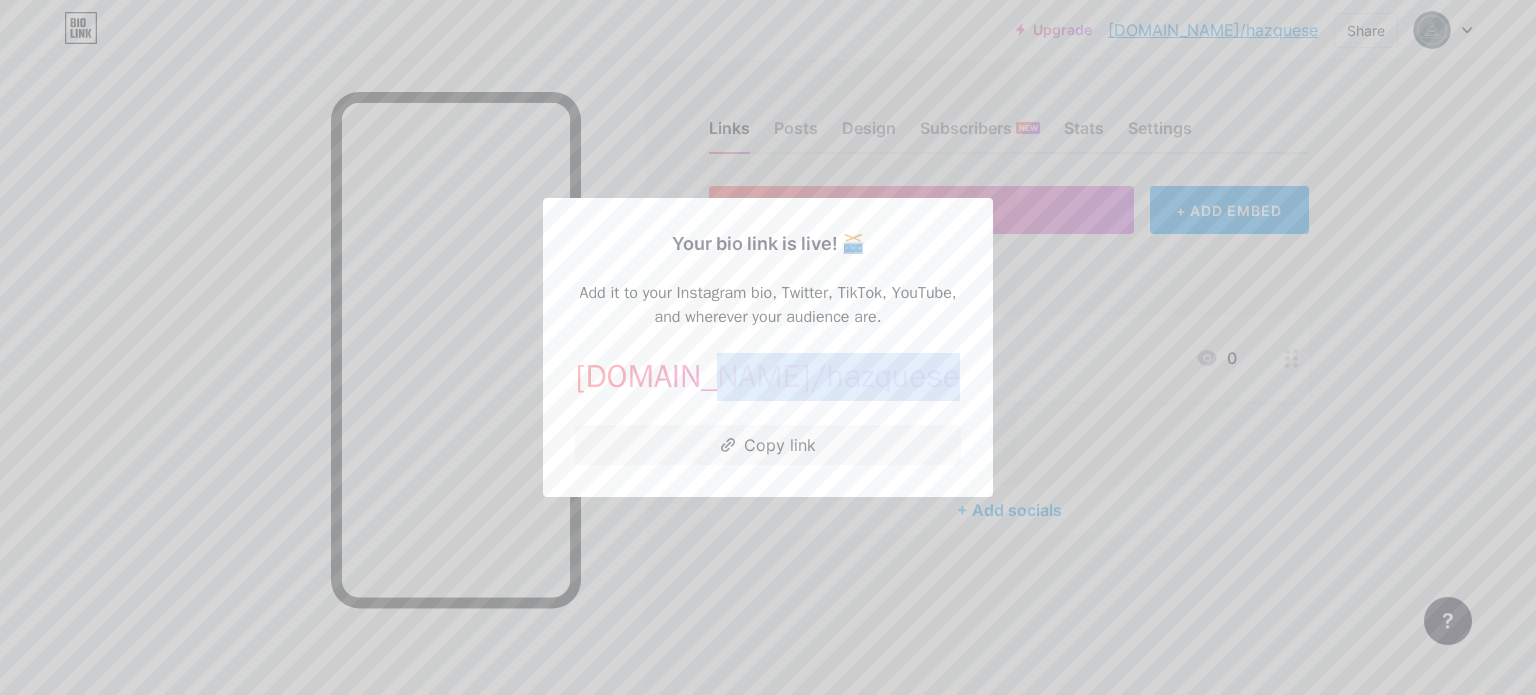 click on "bio.link/ hazquese" at bounding box center (768, 377) 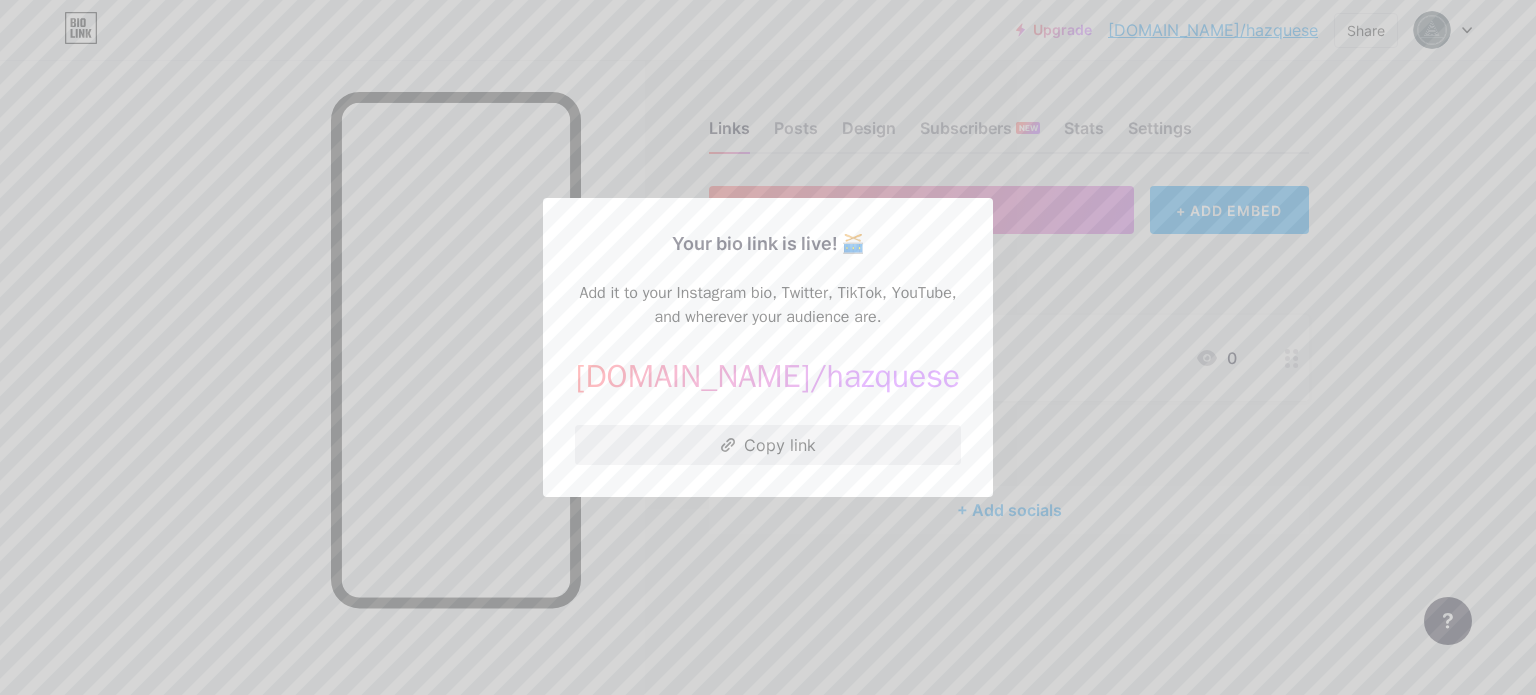 click on "Copy link" at bounding box center (768, 445) 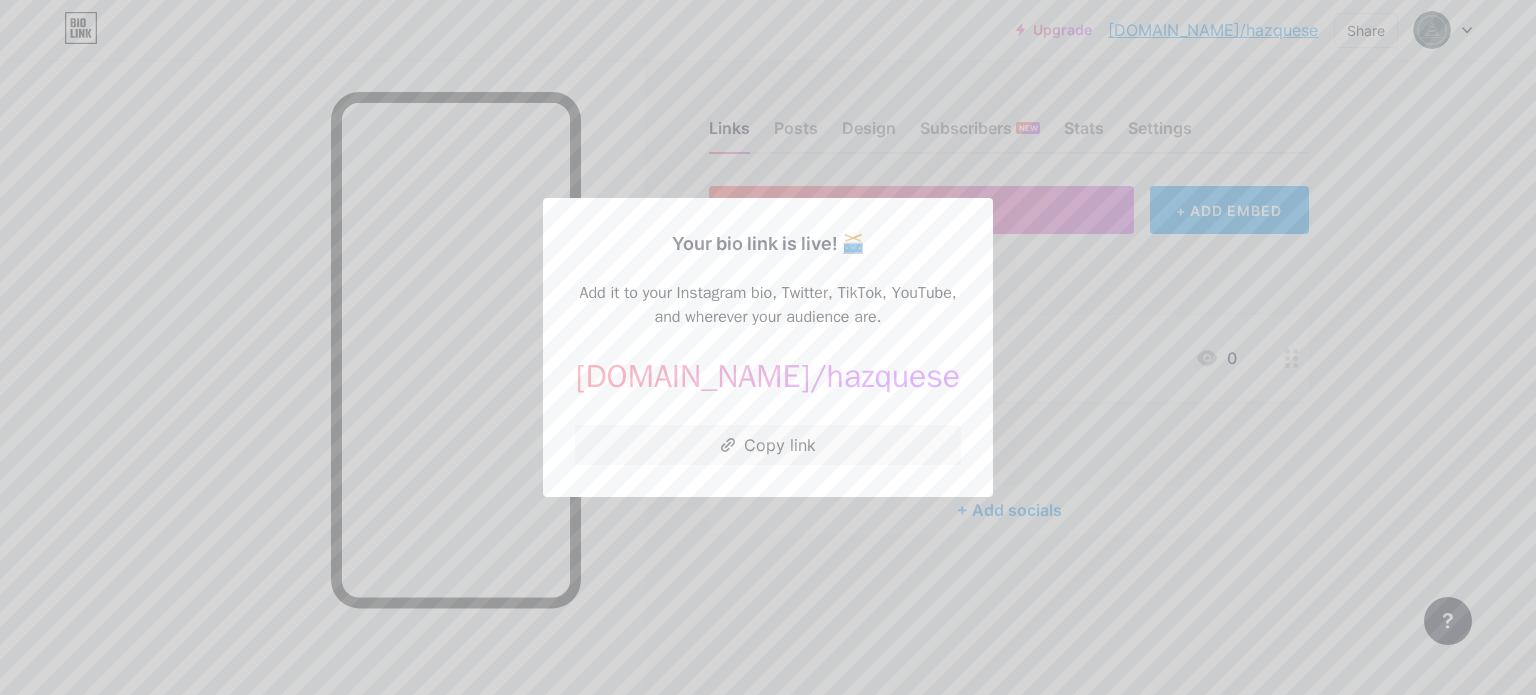 click at bounding box center (768, 347) 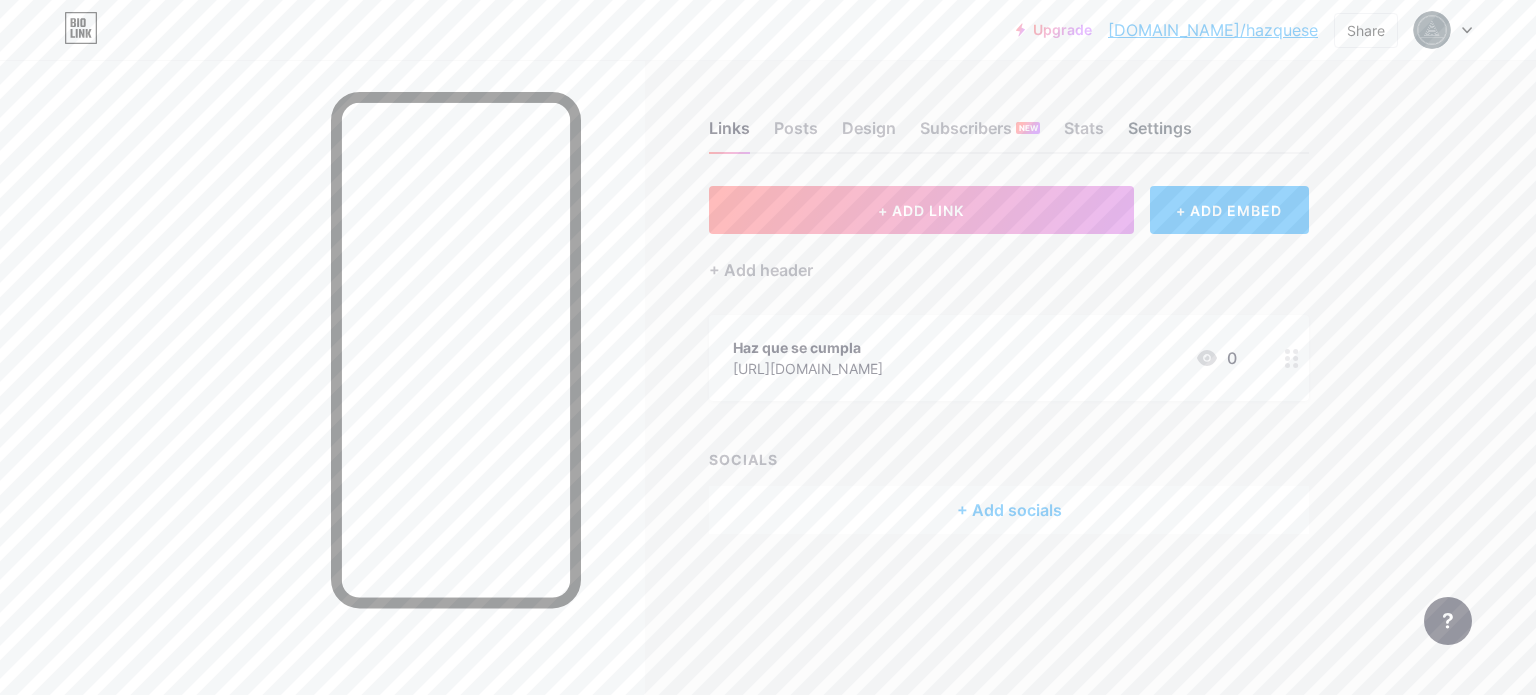 click on "Settings" at bounding box center (1160, 134) 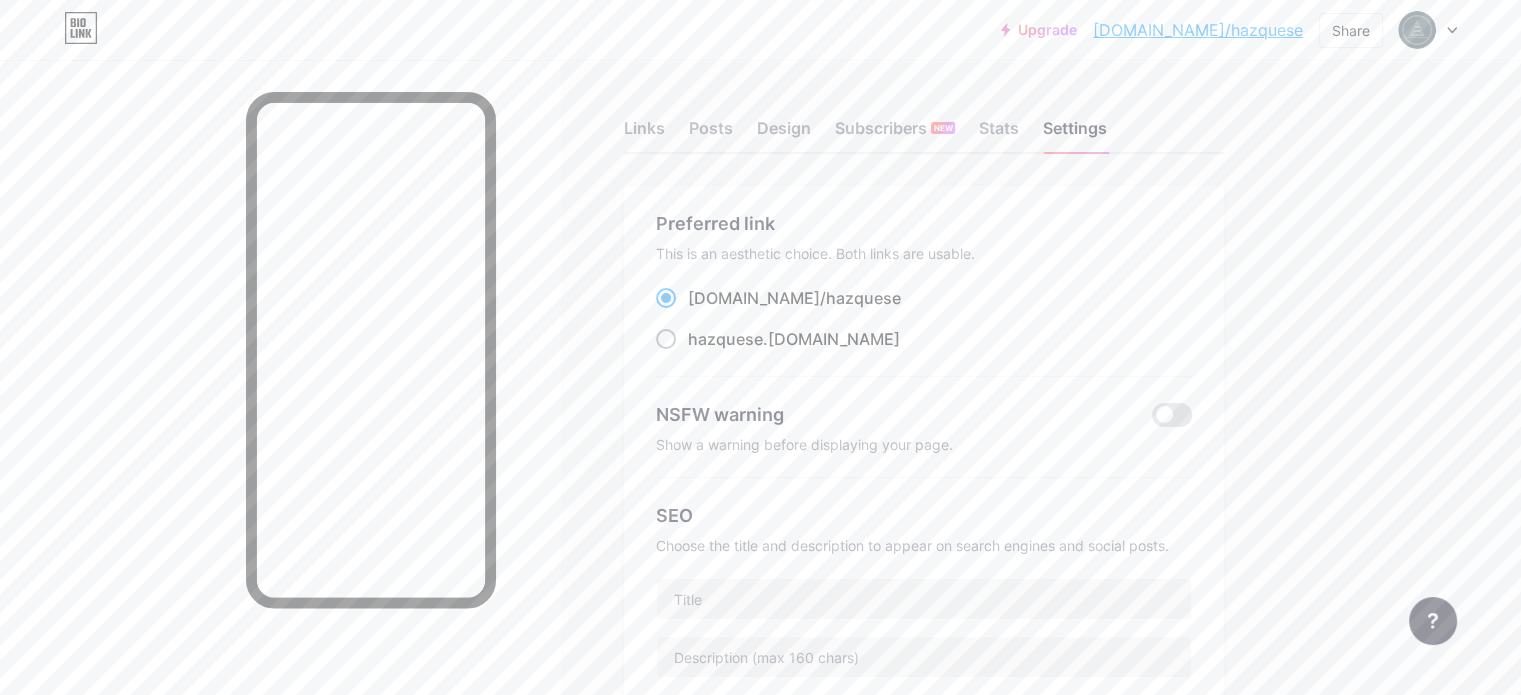 click on "hazquese" at bounding box center (725, 339) 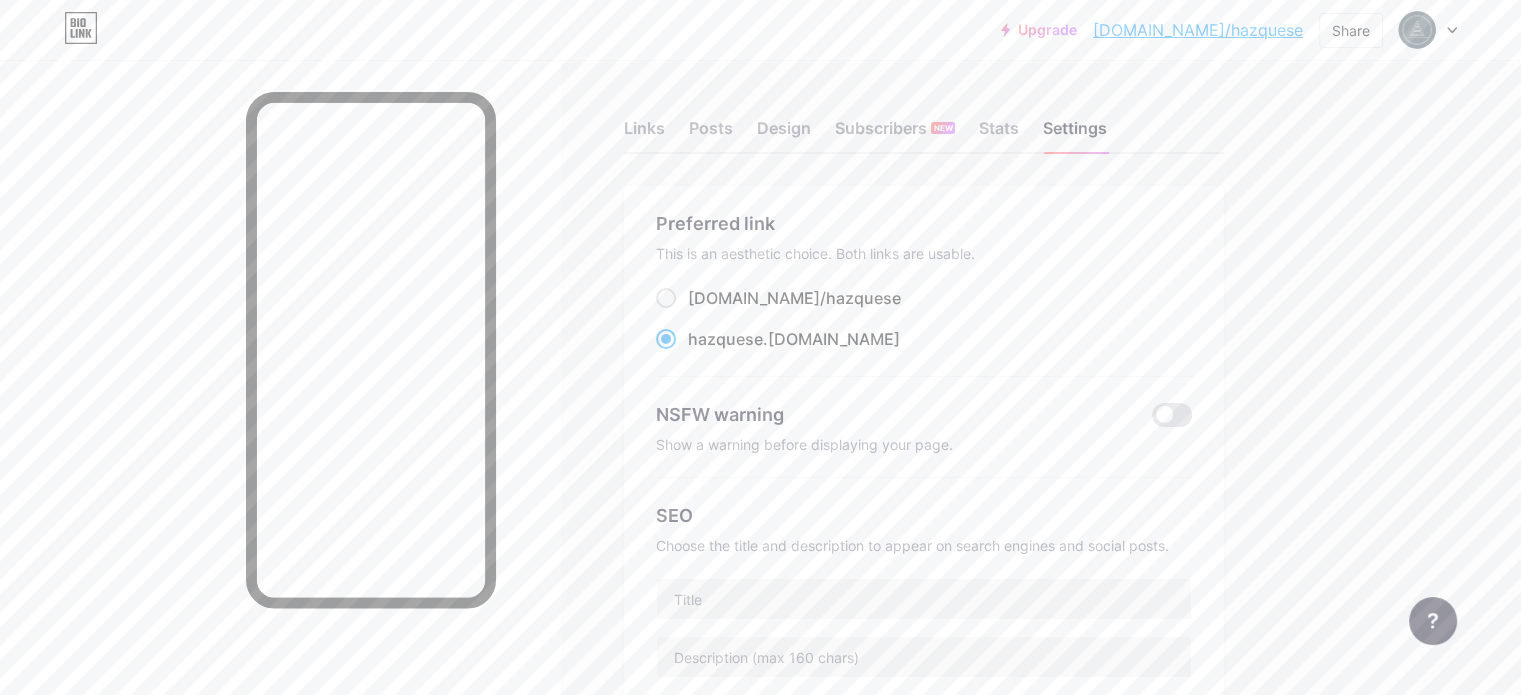 scroll, scrollTop: 100, scrollLeft: 0, axis: vertical 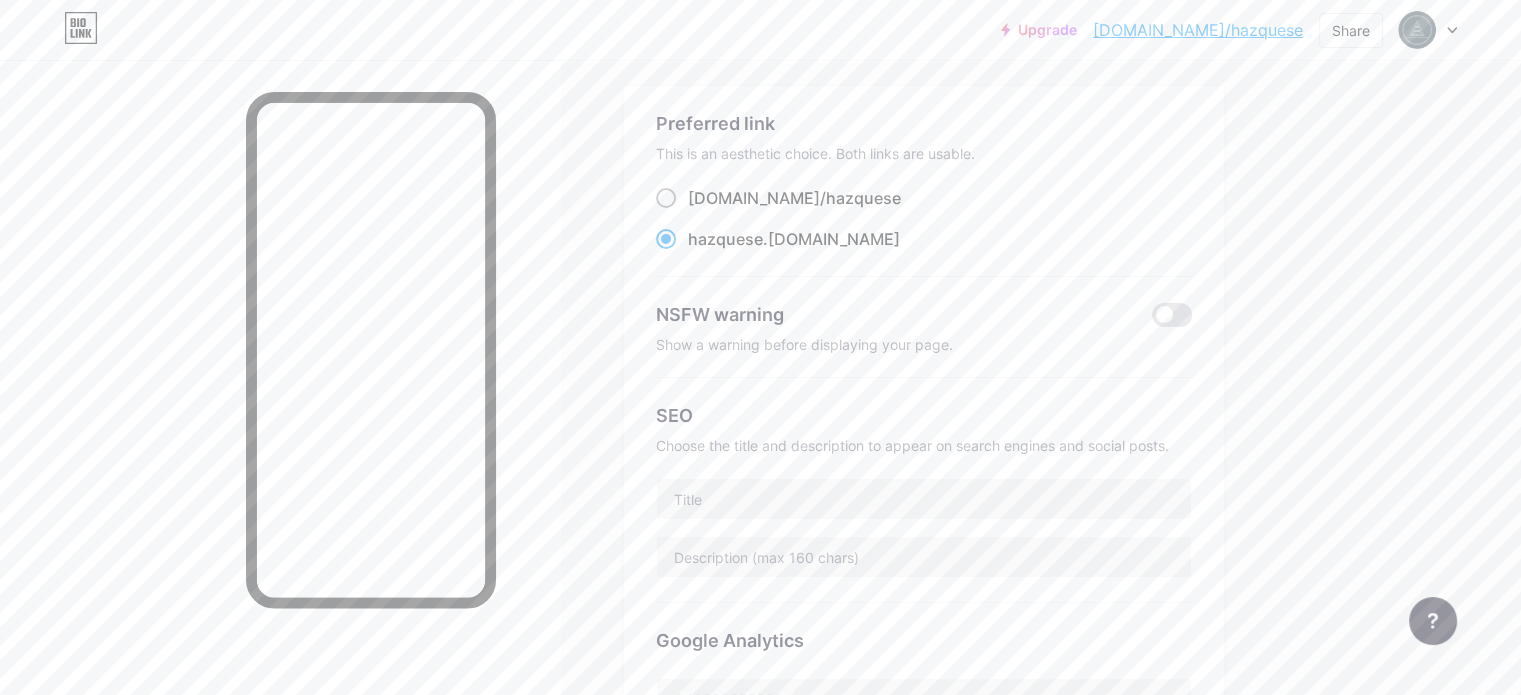 click on "hazquese" at bounding box center (863, 198) 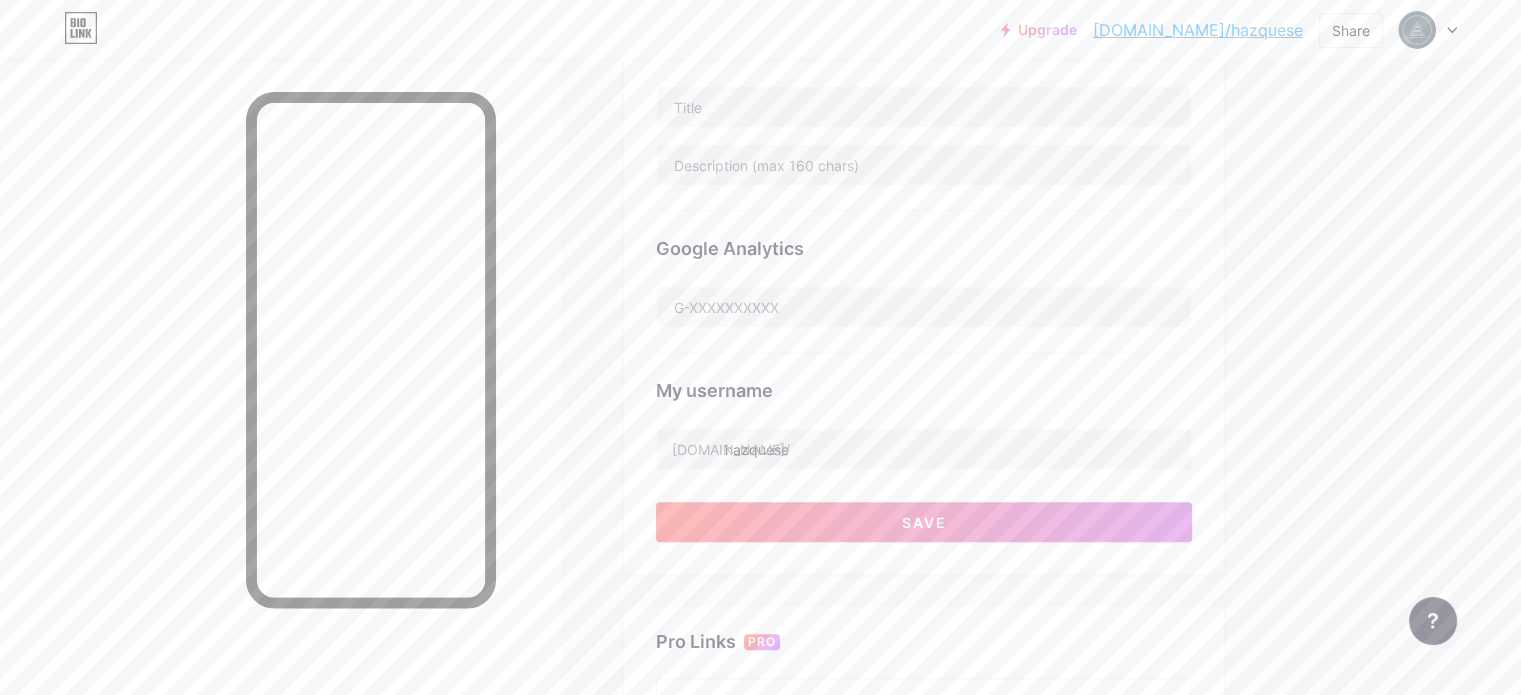 scroll, scrollTop: 500, scrollLeft: 0, axis: vertical 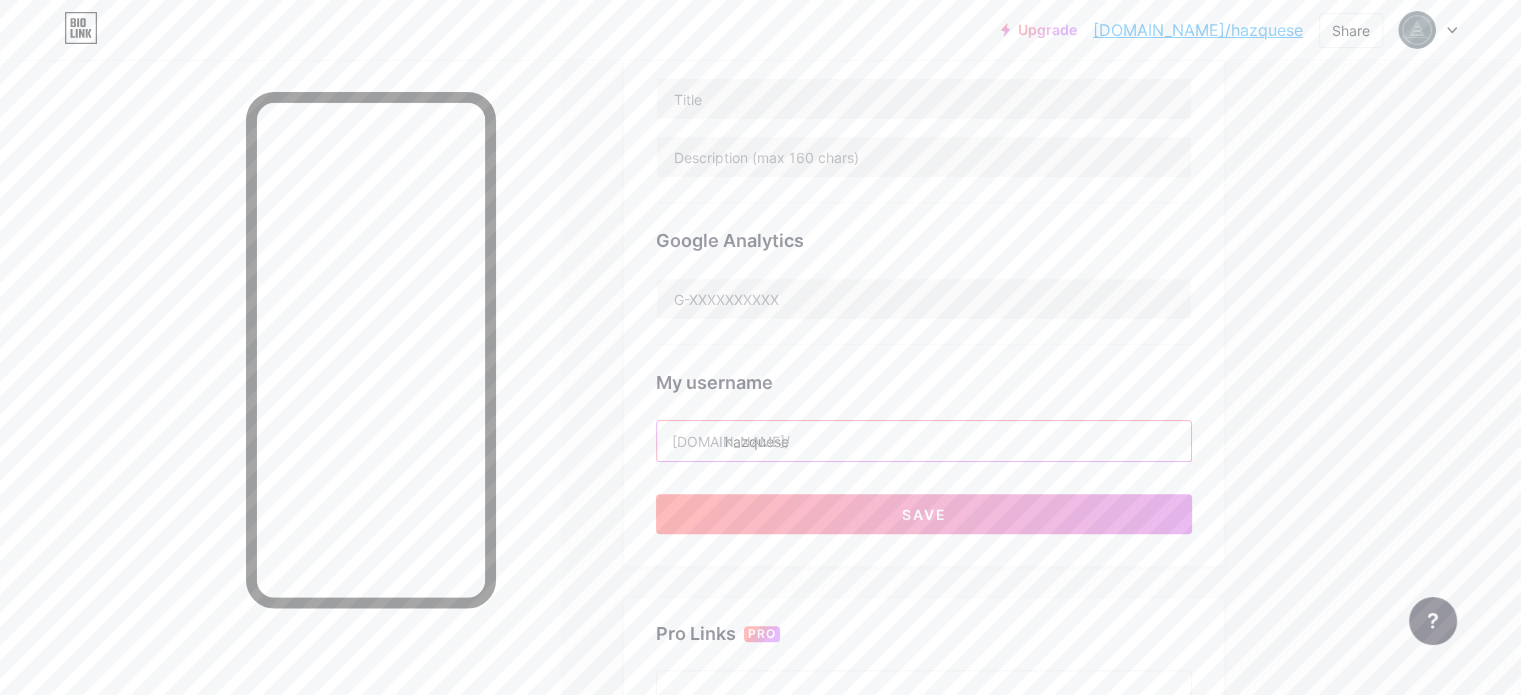click on "hazquese" at bounding box center (924, 441) 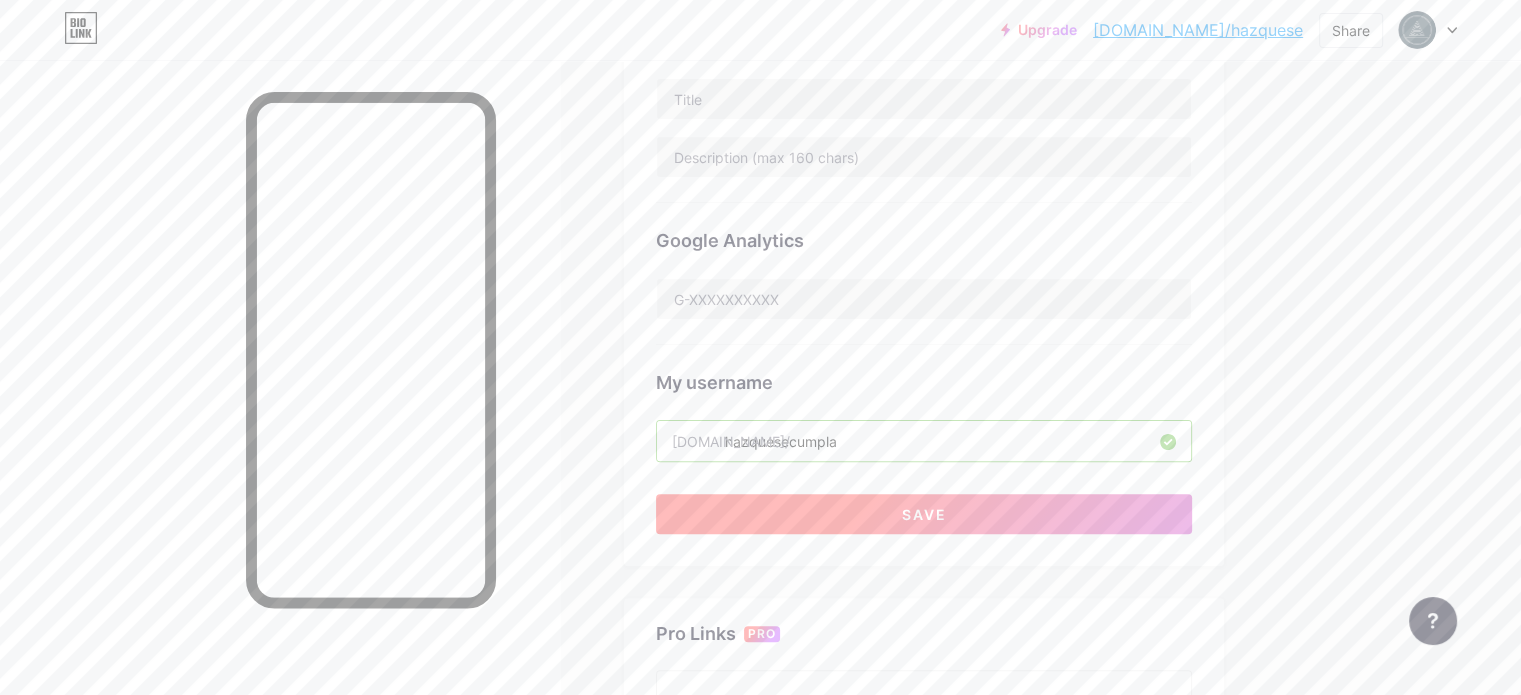 type on "hazquesecumpla" 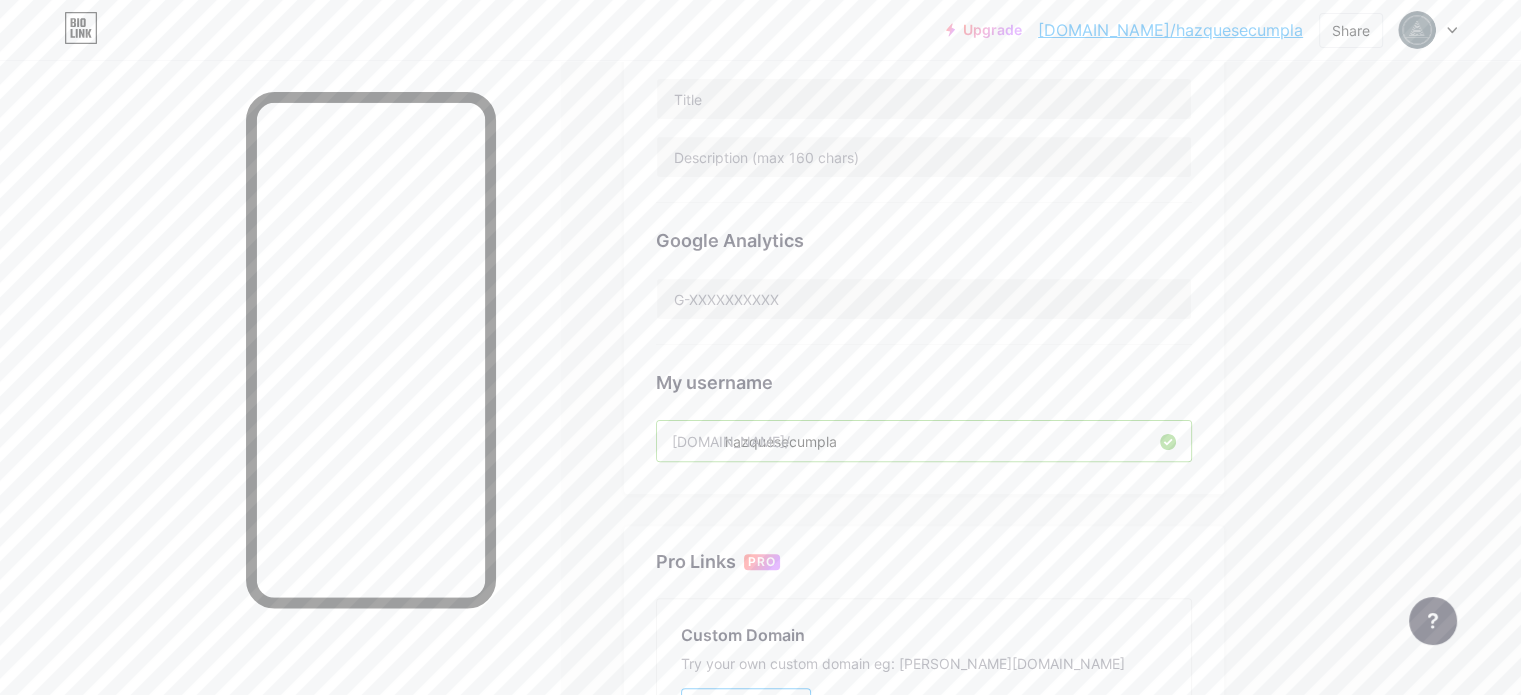 click on "hazquesecumpla" at bounding box center (924, 441) 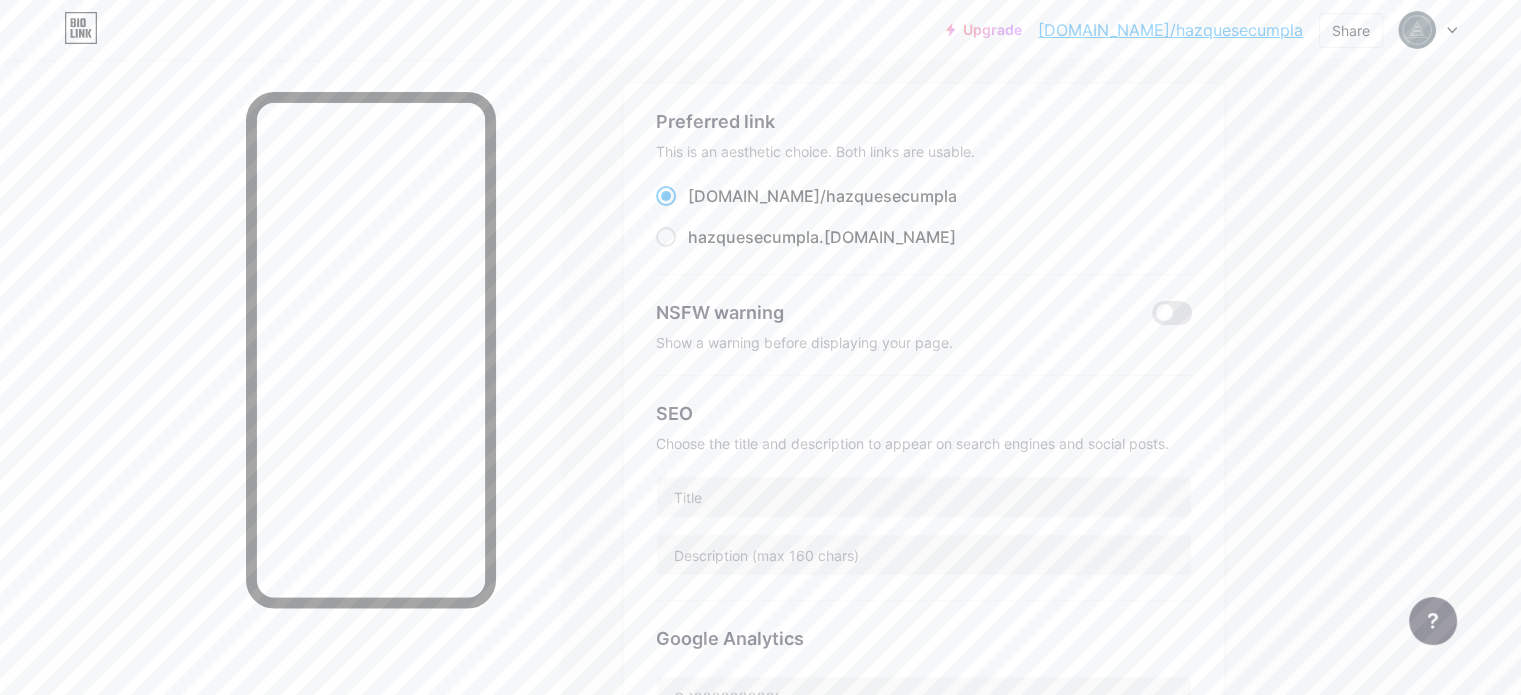 scroll, scrollTop: 100, scrollLeft: 0, axis: vertical 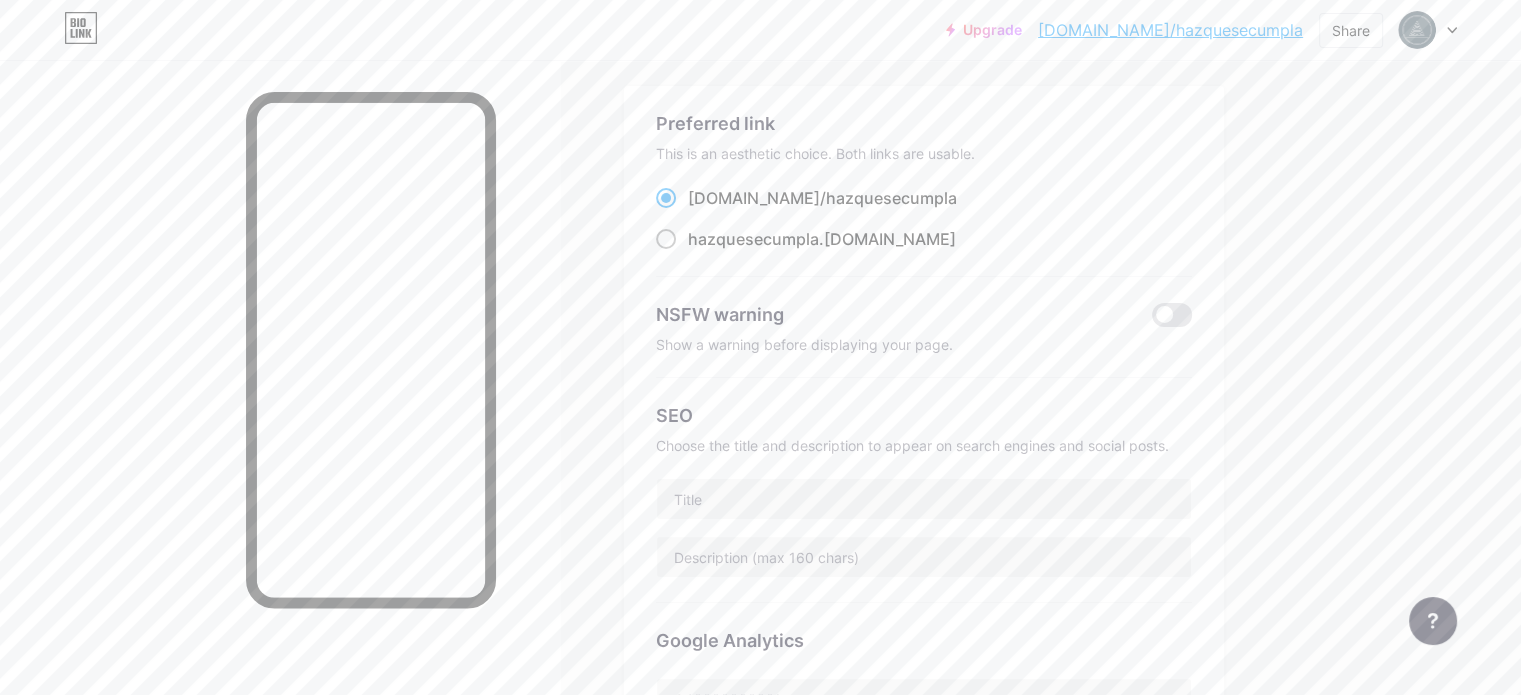 click at bounding box center [666, 239] 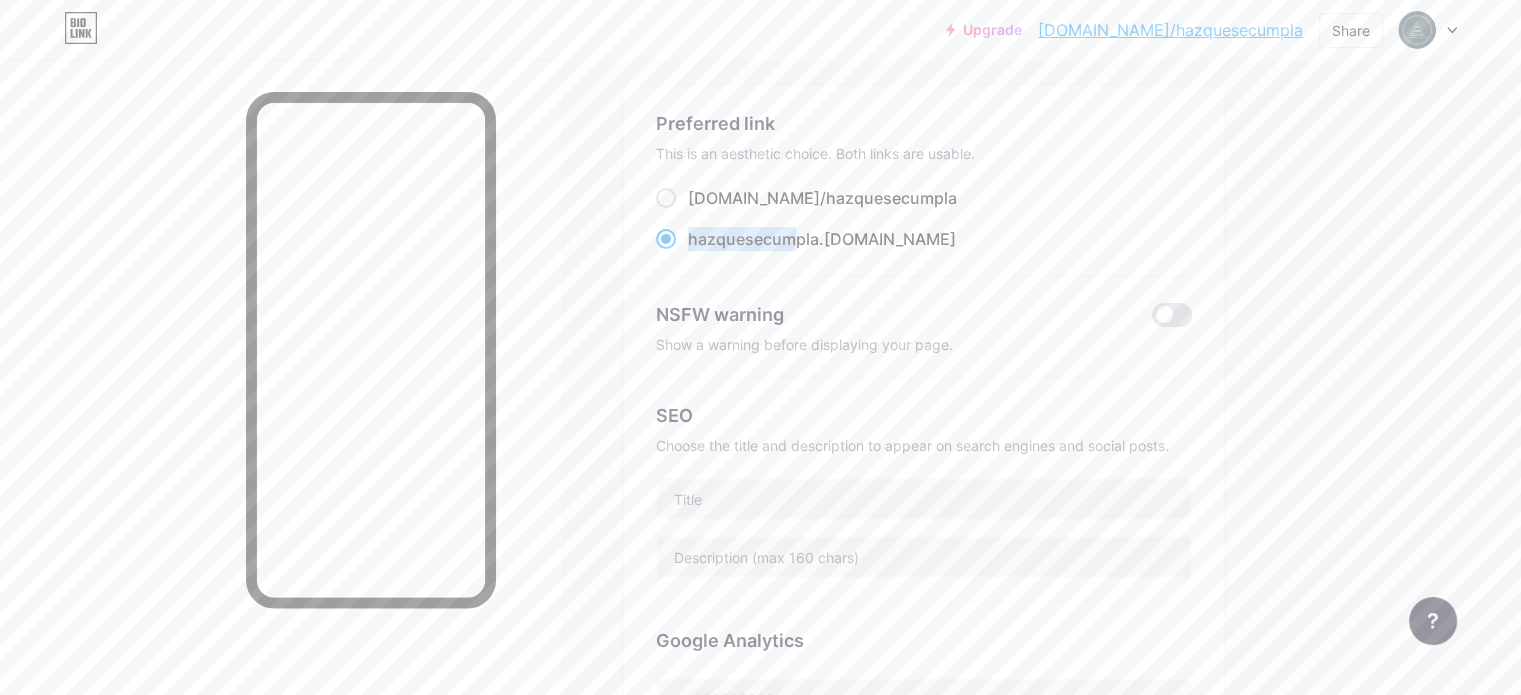 drag, startPoint x: 776, startPoint y: 238, endPoint x: 880, endPoint y: 247, distance: 104.388695 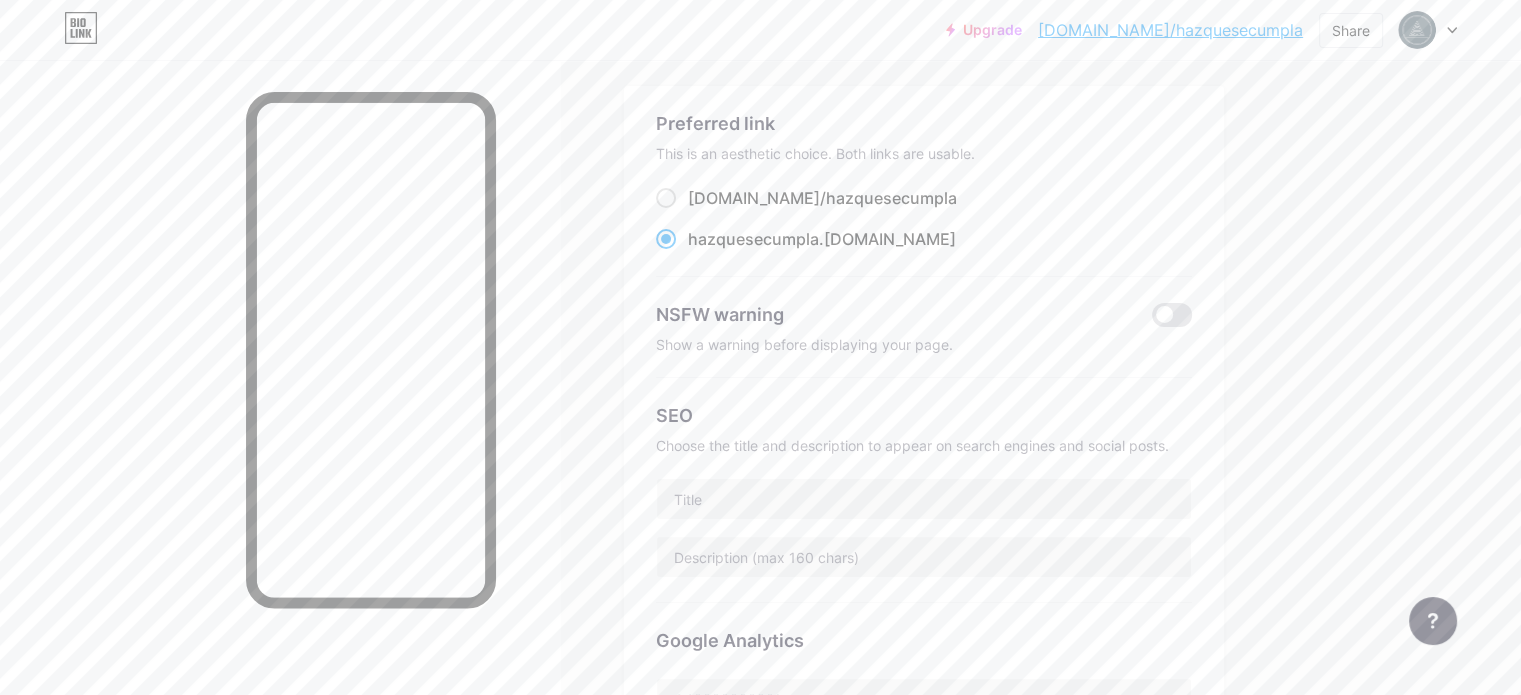 click on "hazquesecumpla .bio.link" at bounding box center (822, 239) 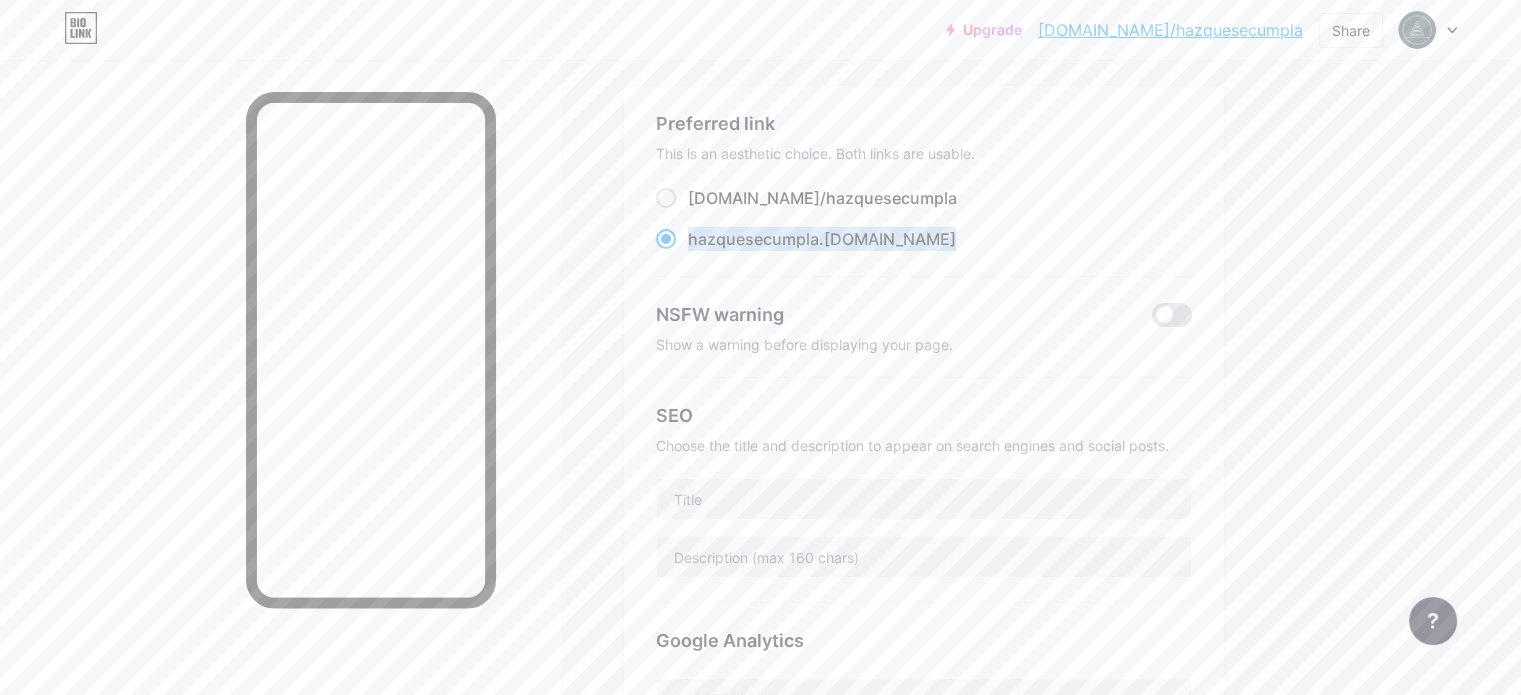 drag, startPoint x: 968, startPoint y: 239, endPoint x: 772, endPoint y: 235, distance: 196.04082 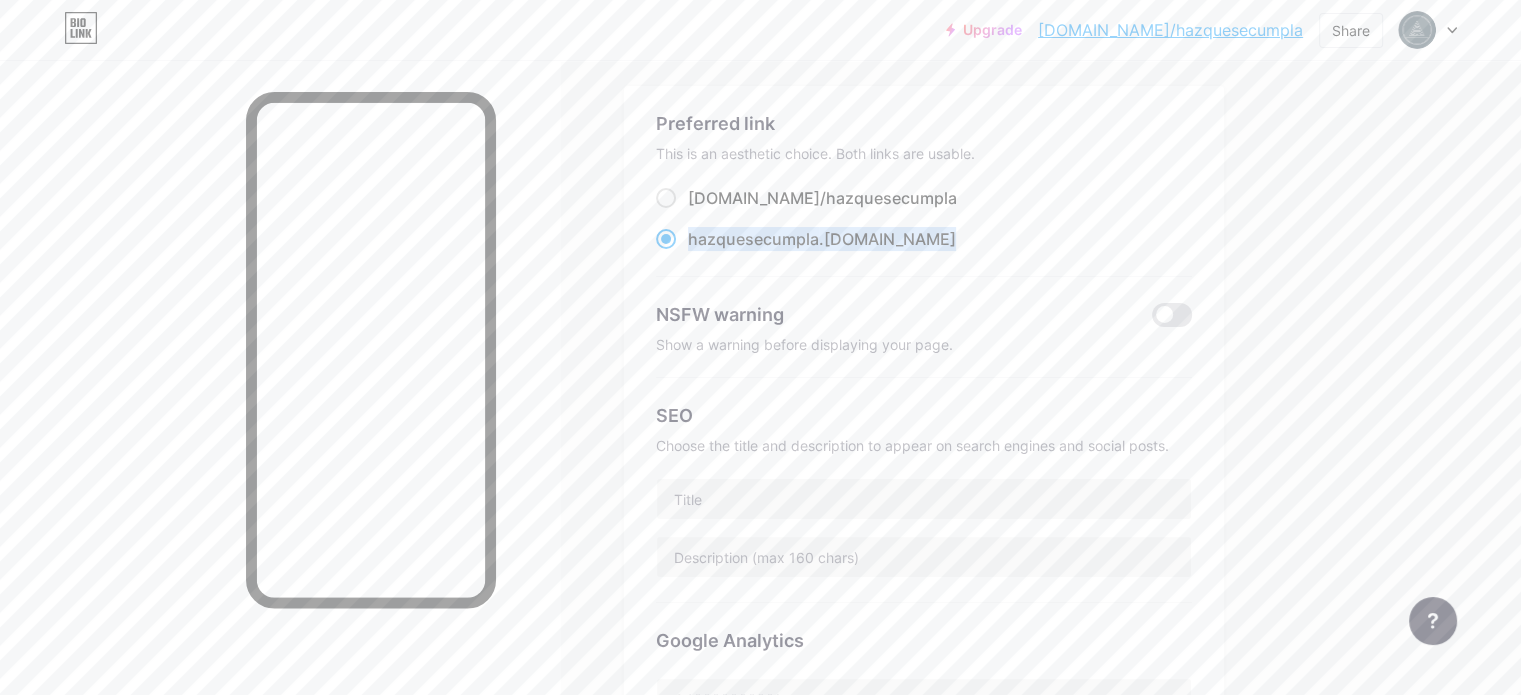 click on "hazquesecumpla .bio.link" at bounding box center (924, 239) 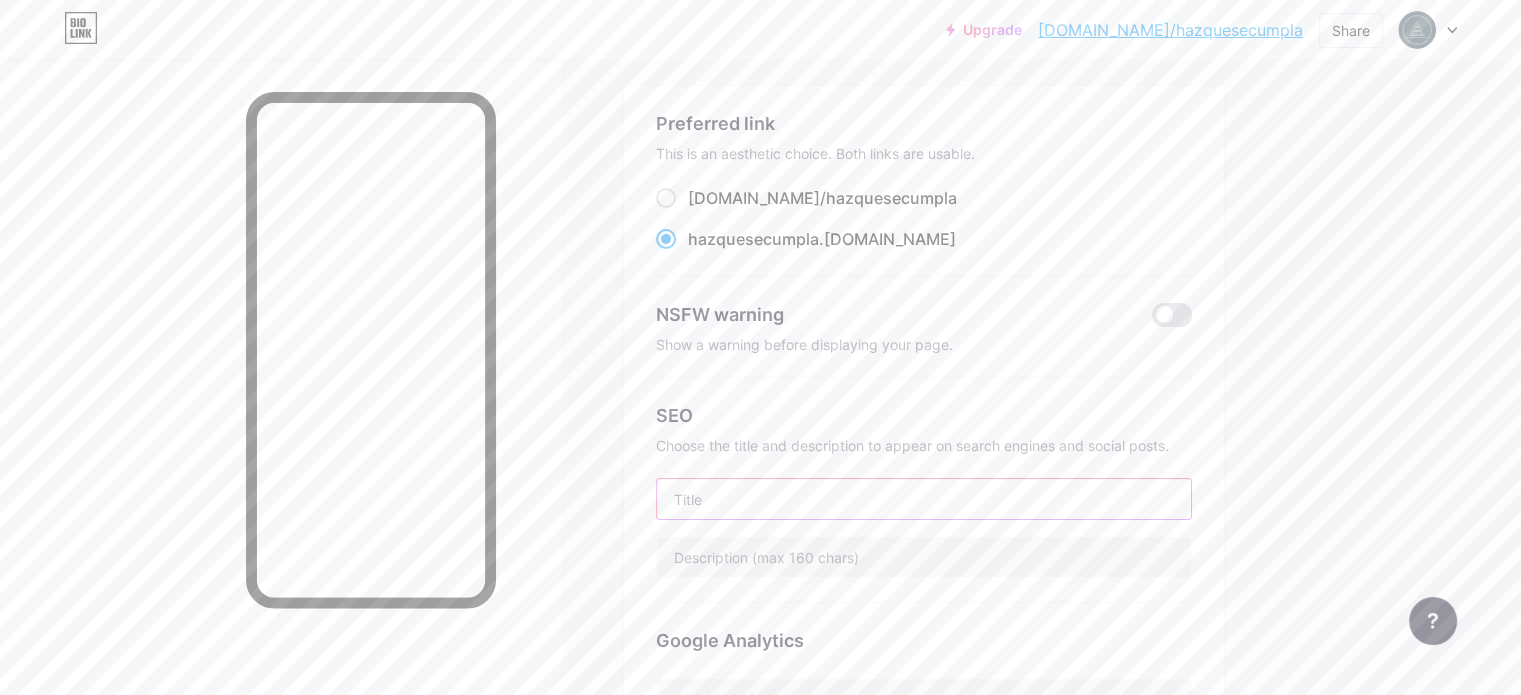 click at bounding box center (924, 499) 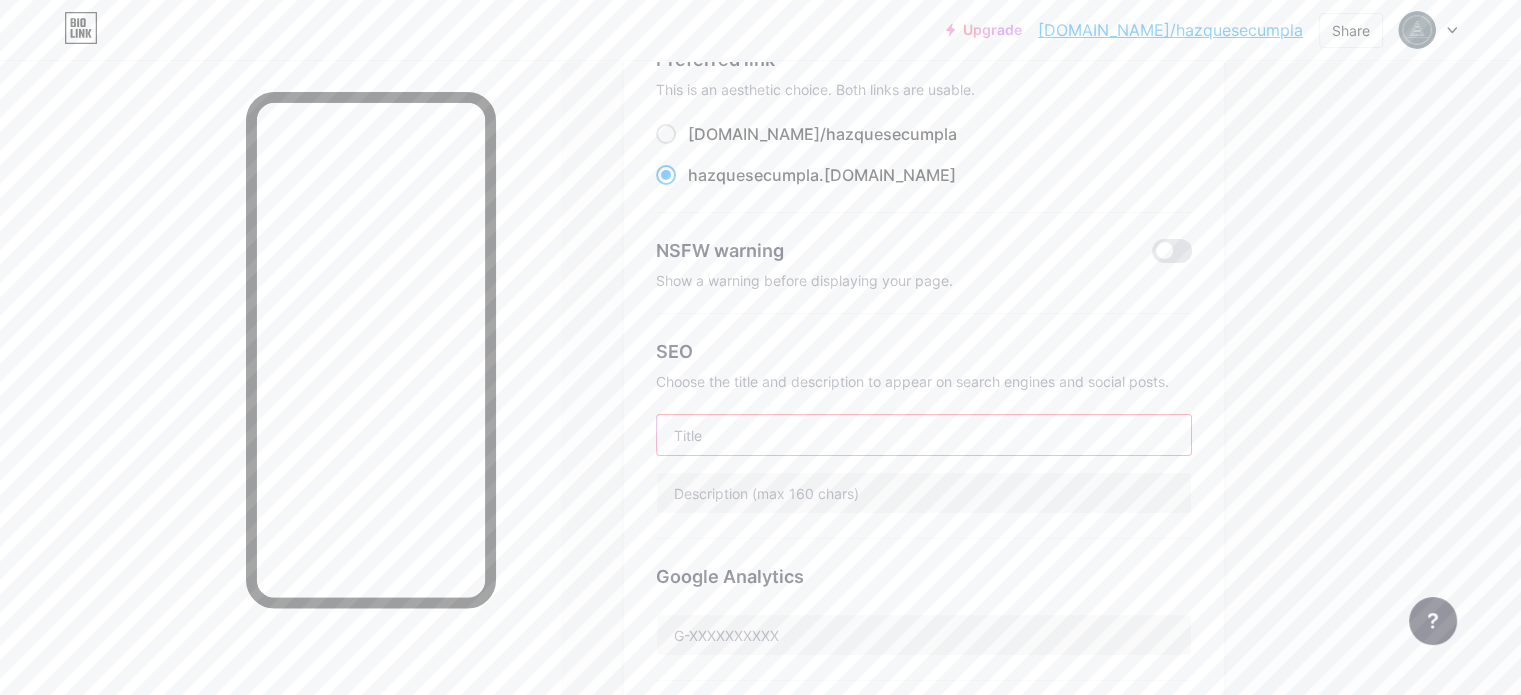 scroll, scrollTop: 200, scrollLeft: 0, axis: vertical 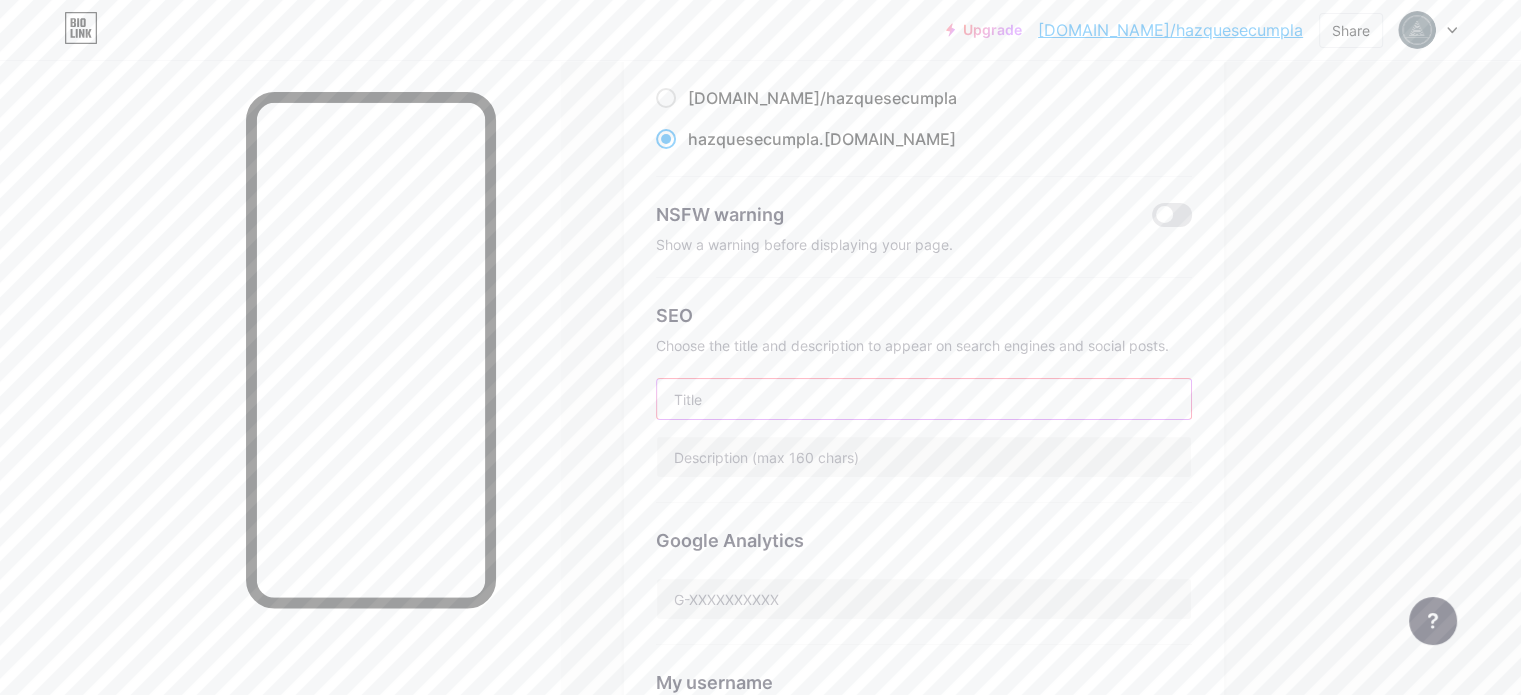 click at bounding box center (924, 399) 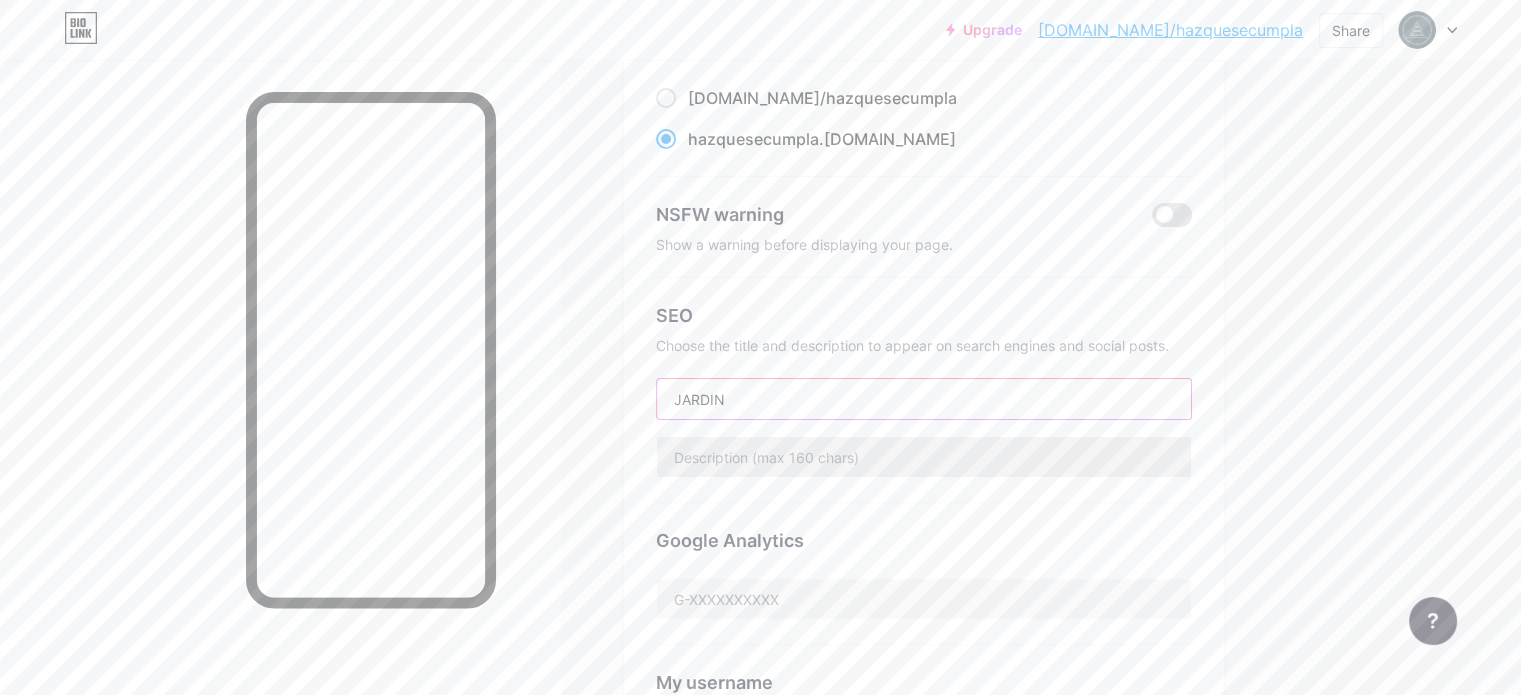 type on "JARDIN" 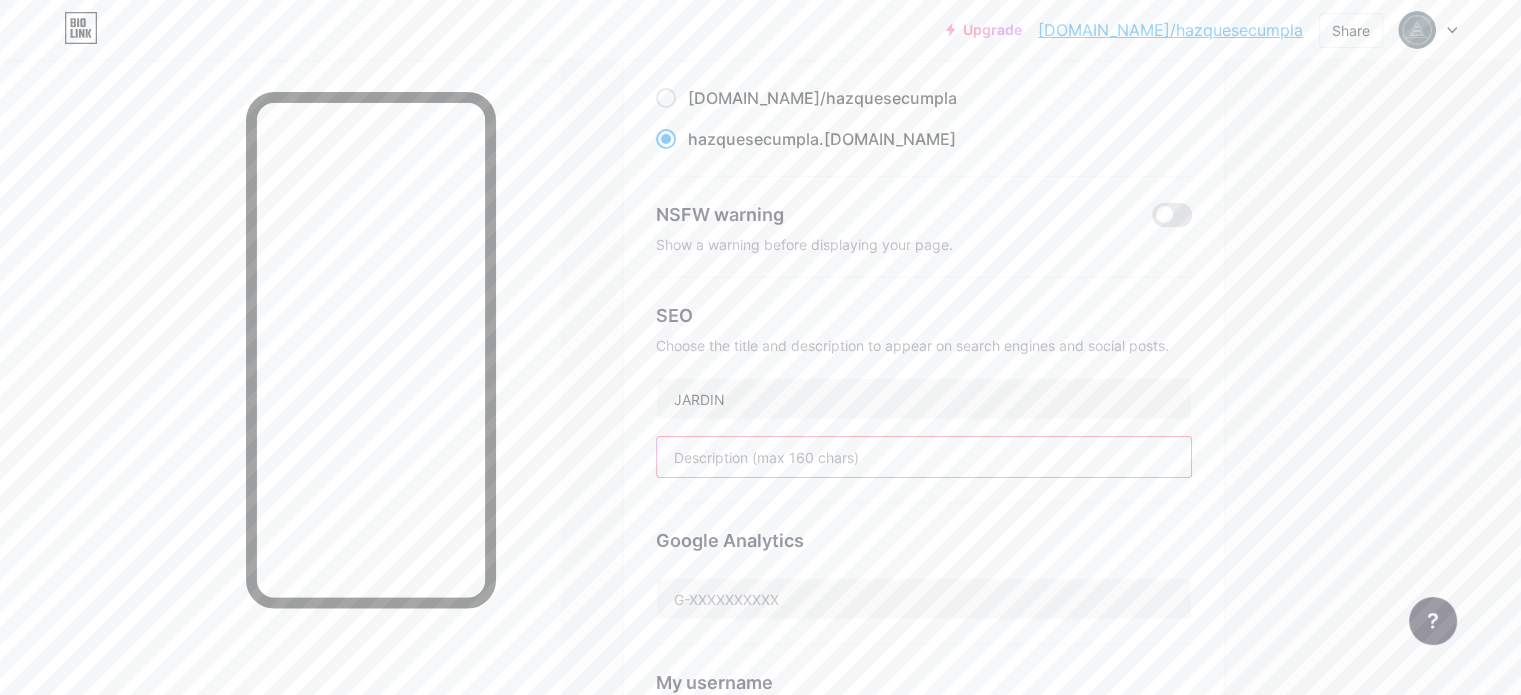 click at bounding box center [924, 457] 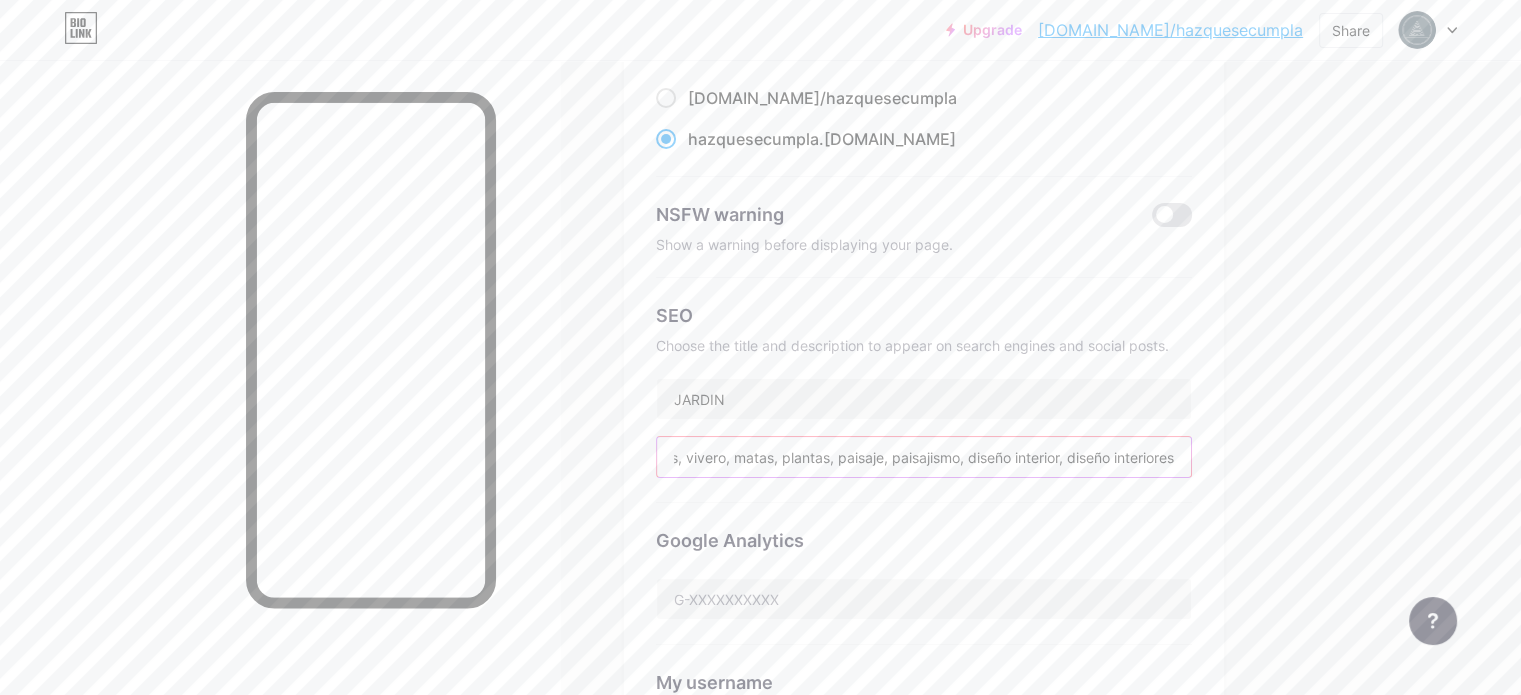 scroll, scrollTop: 0, scrollLeft: 98, axis: horizontal 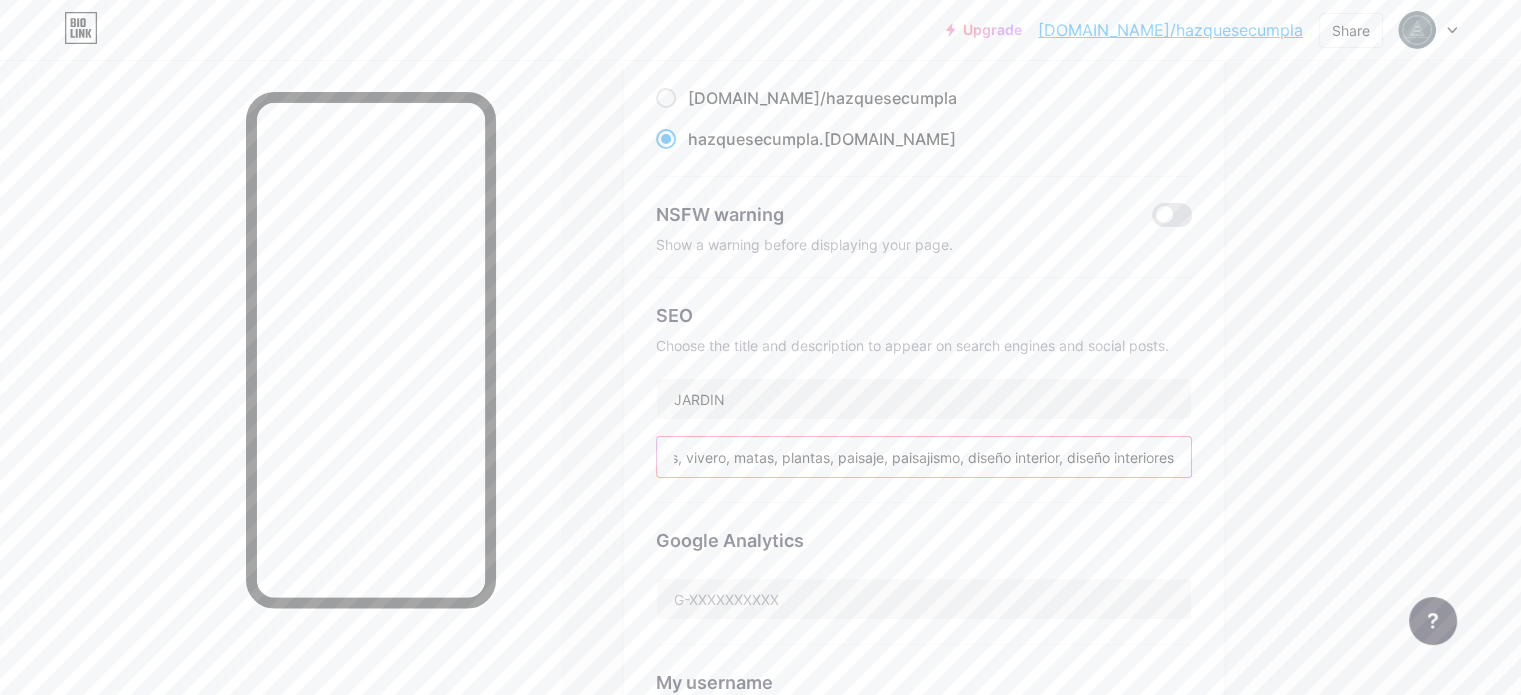 type on "jardin, jardines, vivero, matas, plantas, paisaje, paisajismo, diseño interior, diseño interiores" 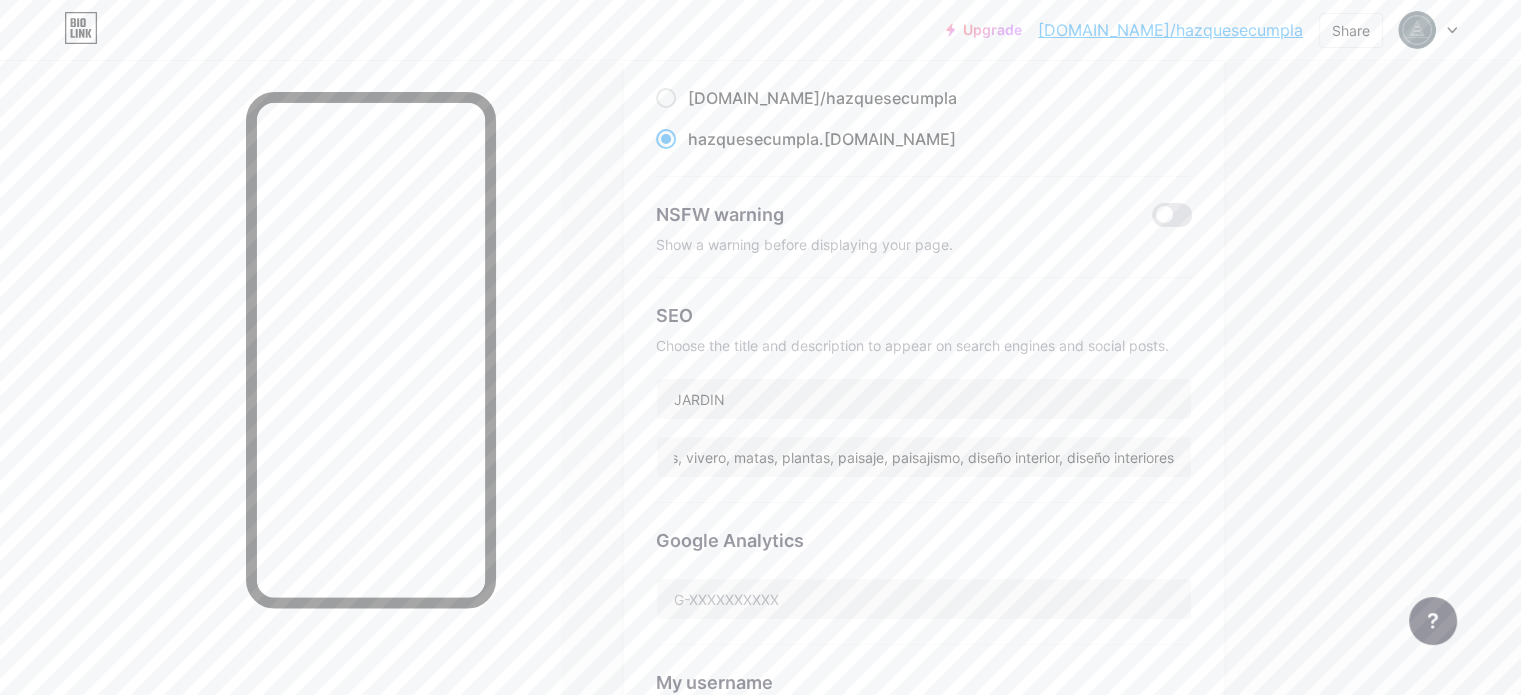 click on "SEO   Choose the title and description to appear on search engines and social posts.   JARDIN     jardin, jardines, vivero, matas, plantas, paisaje, paisajismo, diseño interior, diseño interiores" at bounding box center (924, 390) 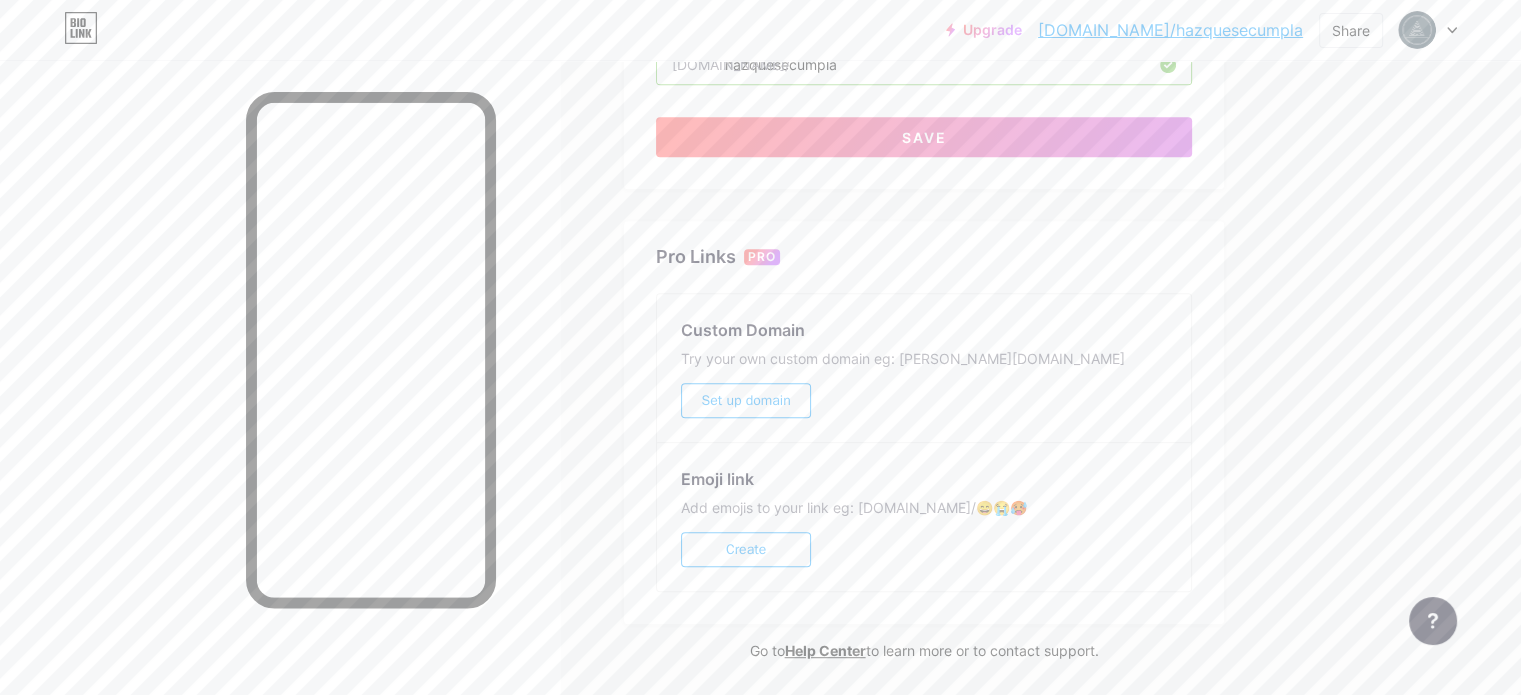 scroll, scrollTop: 900, scrollLeft: 0, axis: vertical 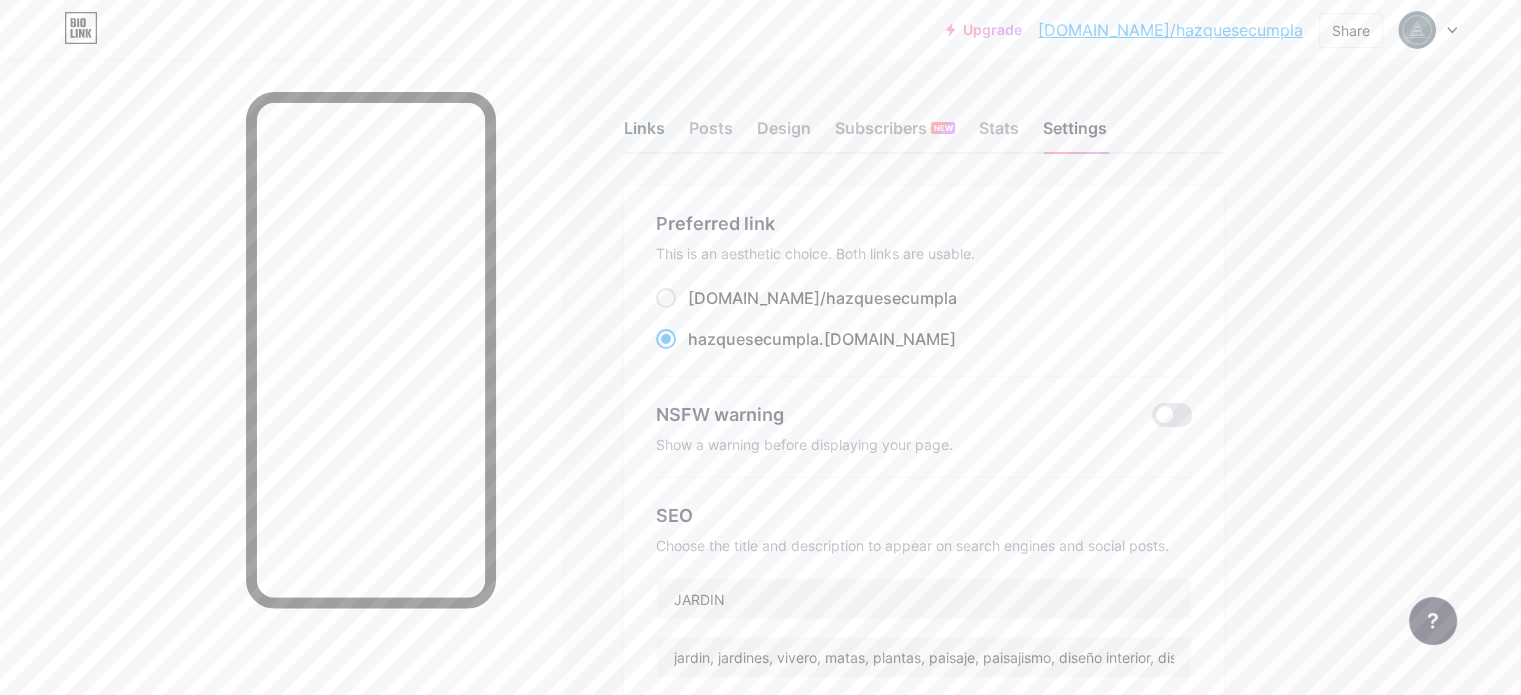 click on "Links" at bounding box center [644, 134] 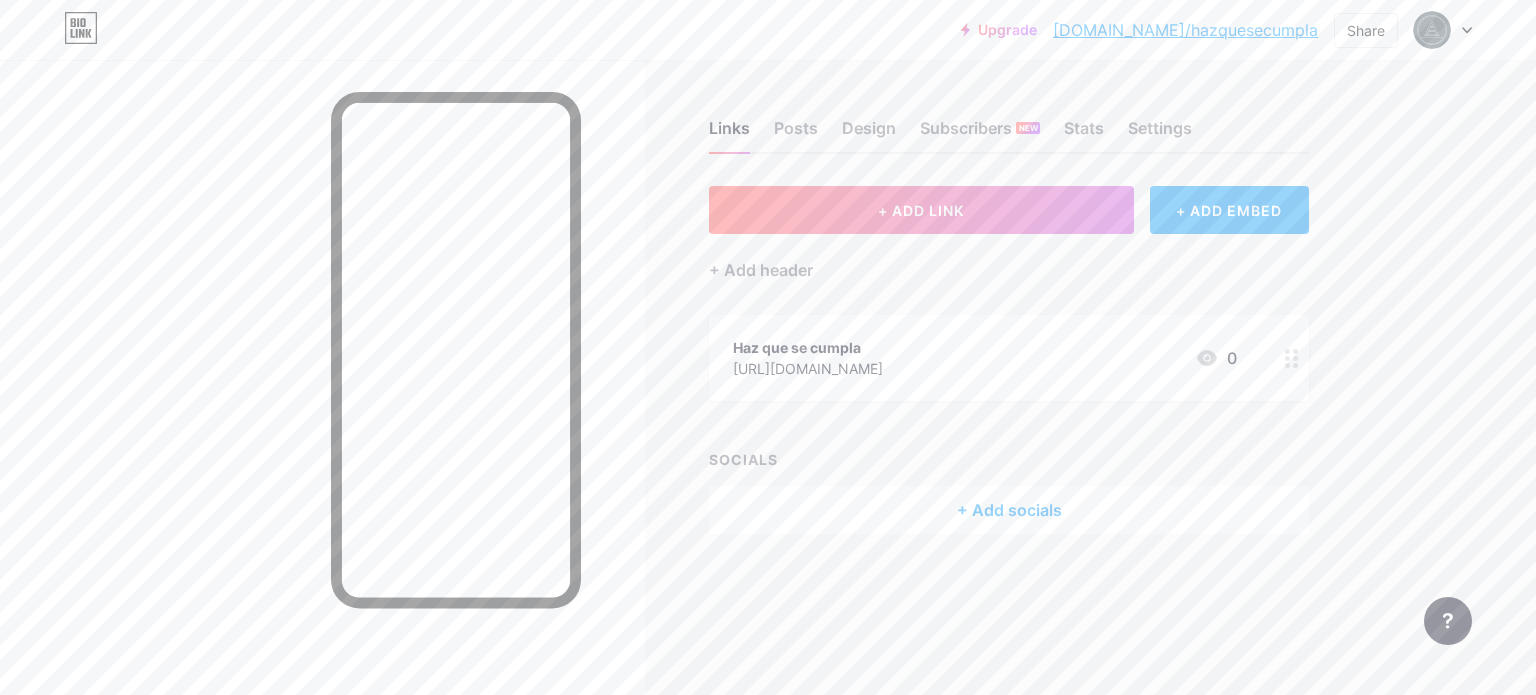 click 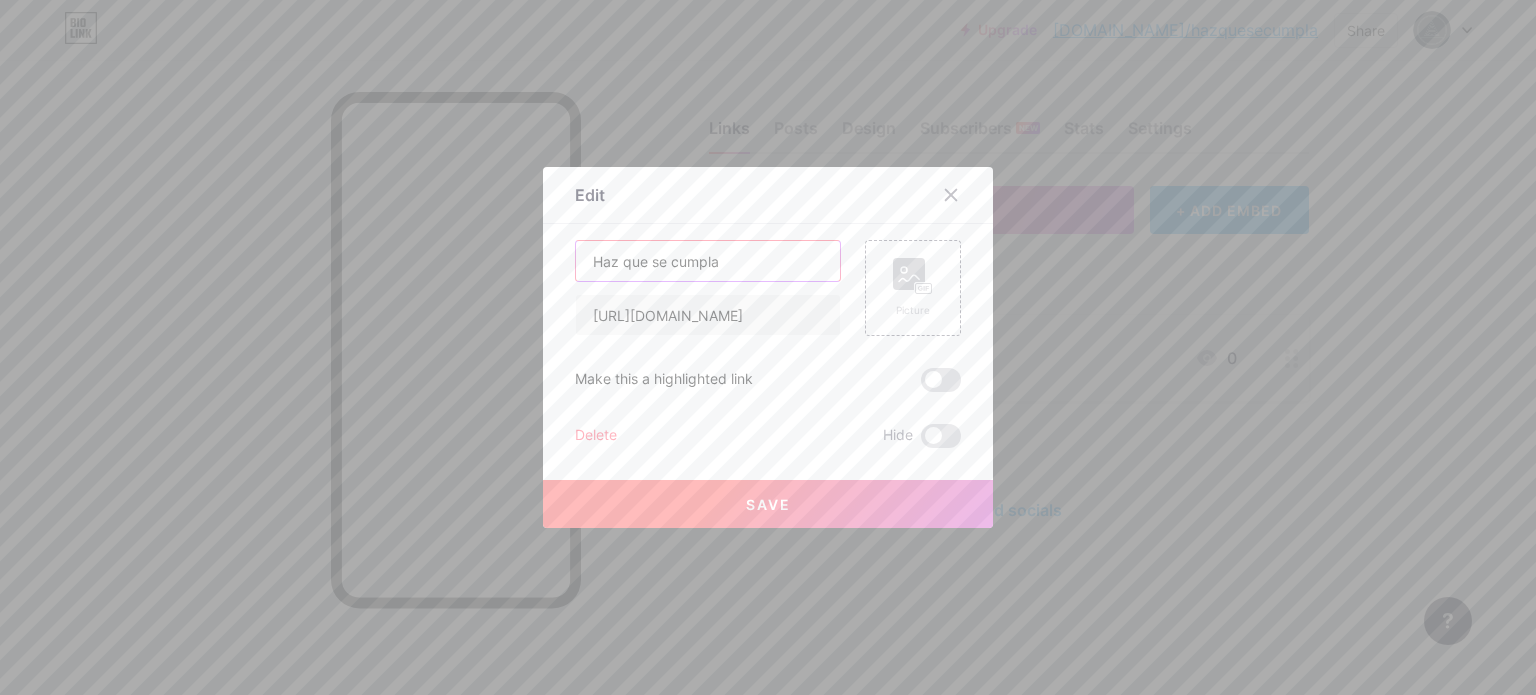 drag, startPoint x: 723, startPoint y: 261, endPoint x: 549, endPoint y: 258, distance: 174.02586 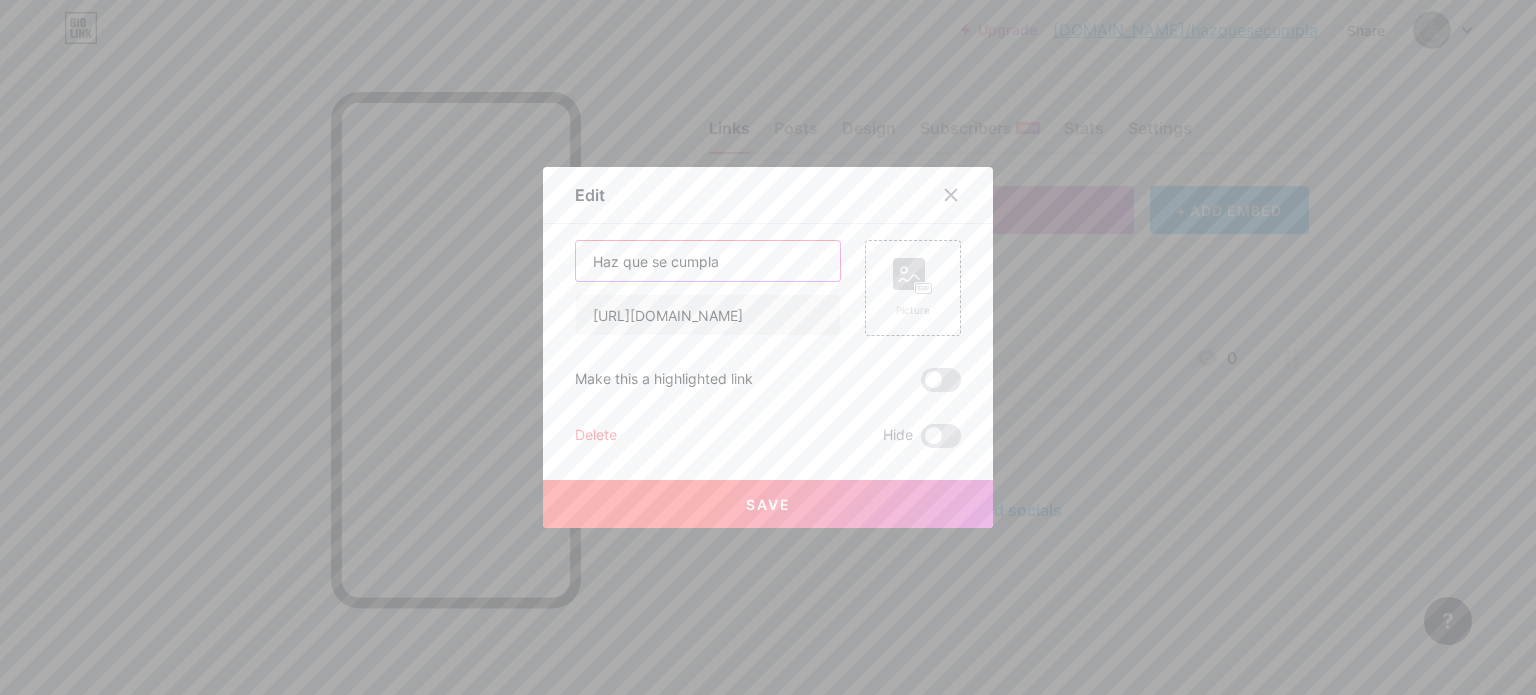 click on "Edit           Content
YouTube
Play YouTube video without leaving your page.
ADD
Vimeo
Play Vimeo video without leaving your page.
ADD
Tiktok
Grow your TikTok following
ADD
Tweet
Embed a tweet.
ADD
Reddit
Showcase your Reddit profile
ADD
Spotify
Embed Spotify to play the preview of a track.
ADD
Twitch
Play Twitch video without leaving your page.
ADD
SoundCloud" at bounding box center (768, 347) 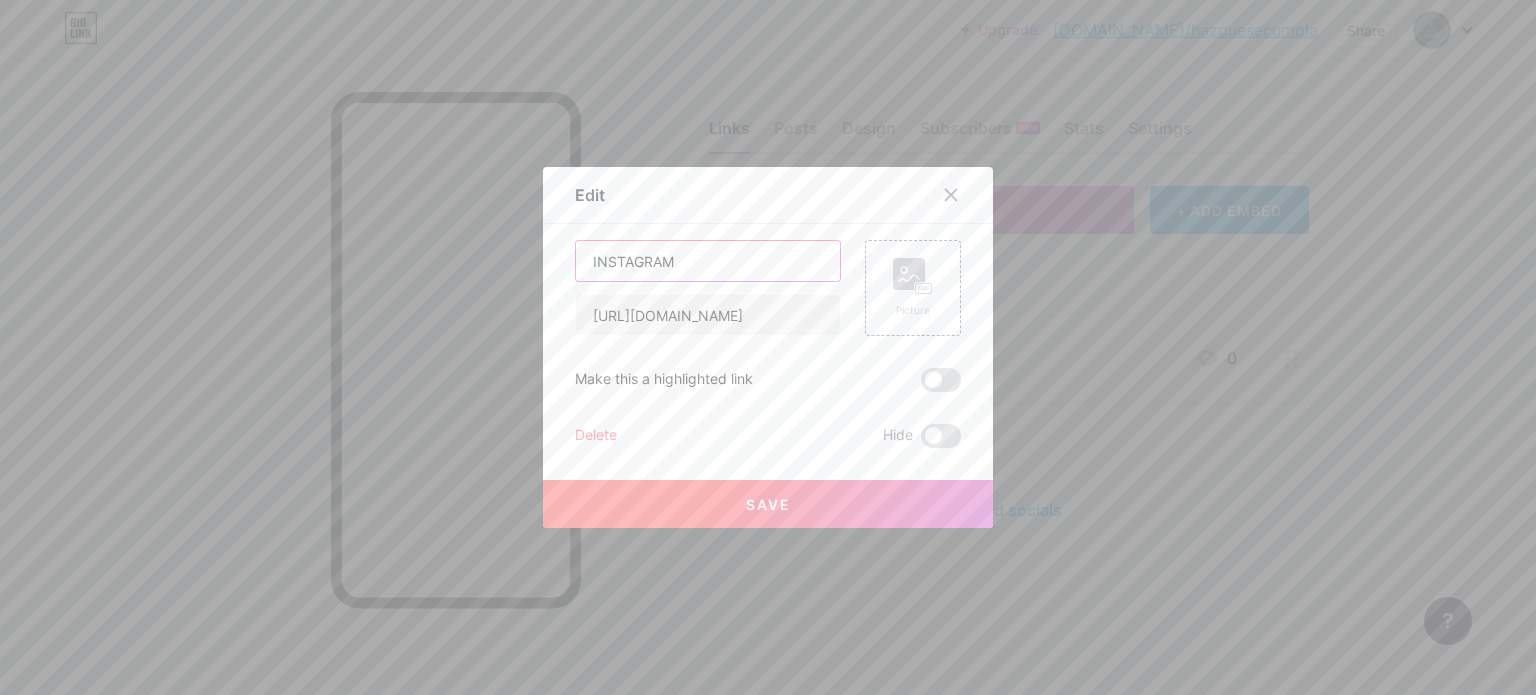 type on "INSTAGRAM" 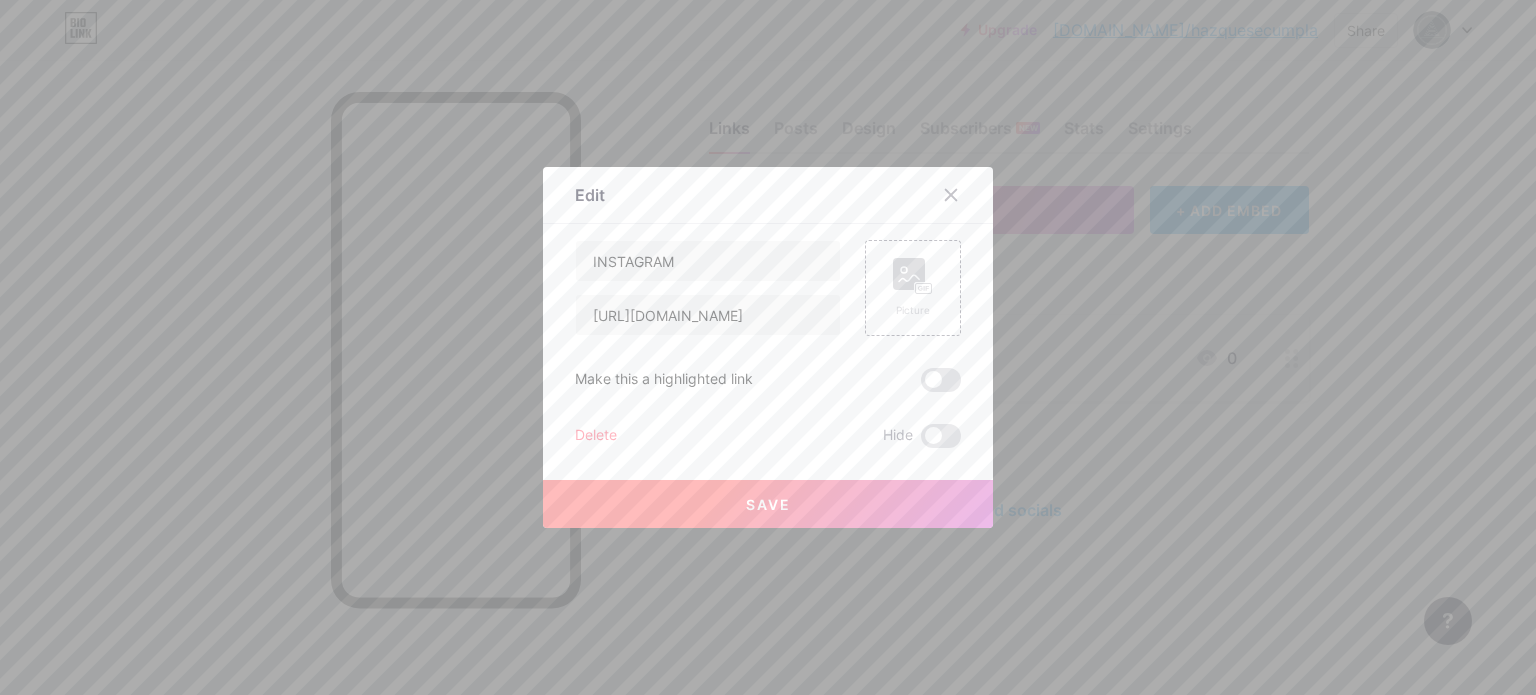 click on "Save" at bounding box center [768, 504] 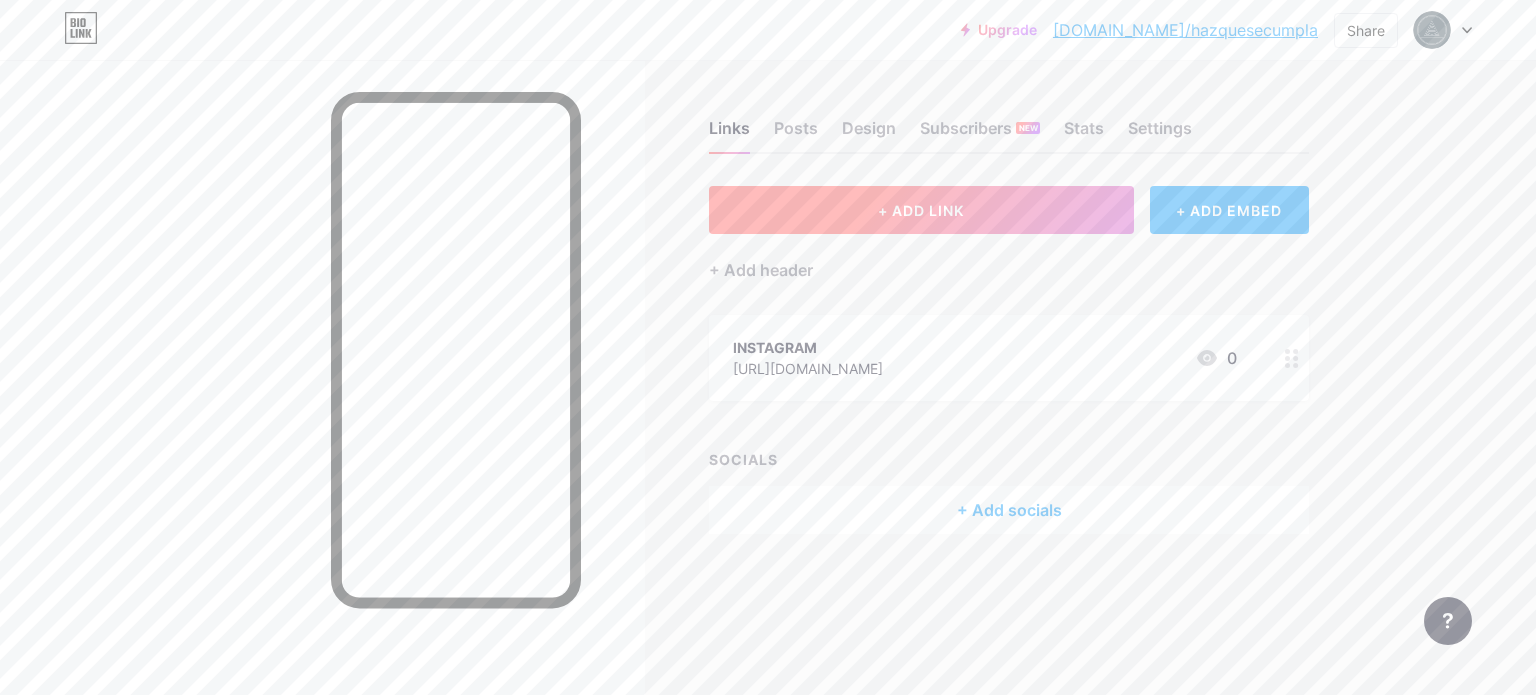 click on "+ ADD LINK" at bounding box center [921, 210] 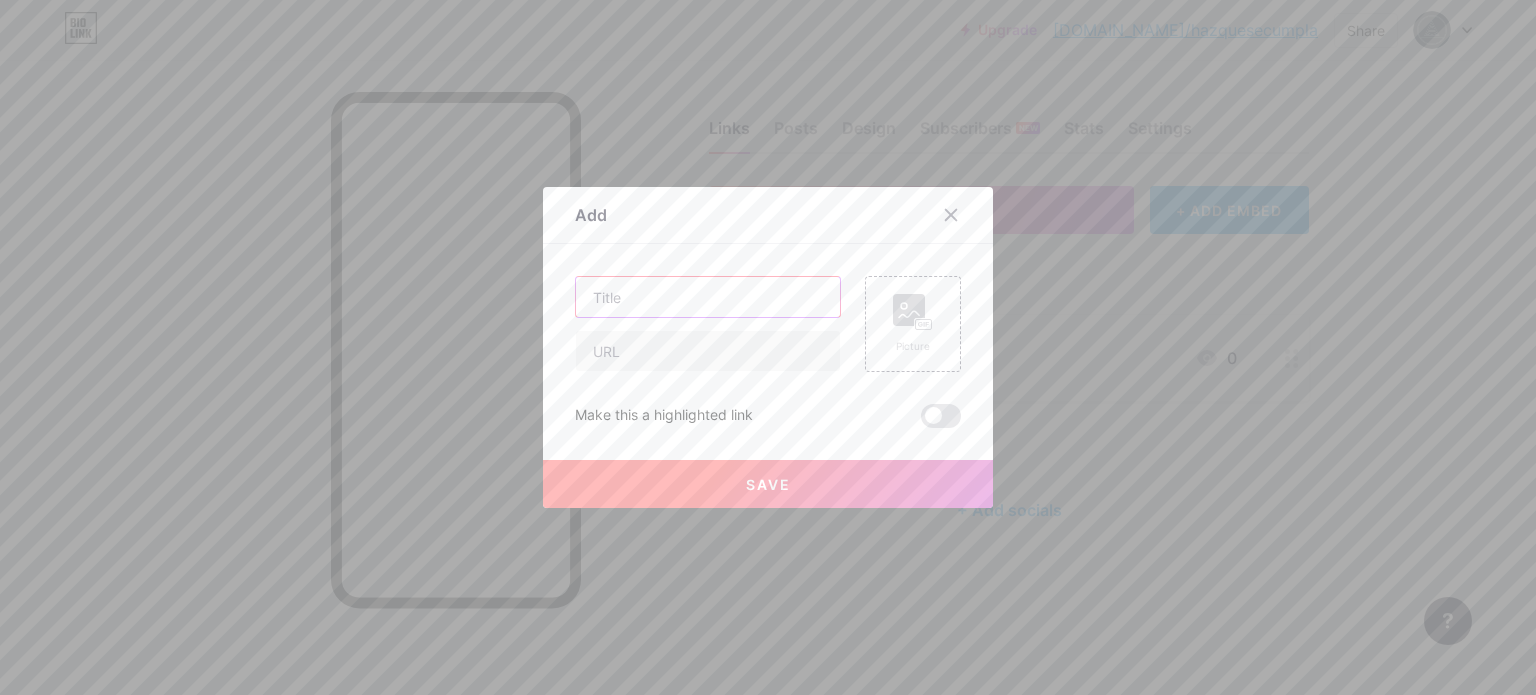 click at bounding box center (708, 297) 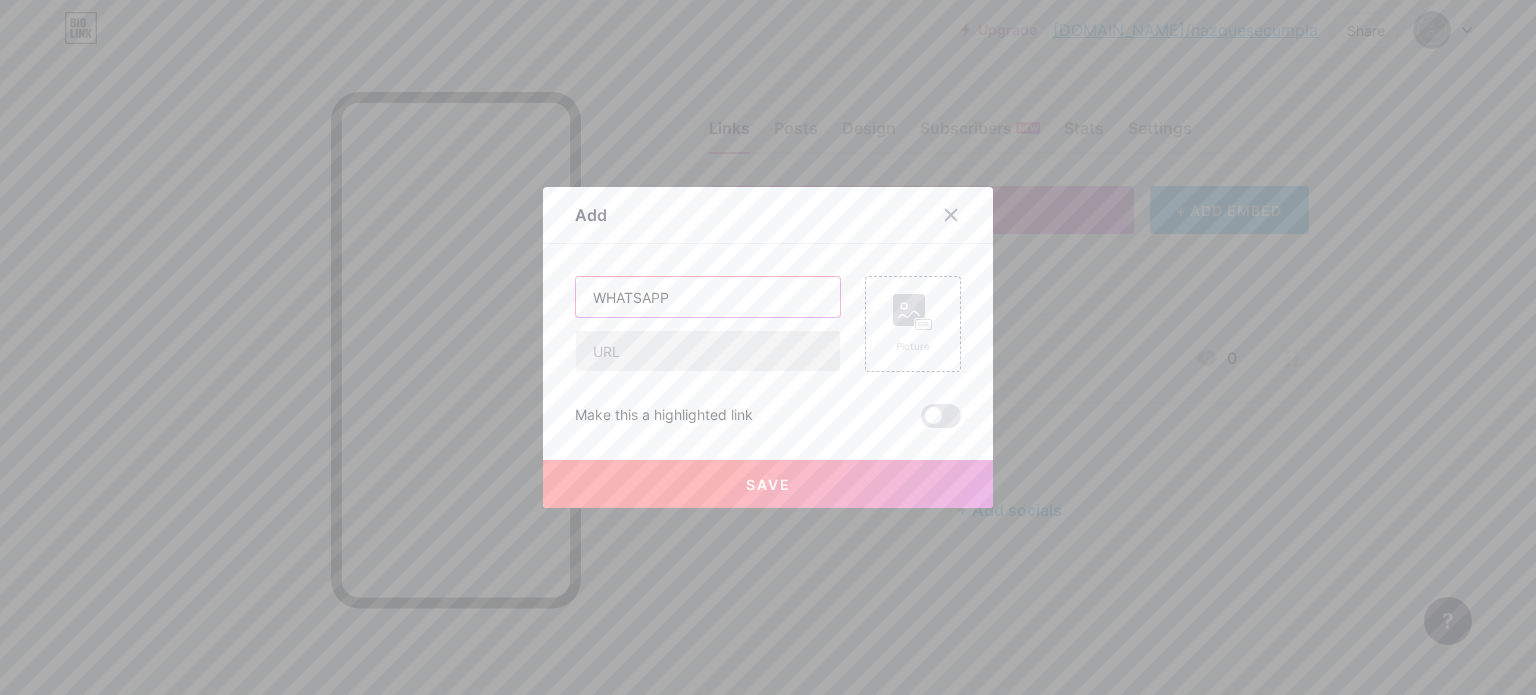 type on "WHATSAPP" 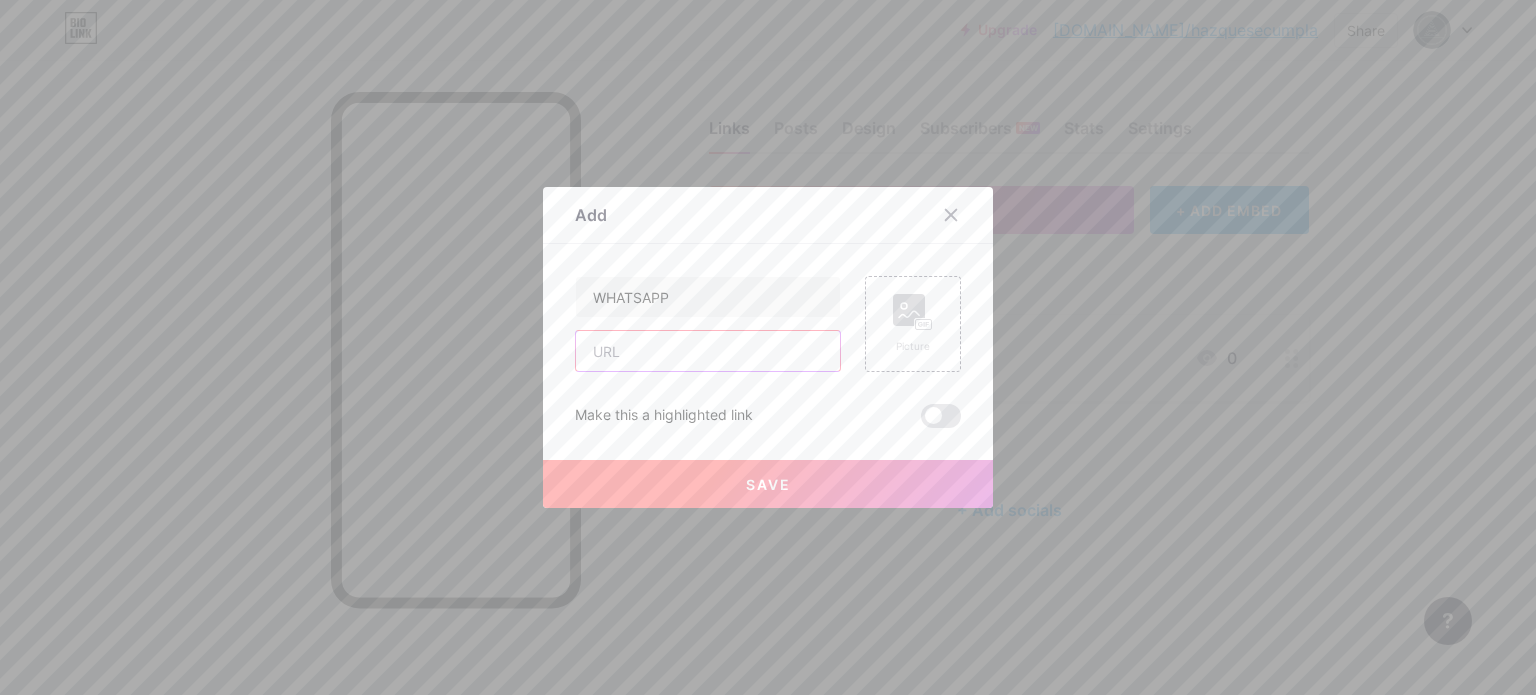 click at bounding box center [708, 351] 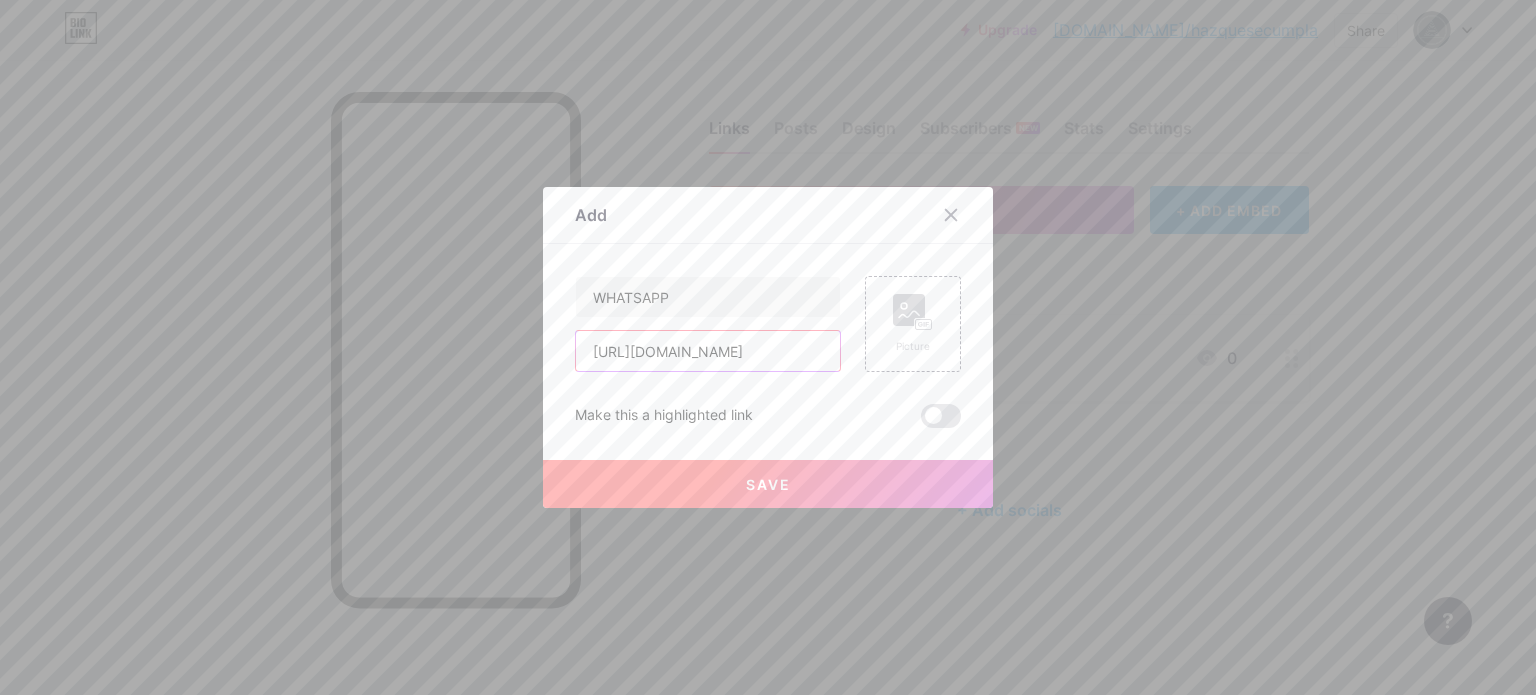 type on "https://wa.link/zdz8sb" 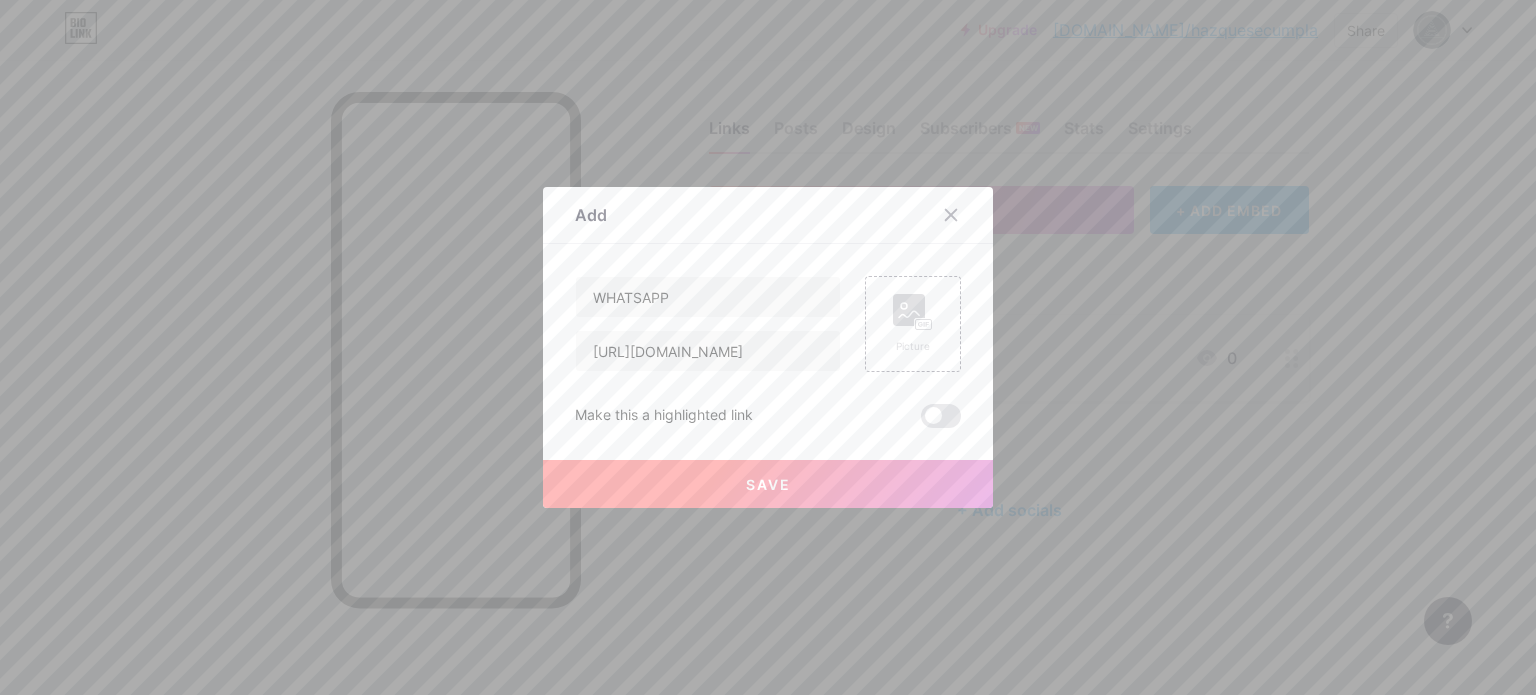 click on "Save" at bounding box center [768, 484] 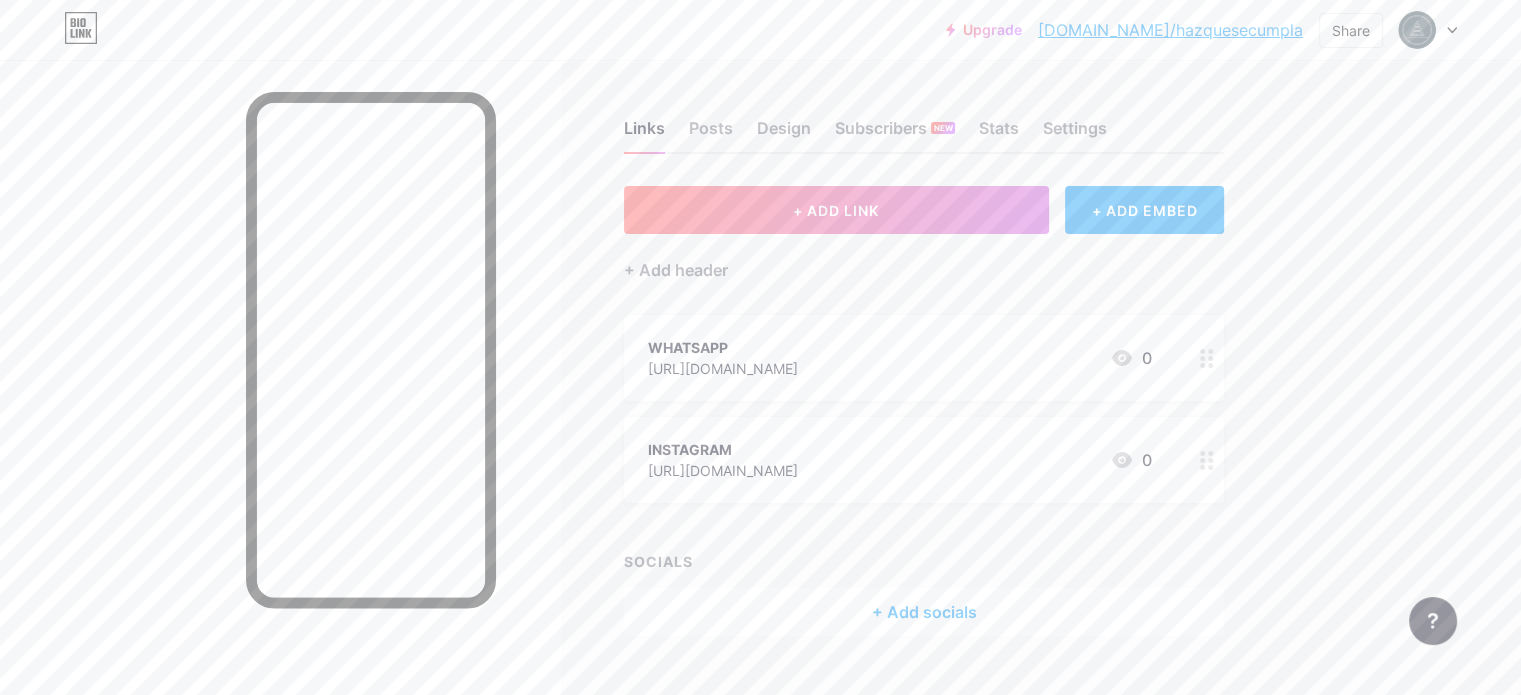click on "WHATSAPP
https://wa.link/zdz8sb
0" at bounding box center (900, 358) 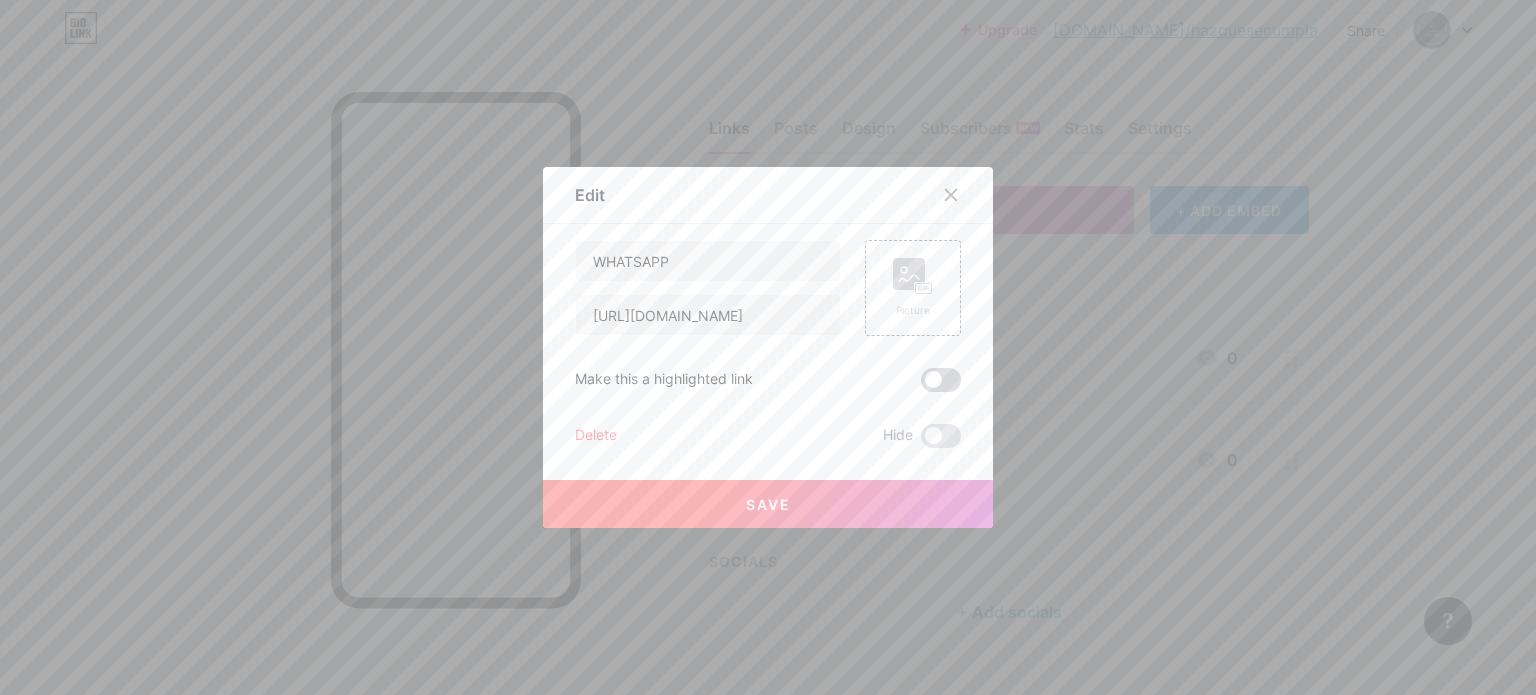 click at bounding box center (941, 380) 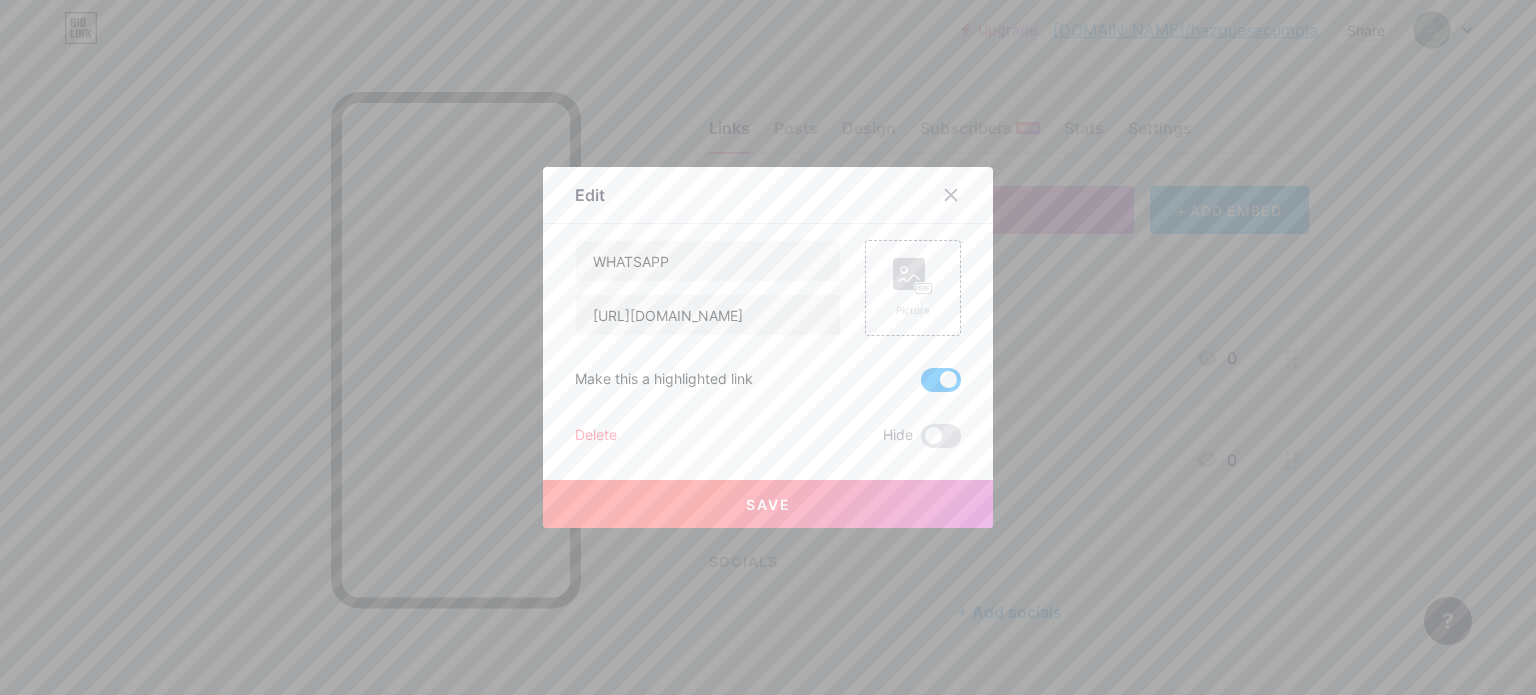 click on "Save" at bounding box center [768, 504] 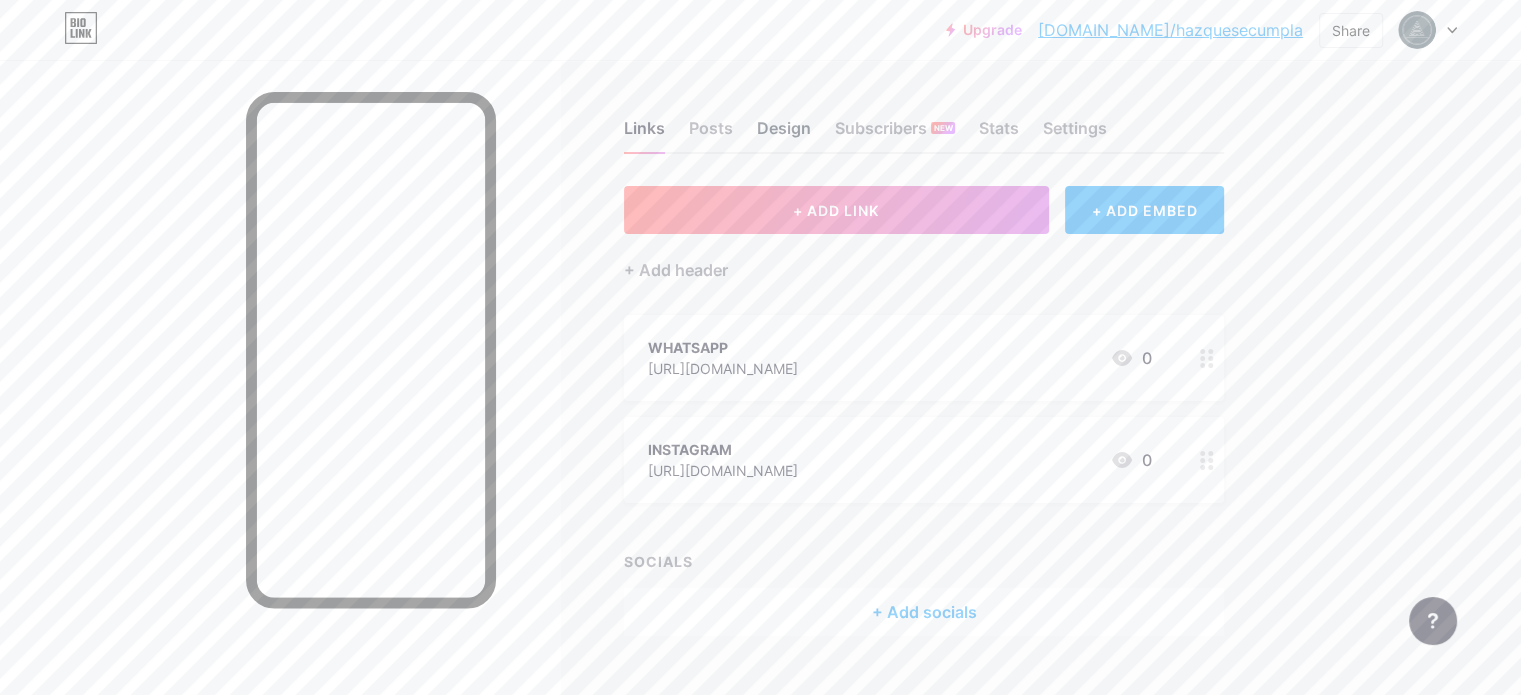 click on "Design" at bounding box center (784, 134) 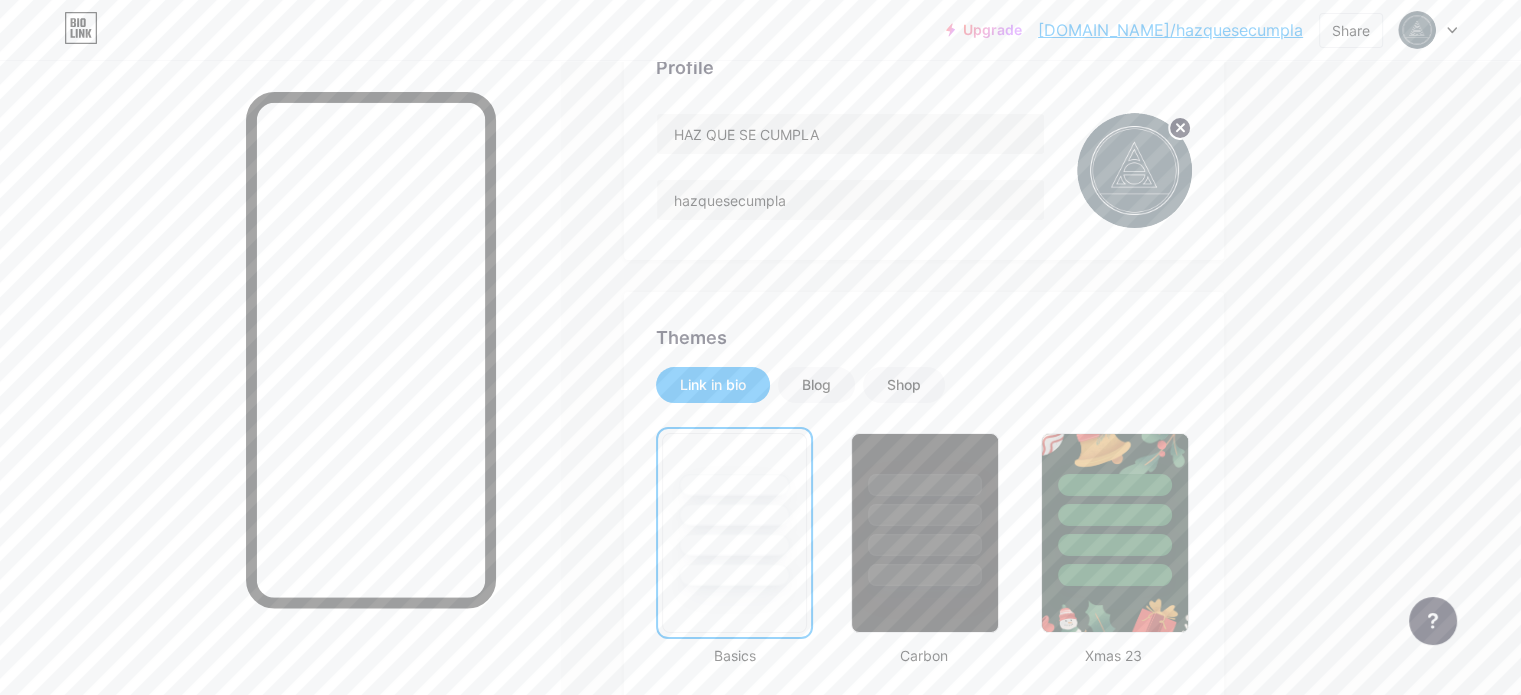scroll, scrollTop: 200, scrollLeft: 0, axis: vertical 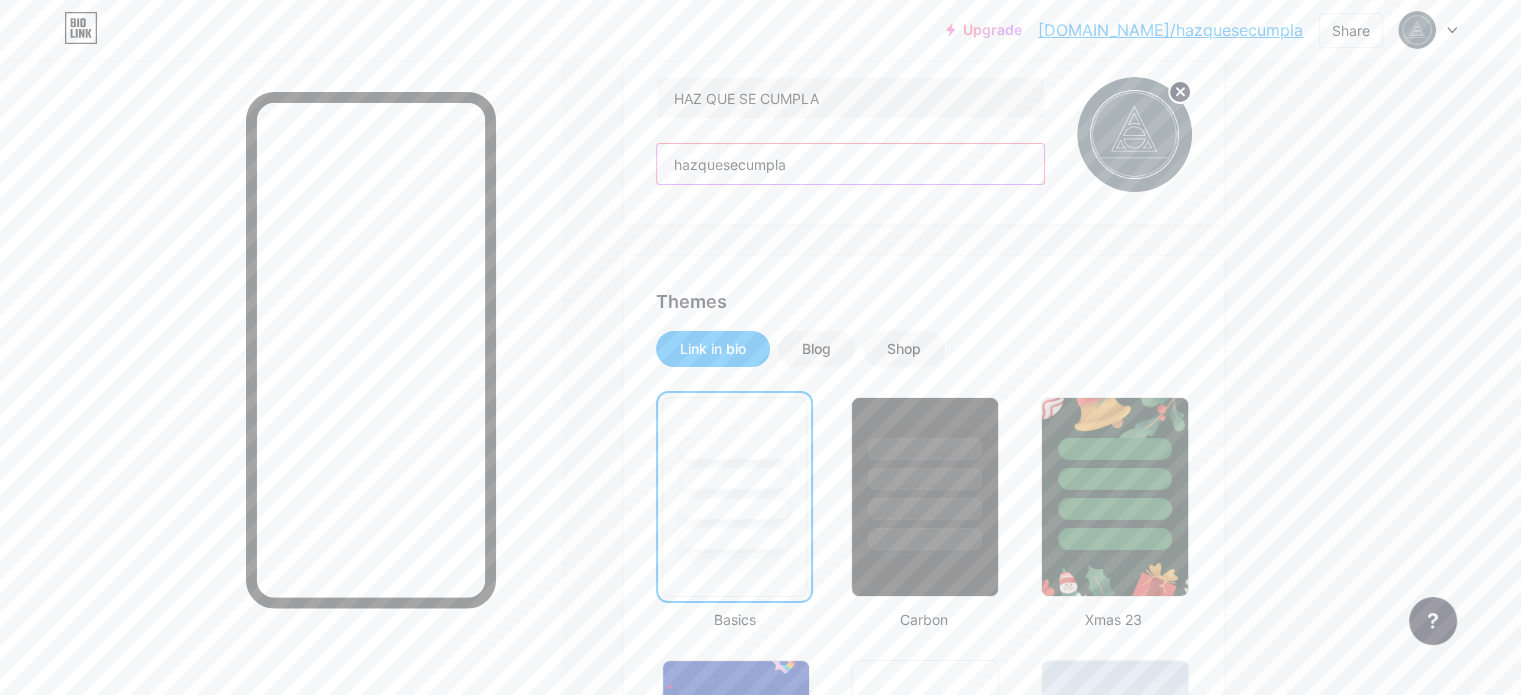 click on "hazquesecumpla" at bounding box center (850, 164) 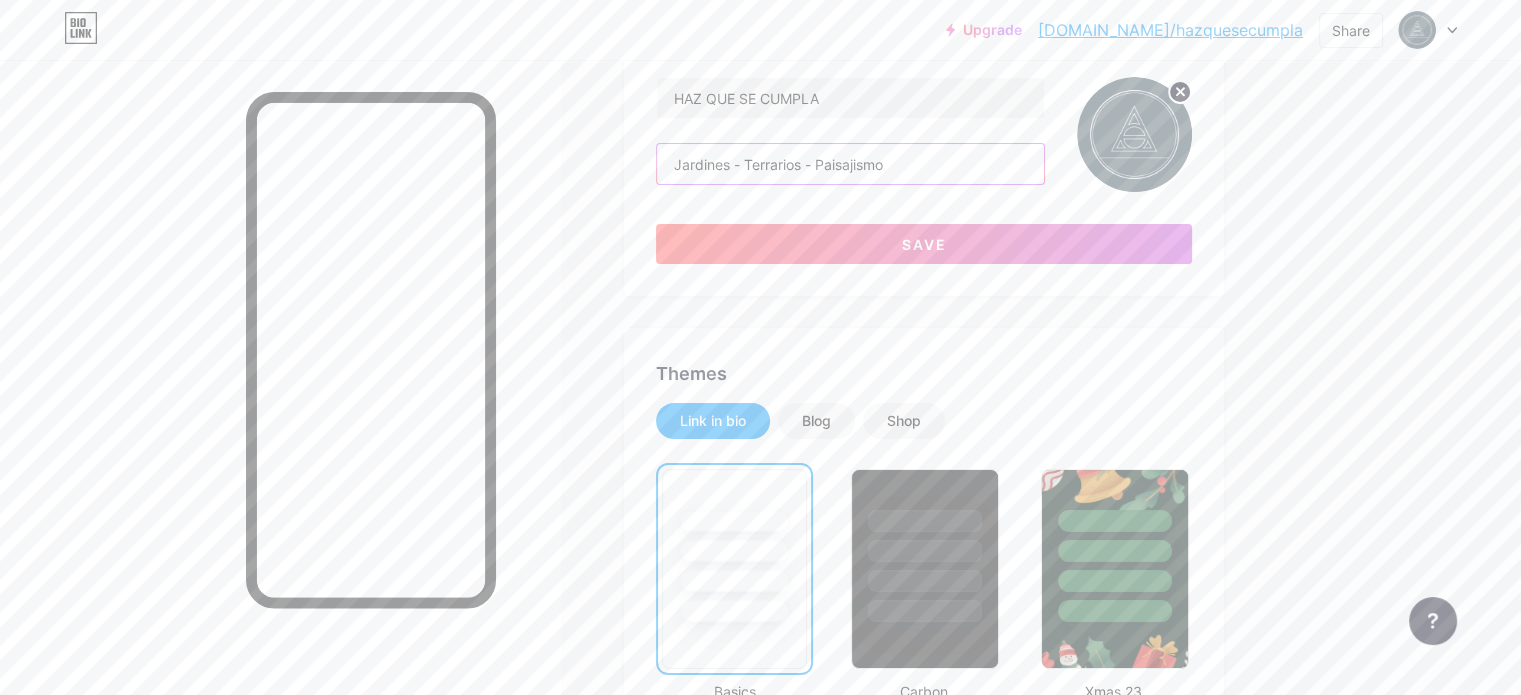 type on "Jardines - Terrarios - Paisajismo" 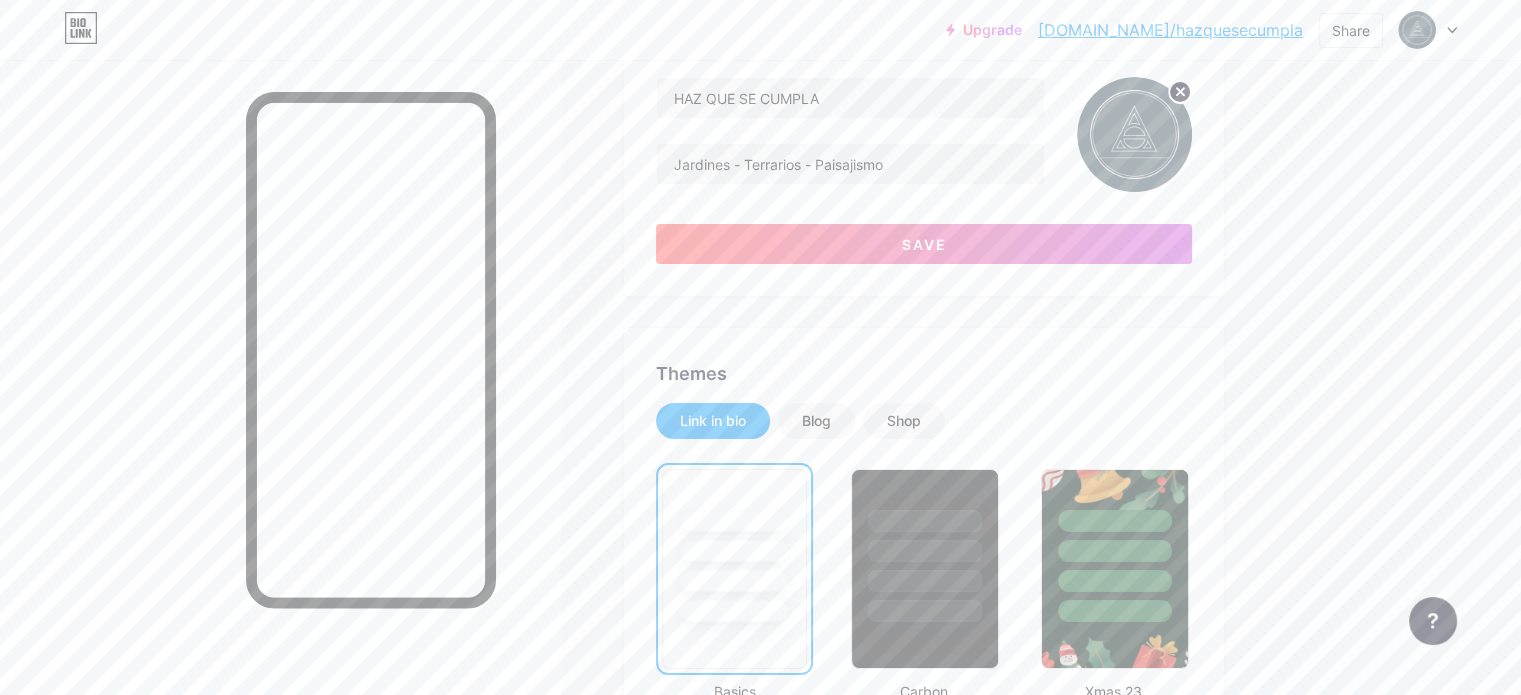click on "HAZ QUE SE CUMPLA     Jardines - Terrarios - Paisajismo" at bounding box center (924, 134) 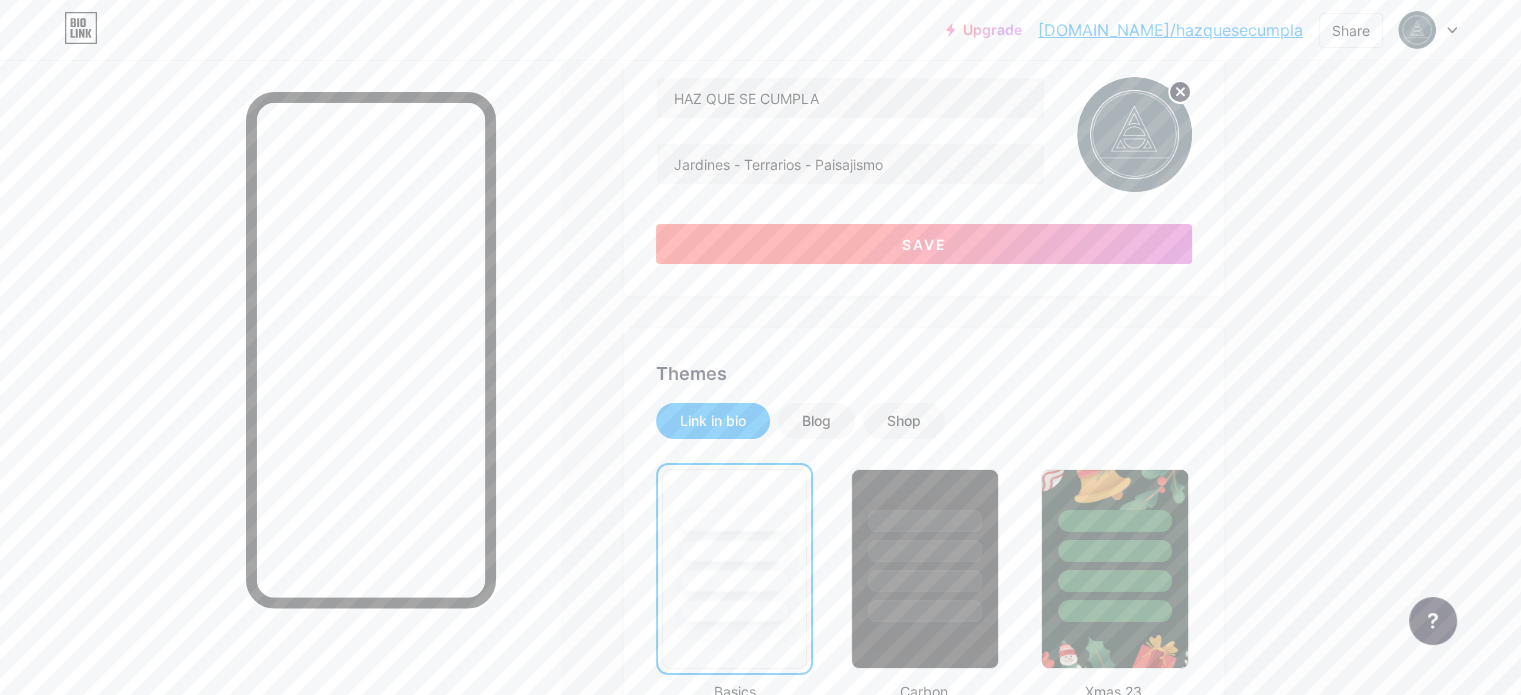 click on "Save" at bounding box center [924, 244] 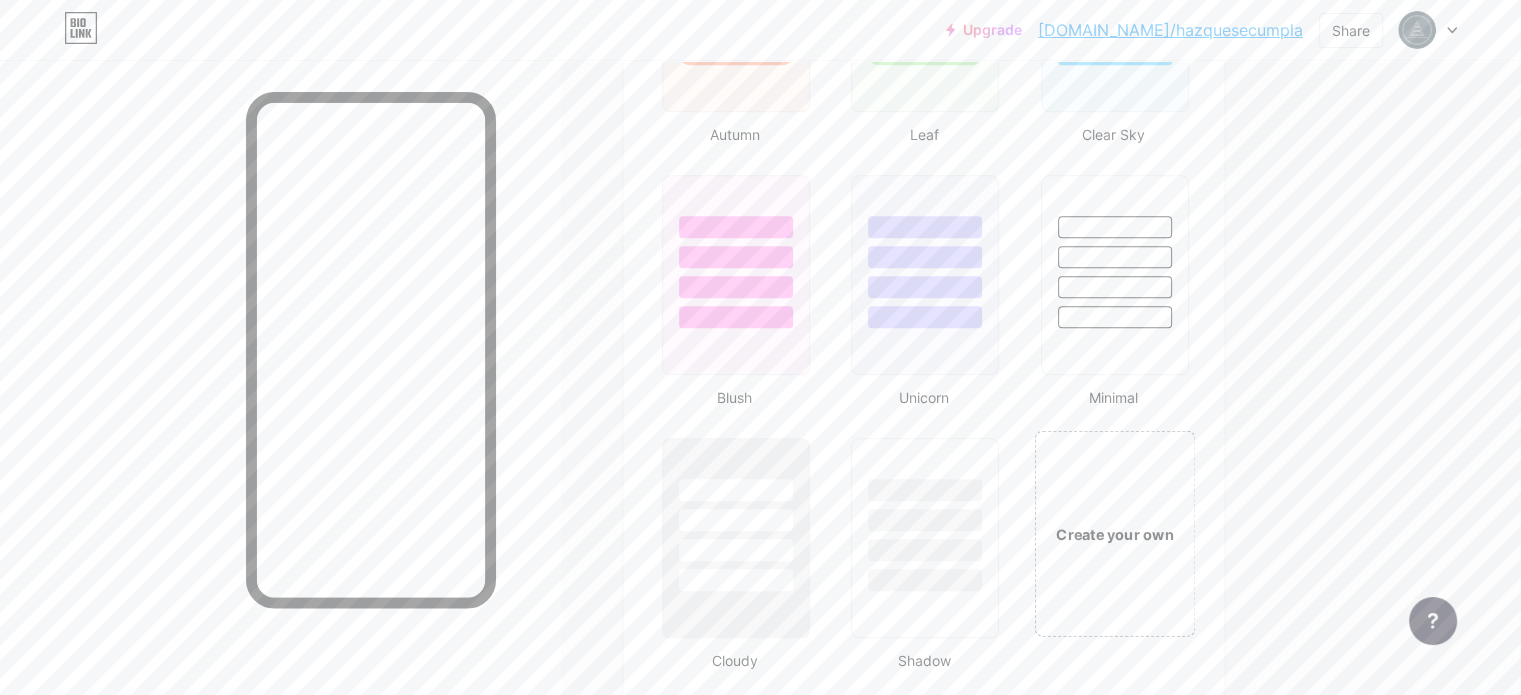 scroll, scrollTop: 2200, scrollLeft: 0, axis: vertical 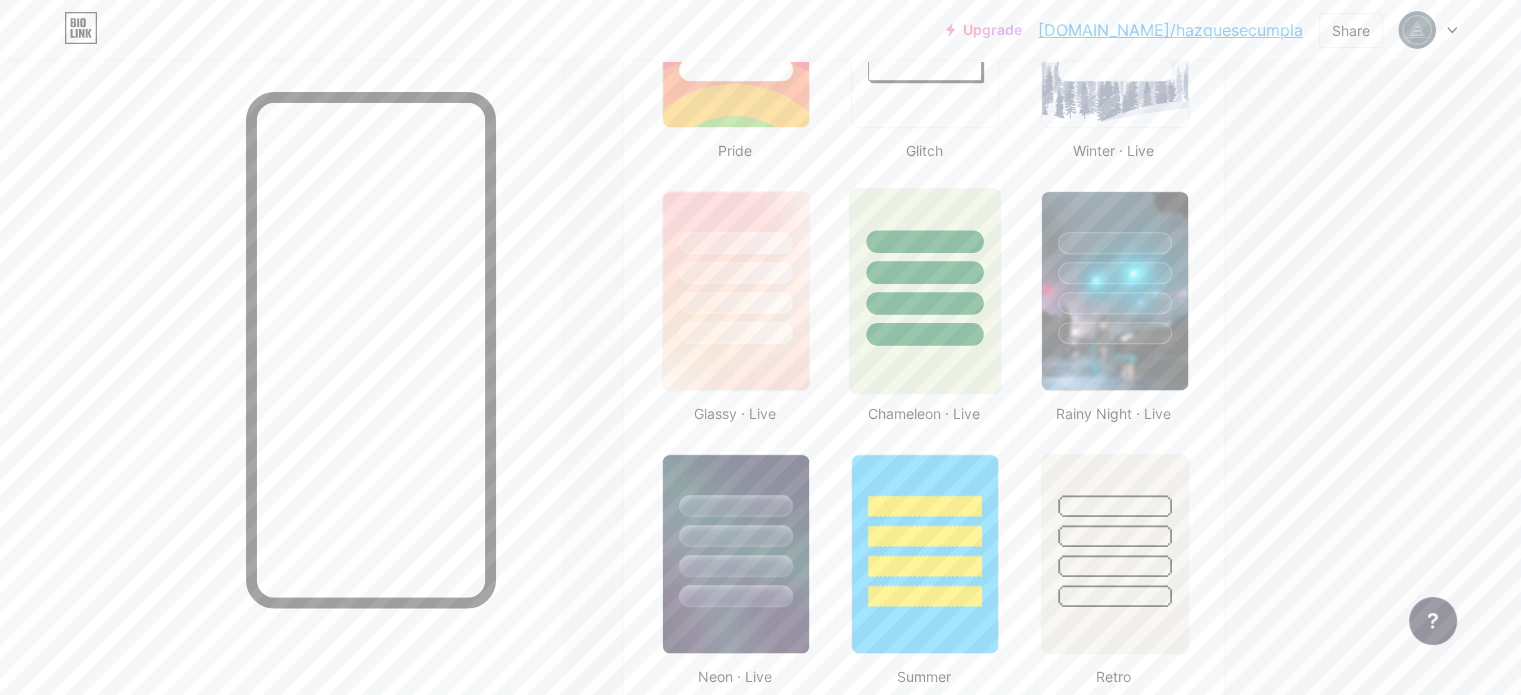 click at bounding box center [925, 334] 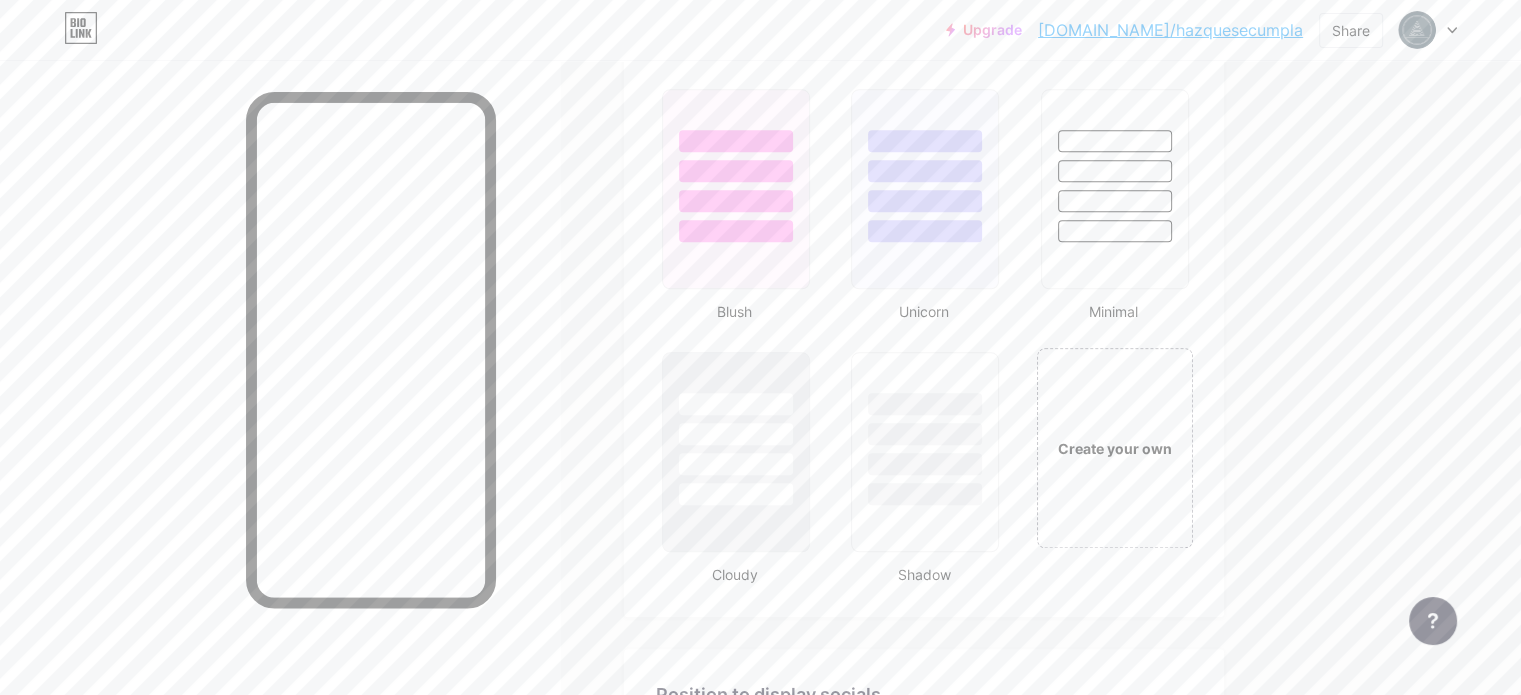scroll, scrollTop: 1802, scrollLeft: 0, axis: vertical 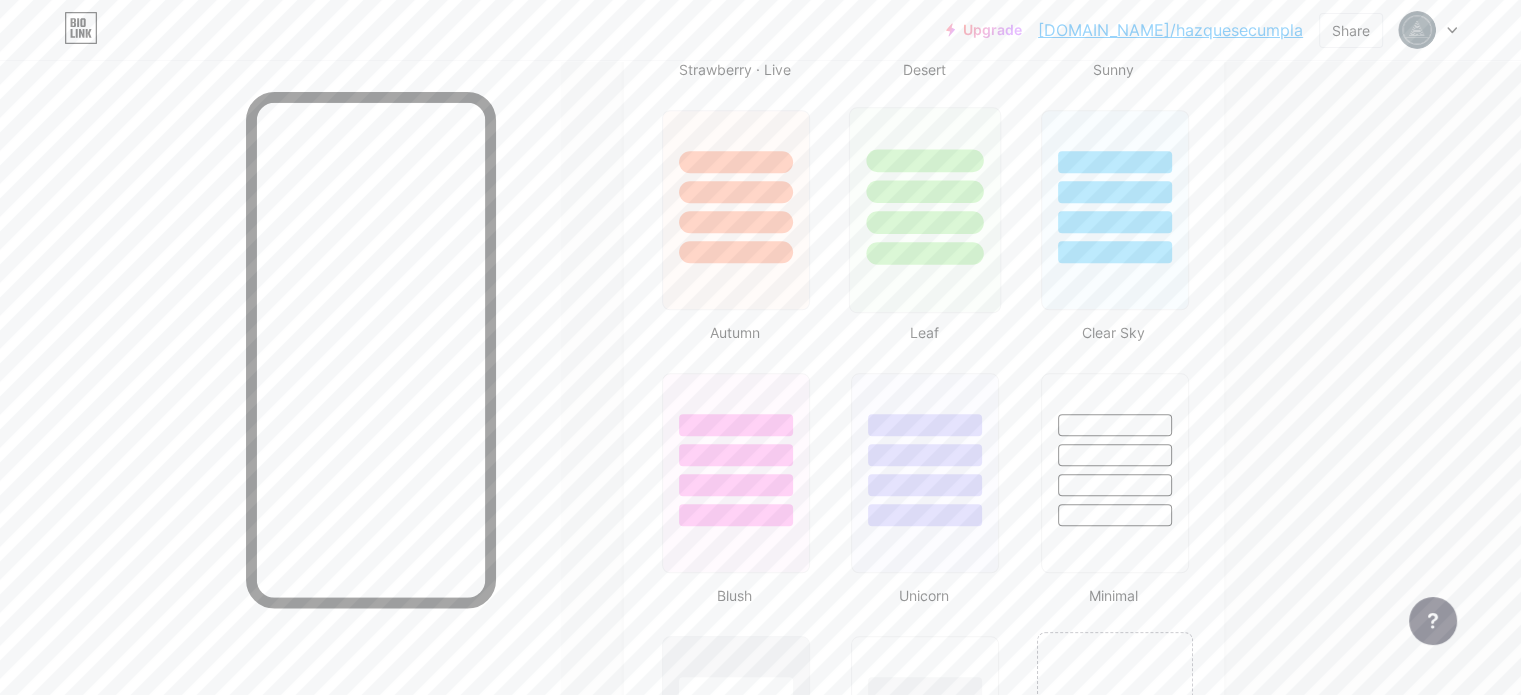 click at bounding box center [925, 253] 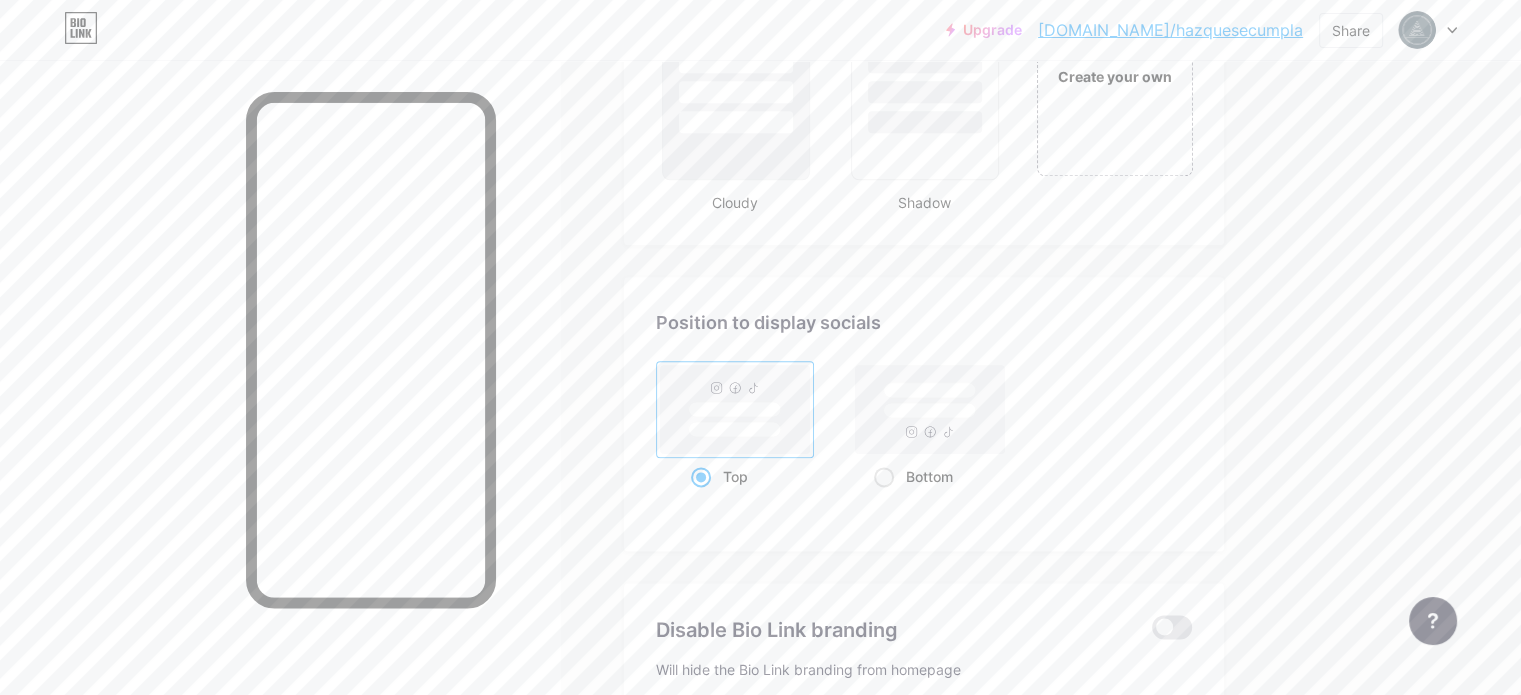 scroll, scrollTop: 2557, scrollLeft: 0, axis: vertical 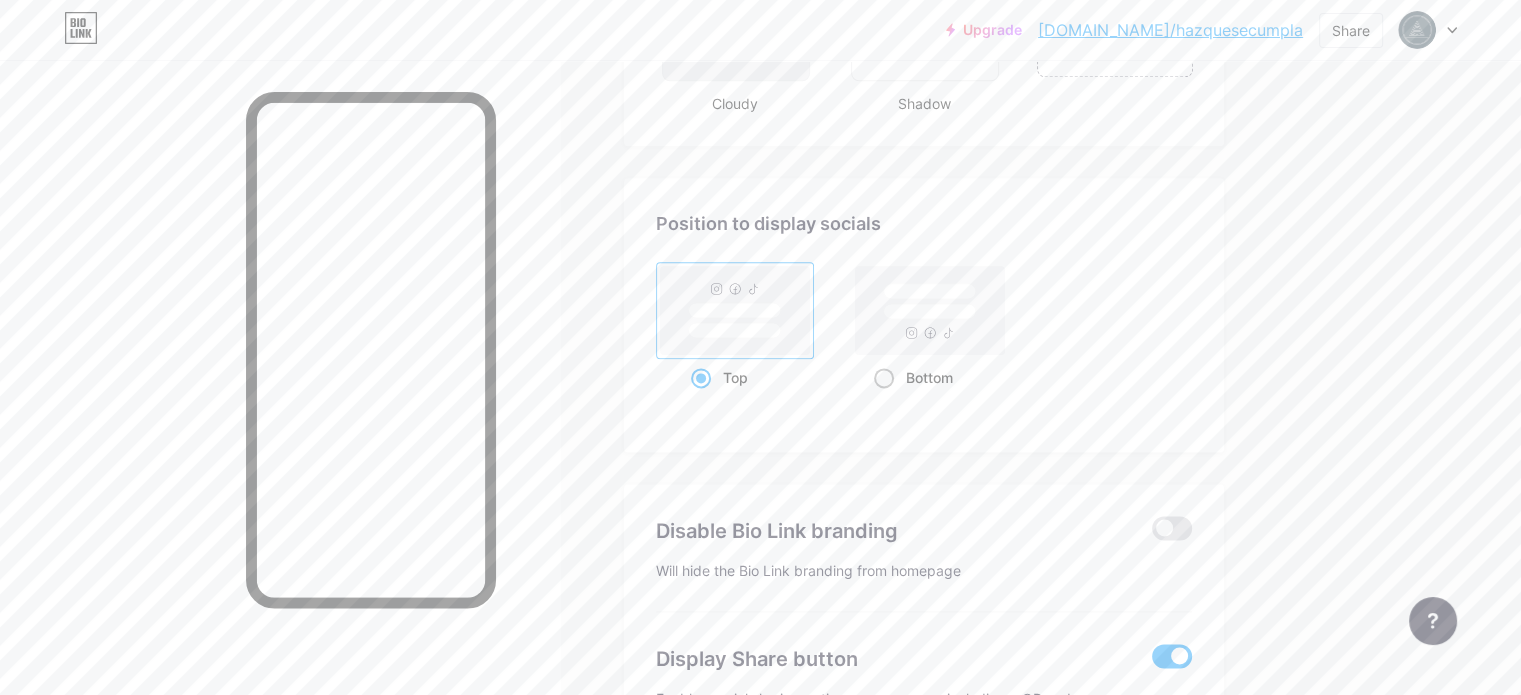 click at bounding box center (884, 378) 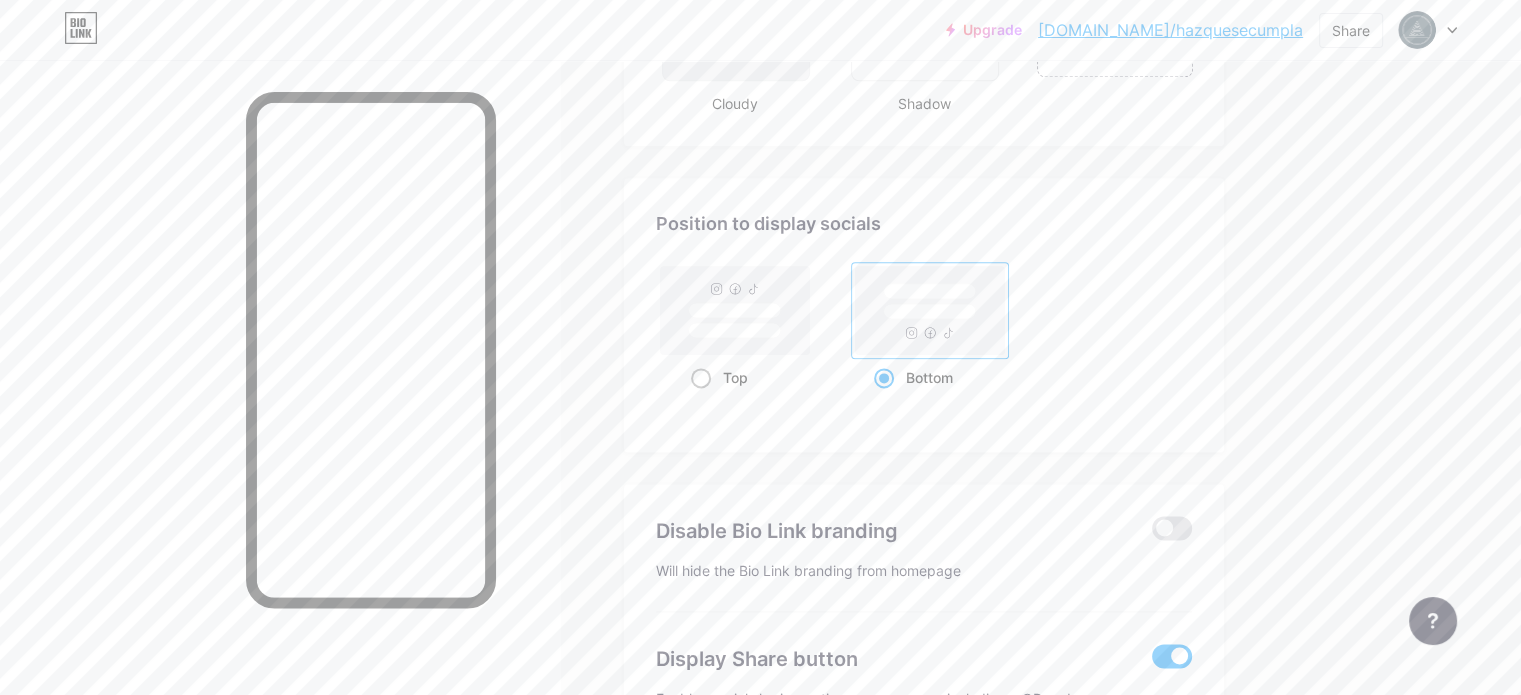 click on "Top" at bounding box center [735, 377] 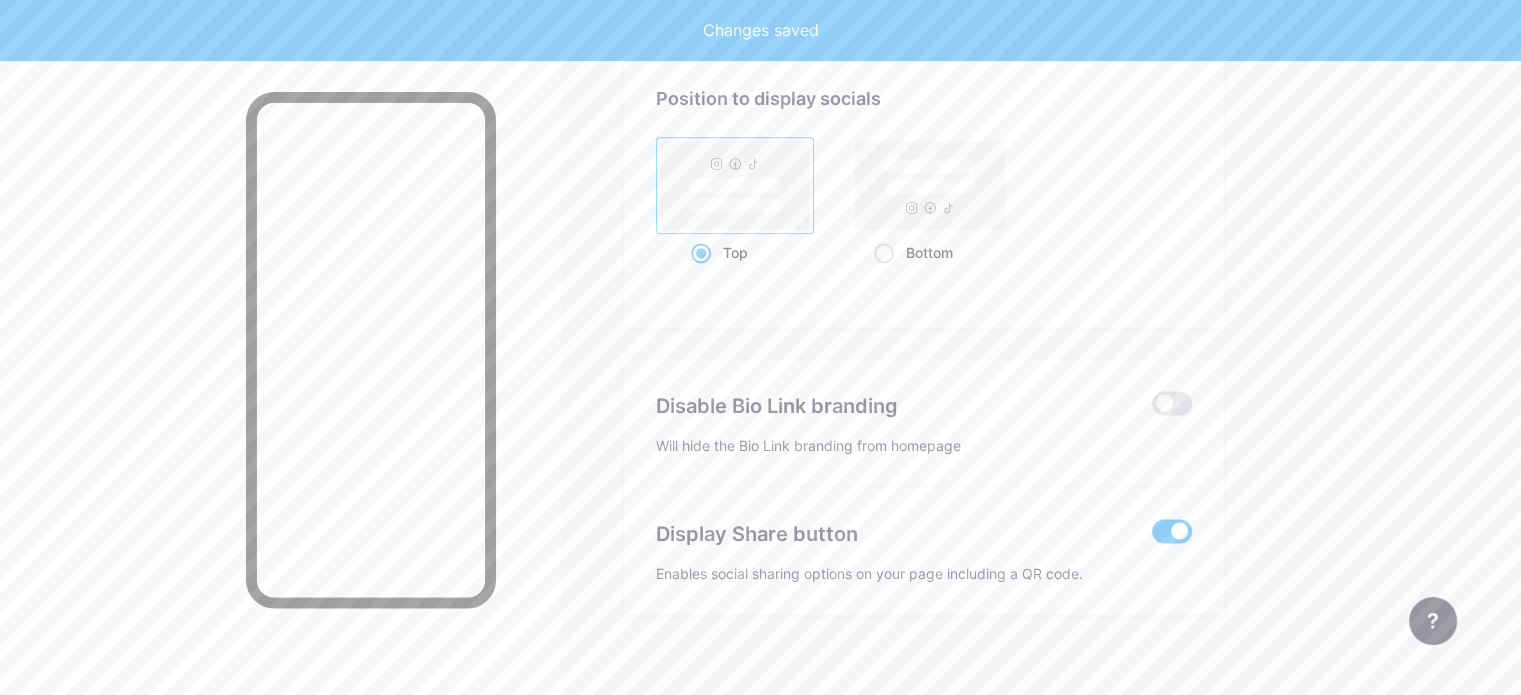 scroll, scrollTop: 2694, scrollLeft: 0, axis: vertical 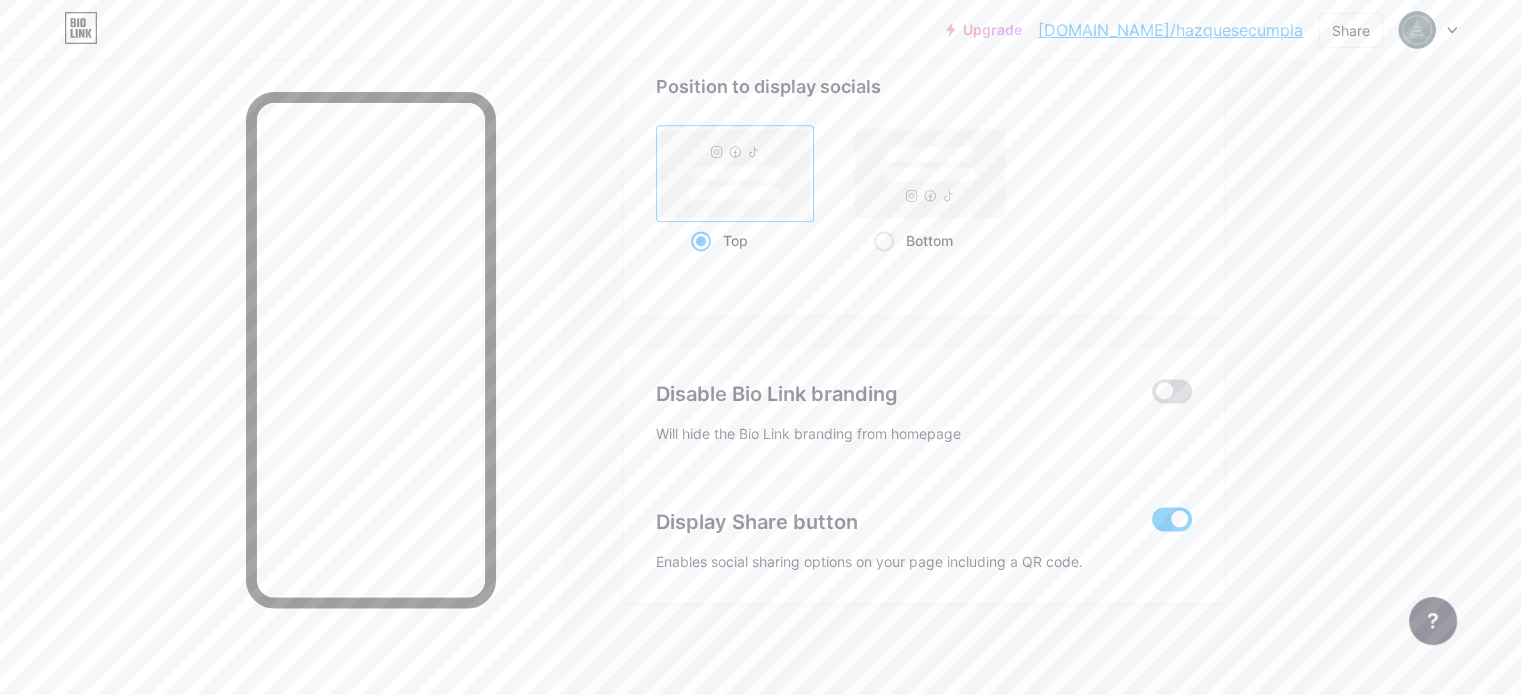 click at bounding box center [1172, 391] 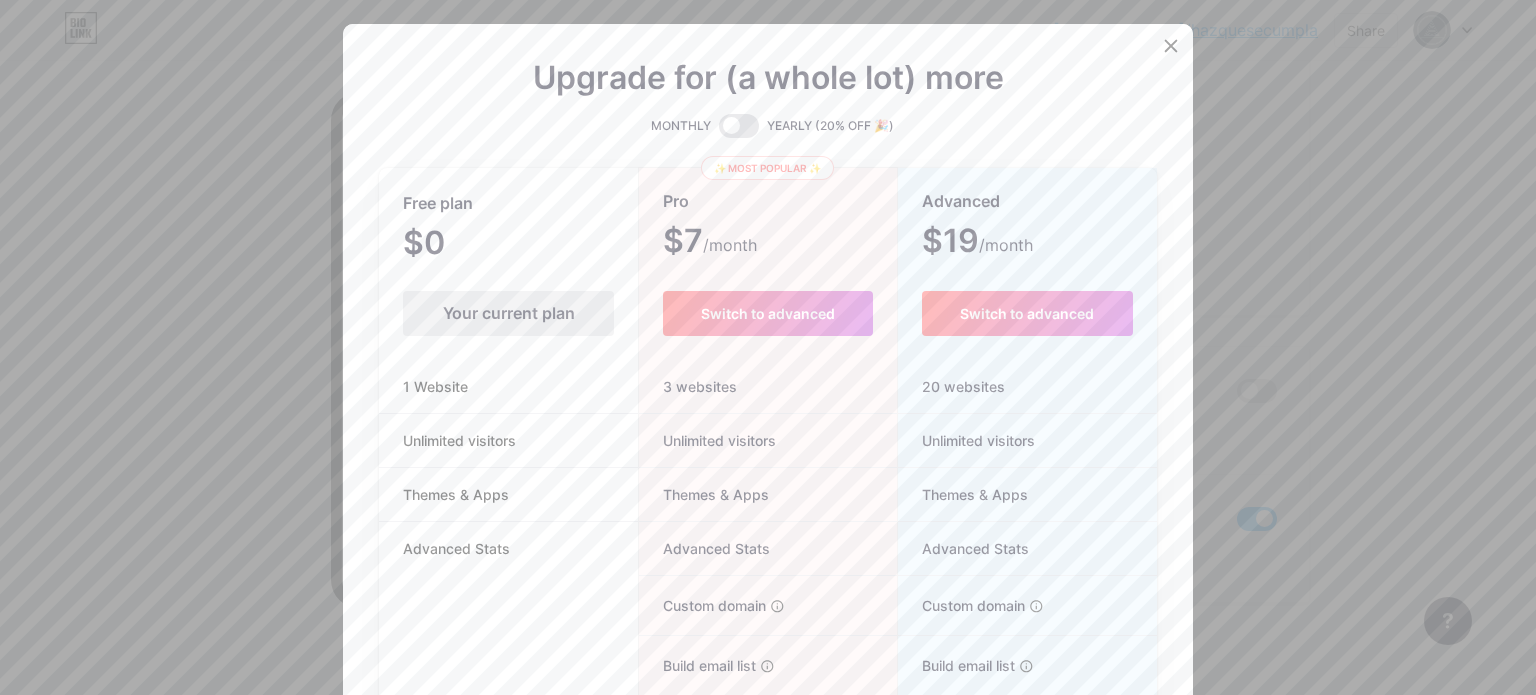 click on "Your current plan" at bounding box center (508, 313) 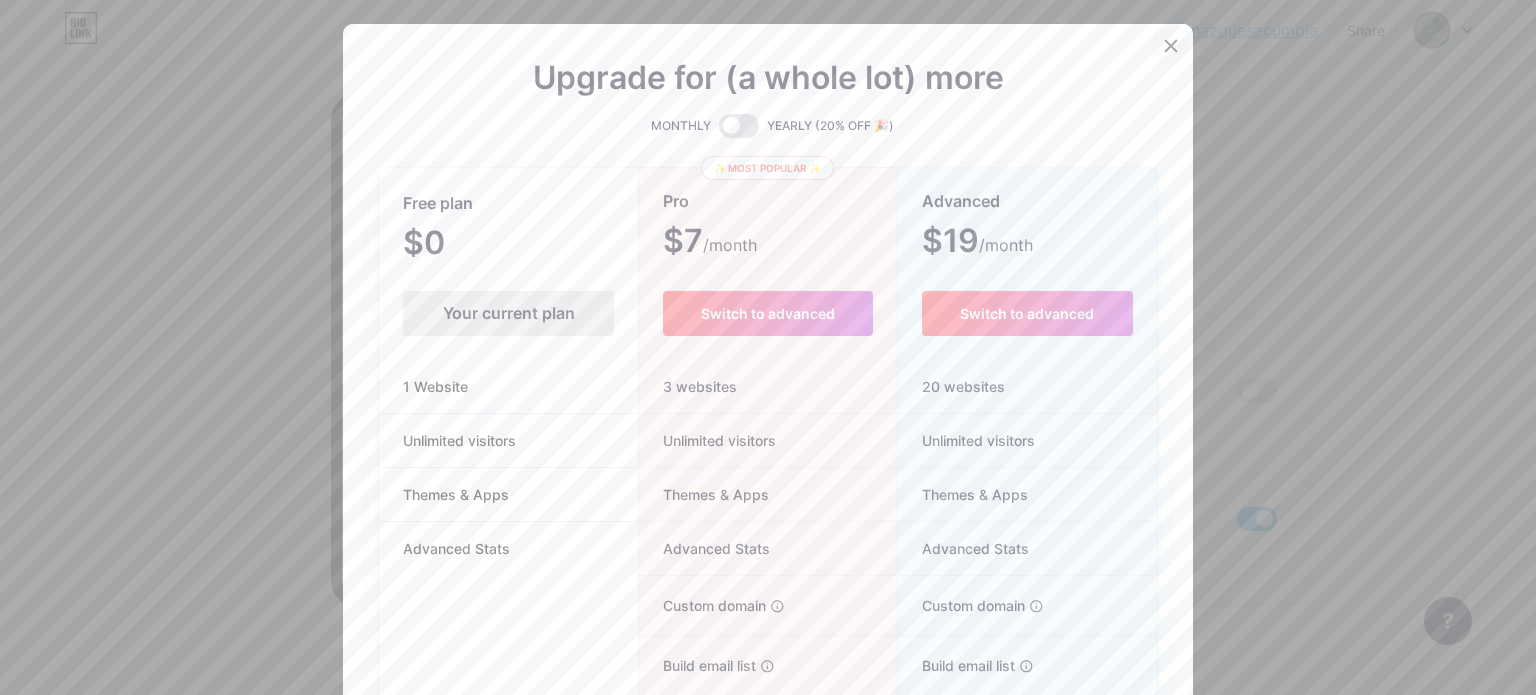 click at bounding box center [1171, 46] 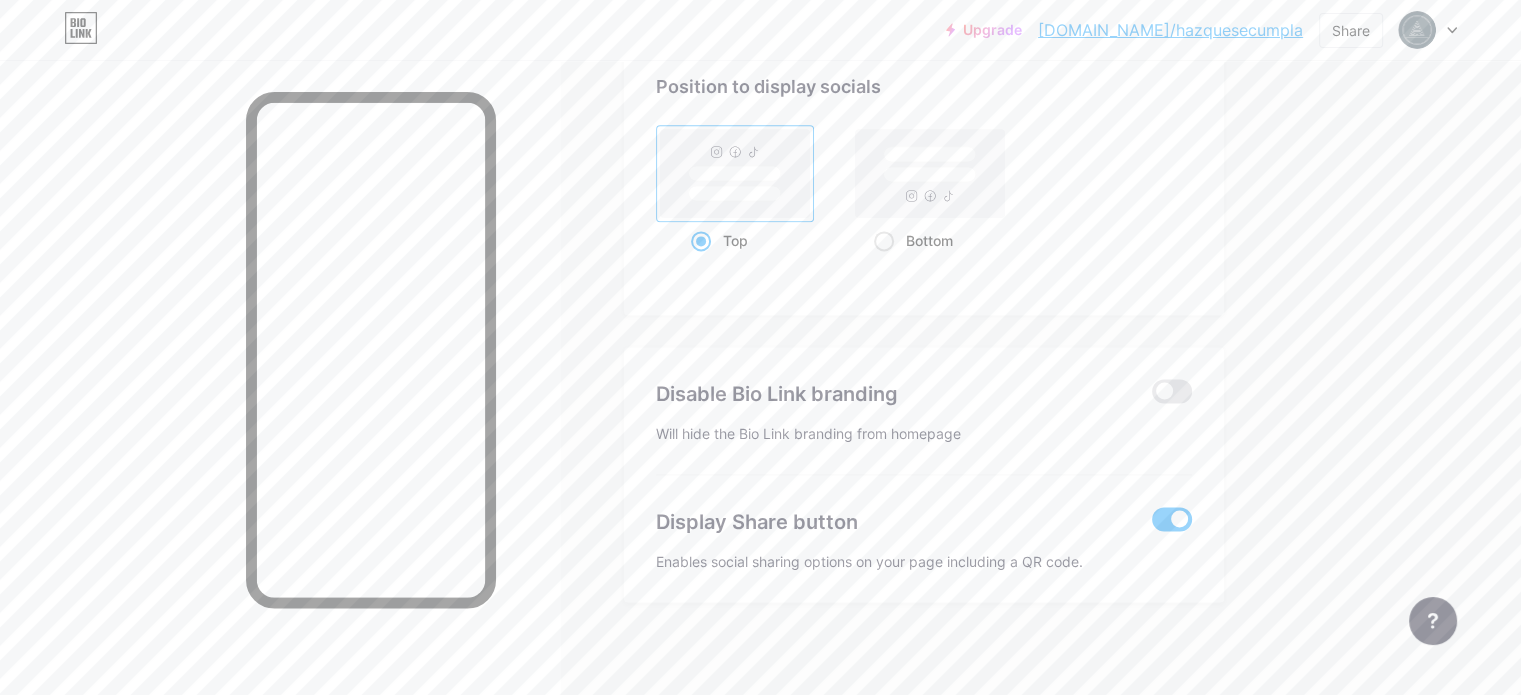 click on "Display Share button
Enables social sharing options on your page including a QR code." at bounding box center (924, 522) 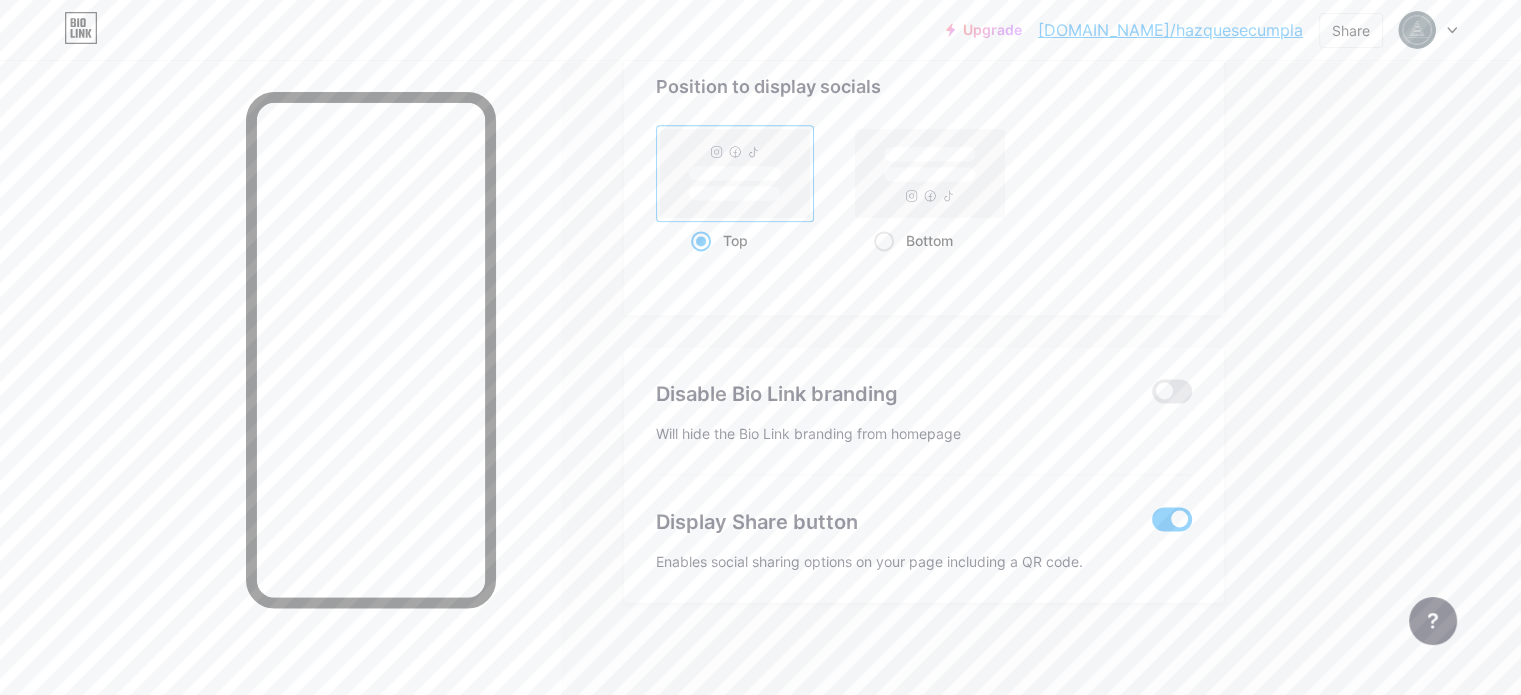 click at bounding box center (1172, 519) 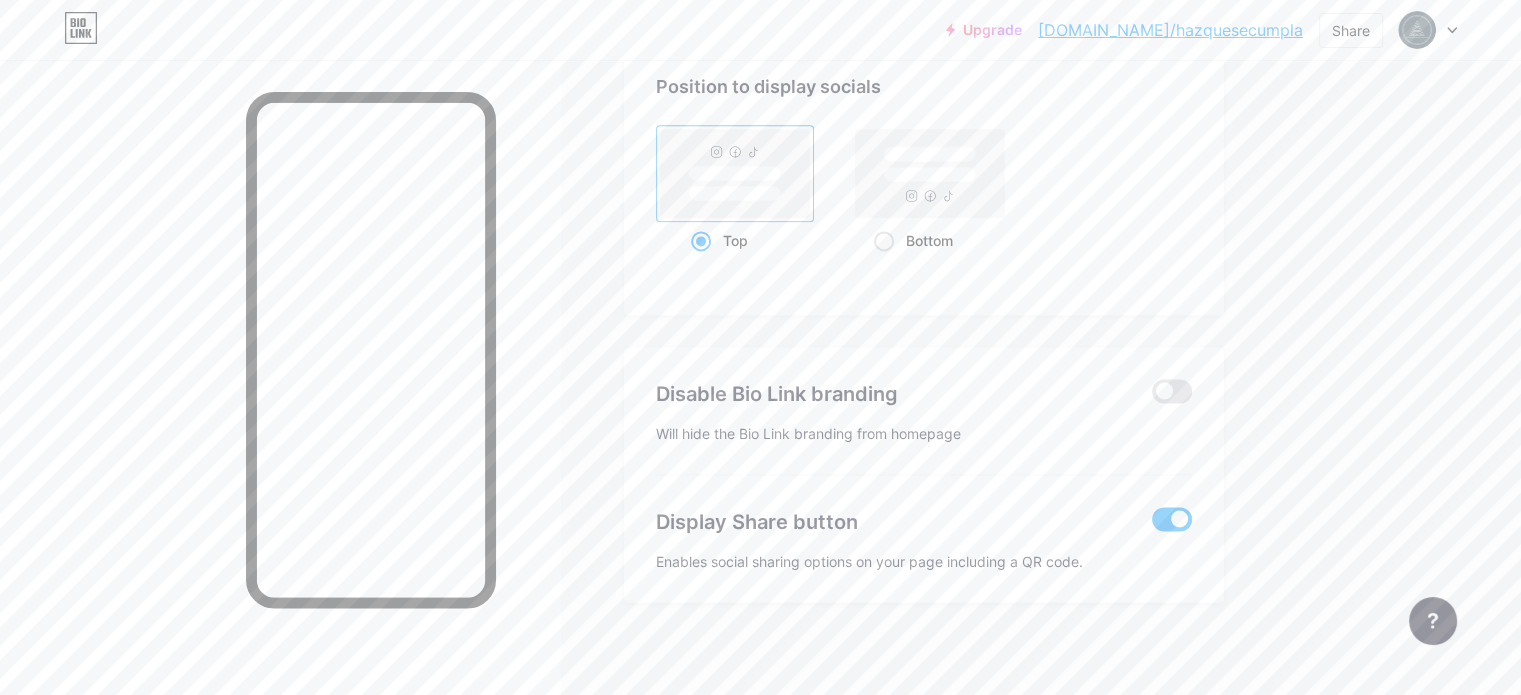 click at bounding box center [1152, 524] 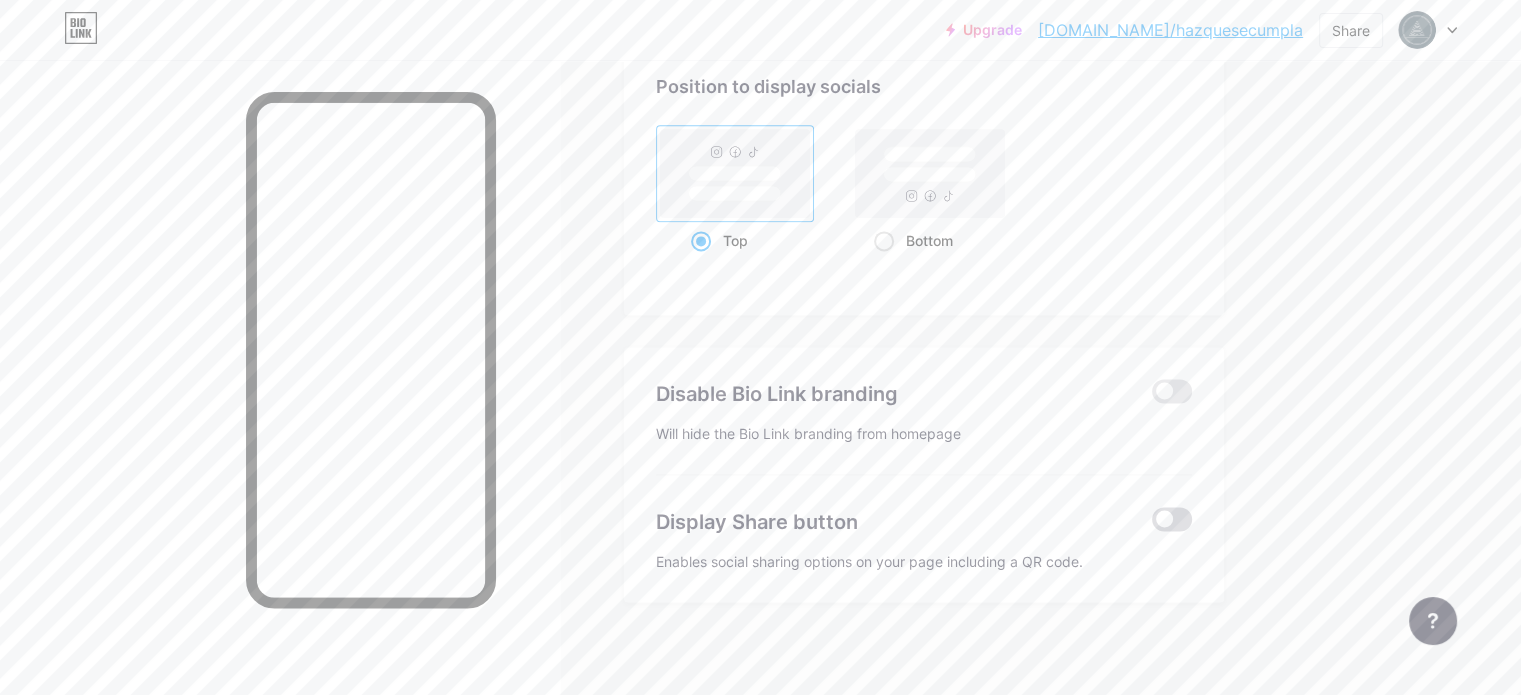 click at bounding box center (1172, 519) 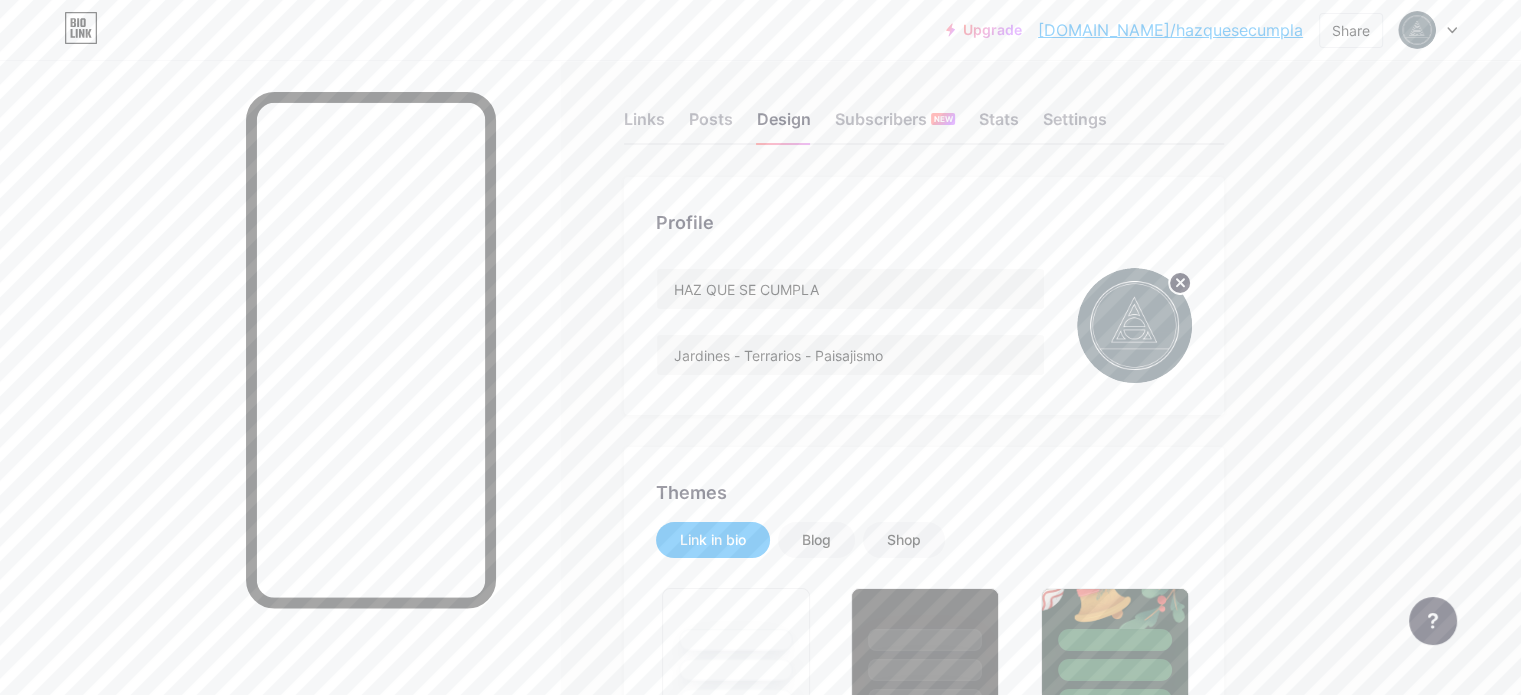 scroll, scrollTop: 0, scrollLeft: 0, axis: both 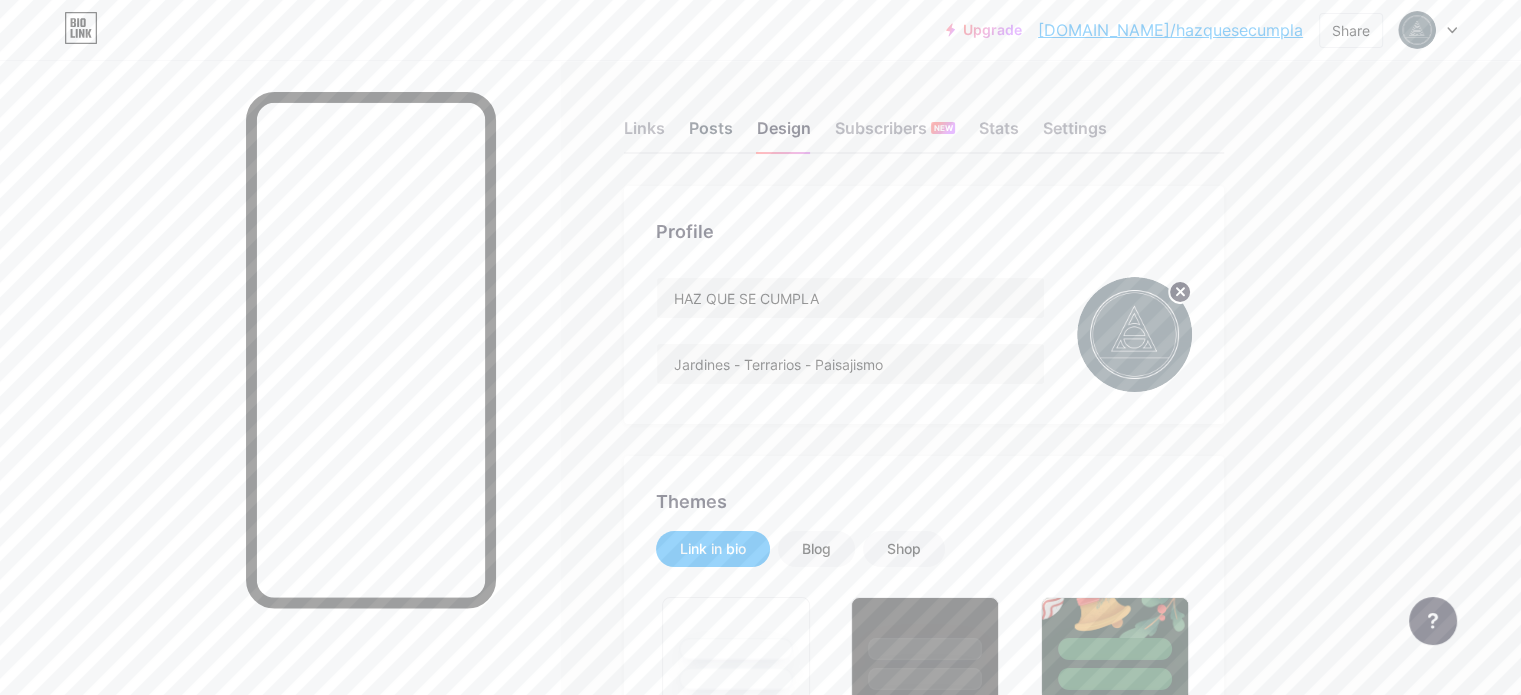 click on "Posts" at bounding box center (711, 134) 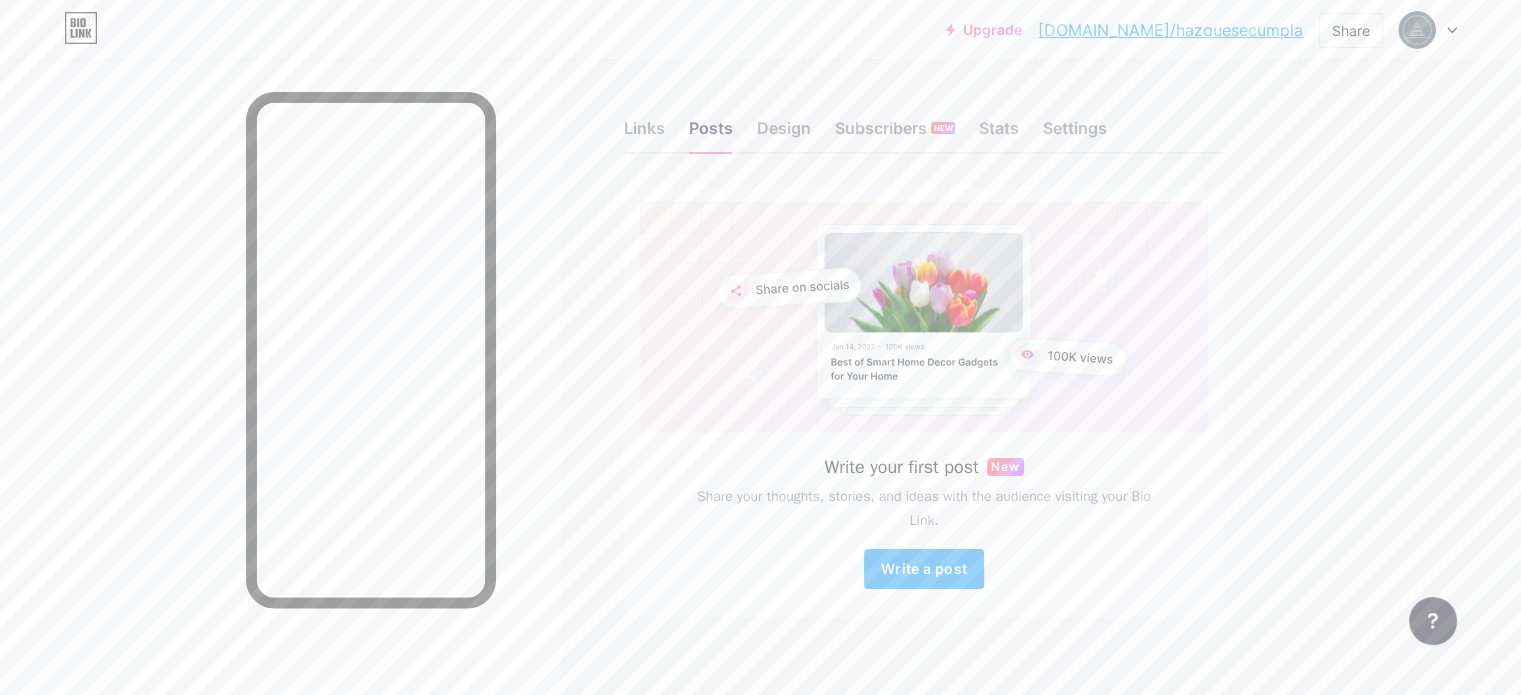 click on "Links
Posts
Design
Subscribers
NEW
Stats
Settings                                                                                                                                                                 Write your first post   New
Share your thoughts, stories, and ideas with the audience visiting your Bio Link.
Write a post                   Feature requests             Help center         Contact support" at bounding box center [654, 388] 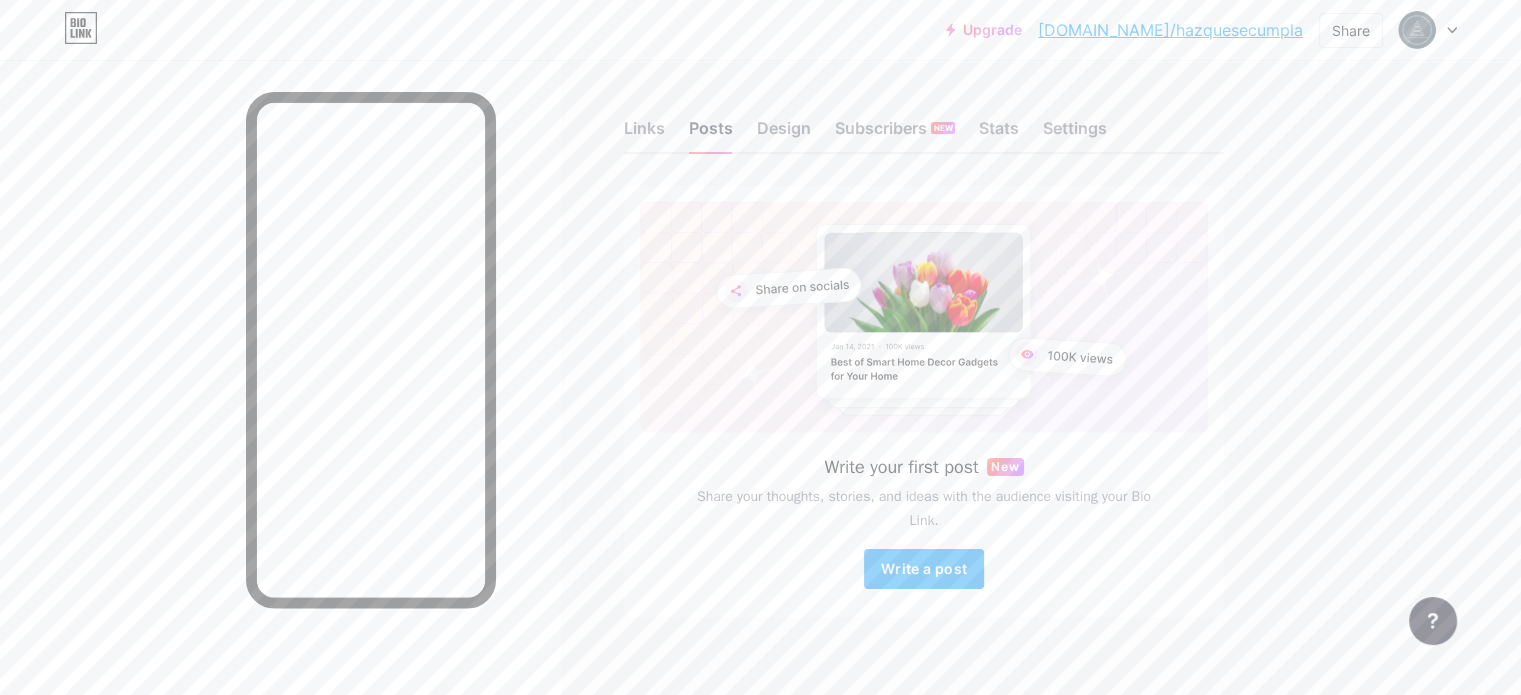 click on "Posts" at bounding box center (711, 134) 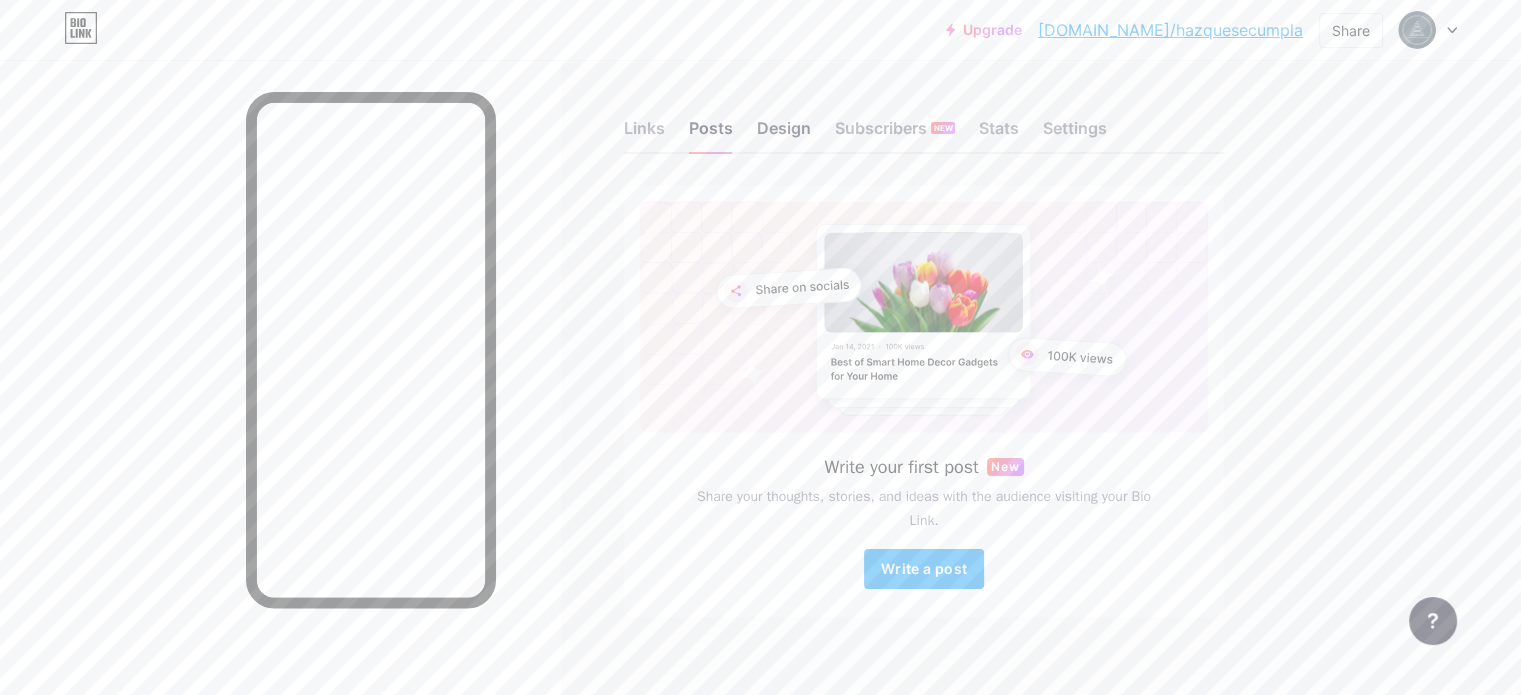 click on "Design" at bounding box center (784, 134) 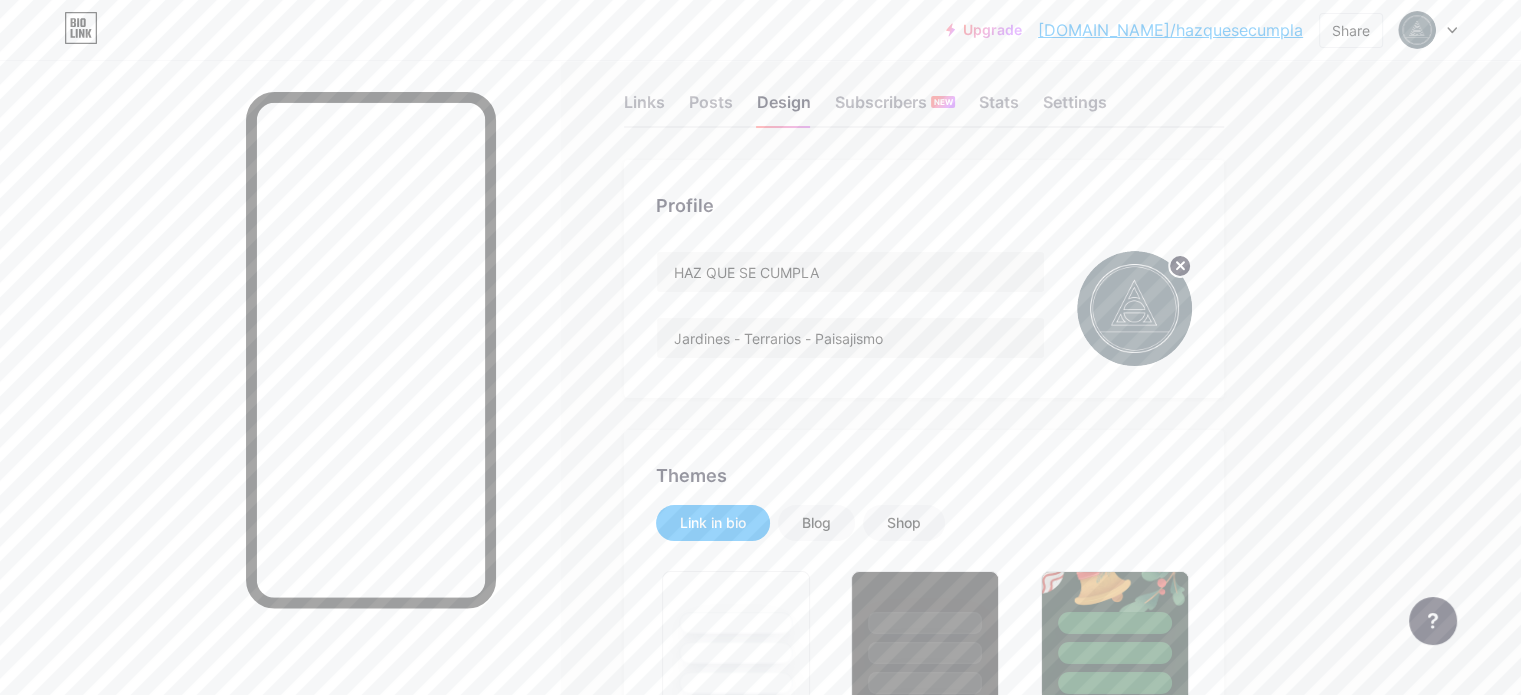 scroll, scrollTop: 0, scrollLeft: 0, axis: both 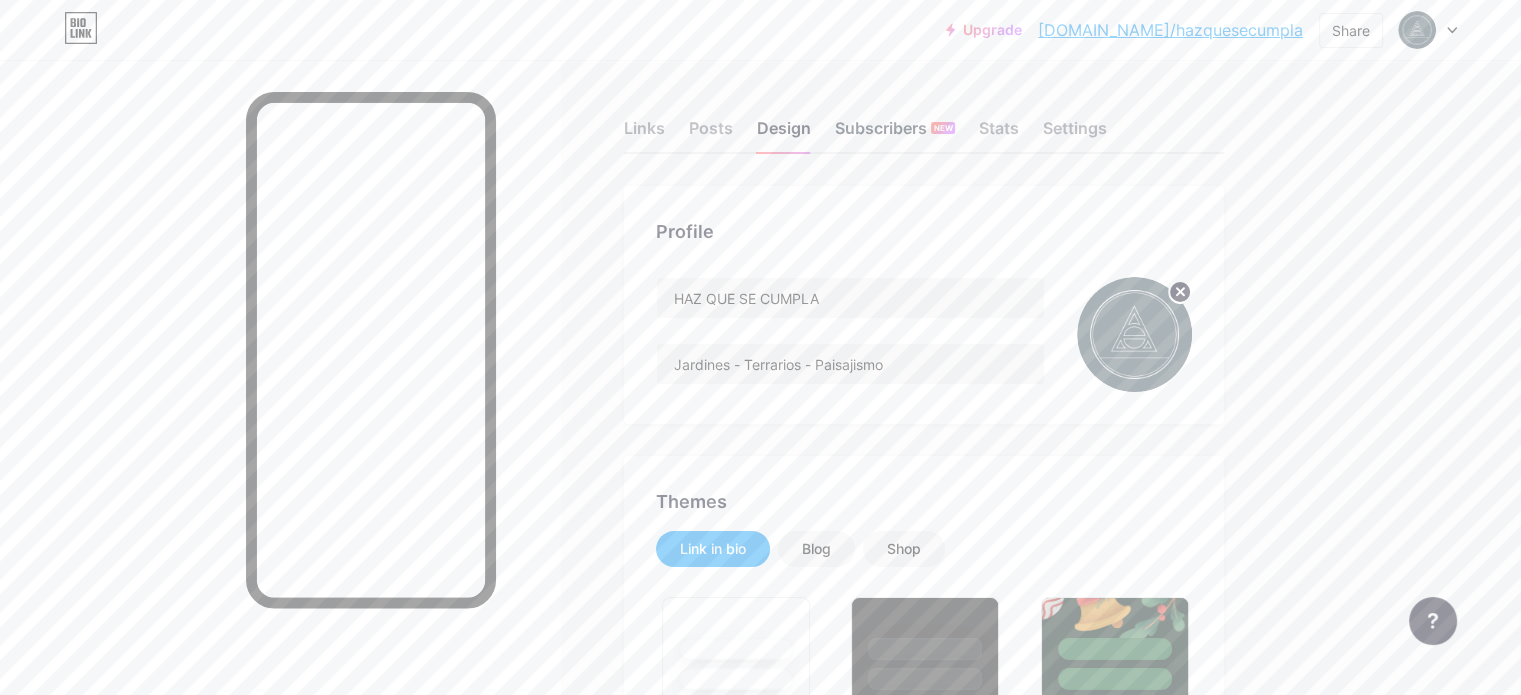 click on "Subscribers
NEW" at bounding box center [895, 134] 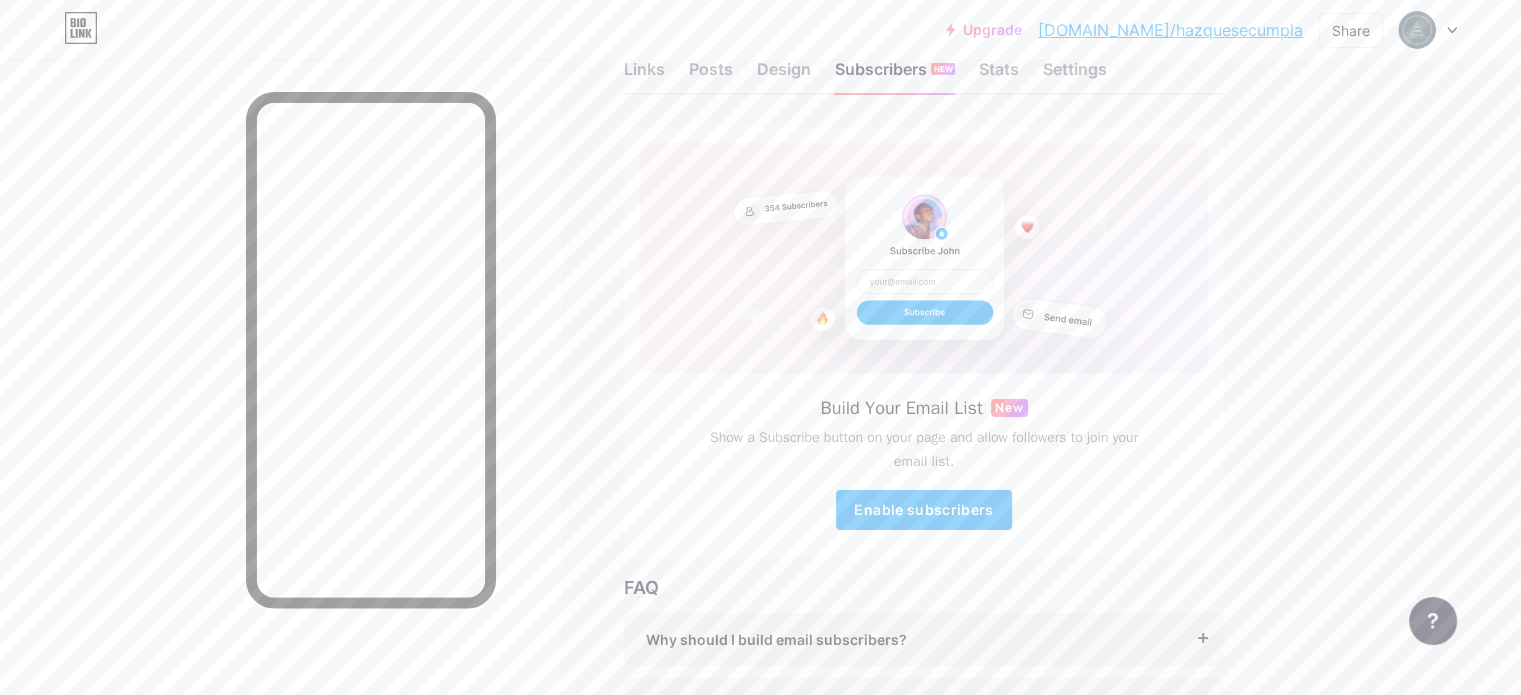 scroll, scrollTop: 0, scrollLeft: 0, axis: both 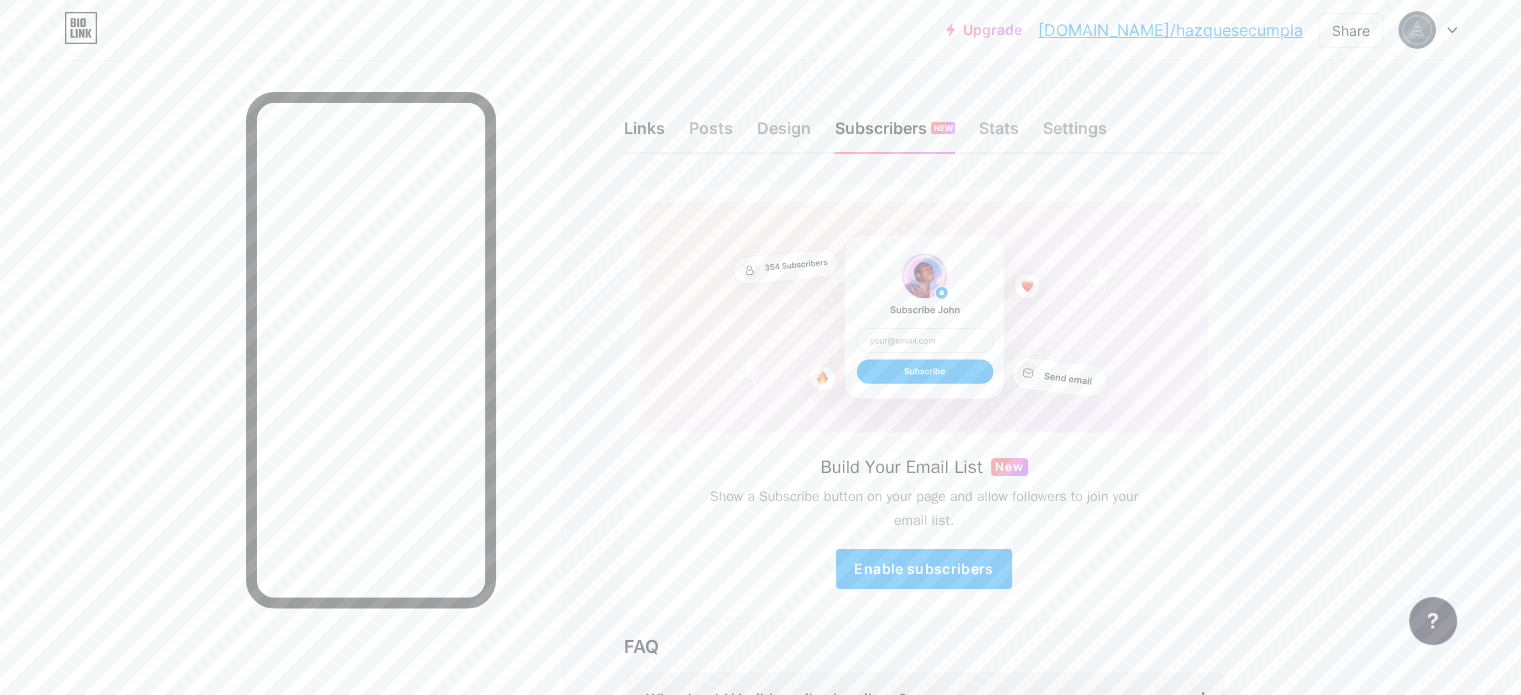click on "Links" at bounding box center [644, 134] 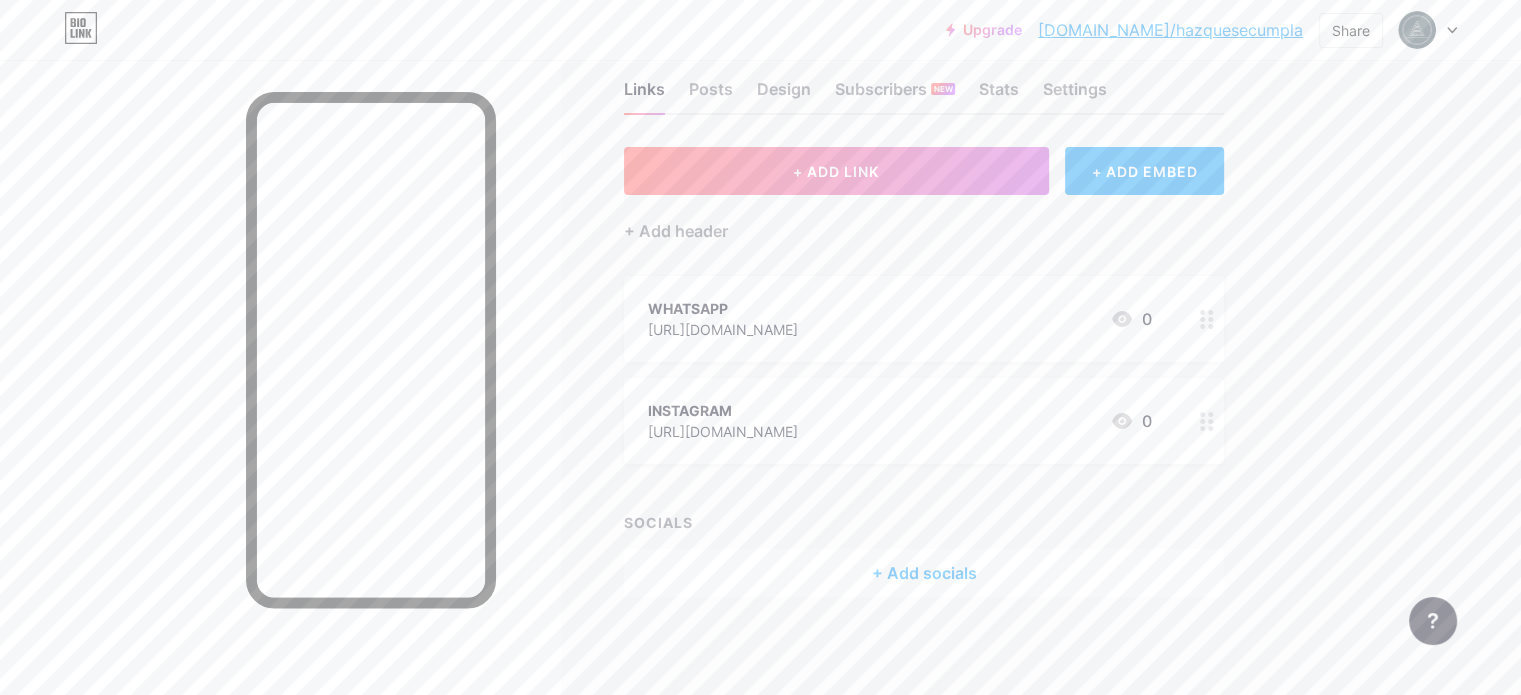 scroll, scrollTop: 0, scrollLeft: 0, axis: both 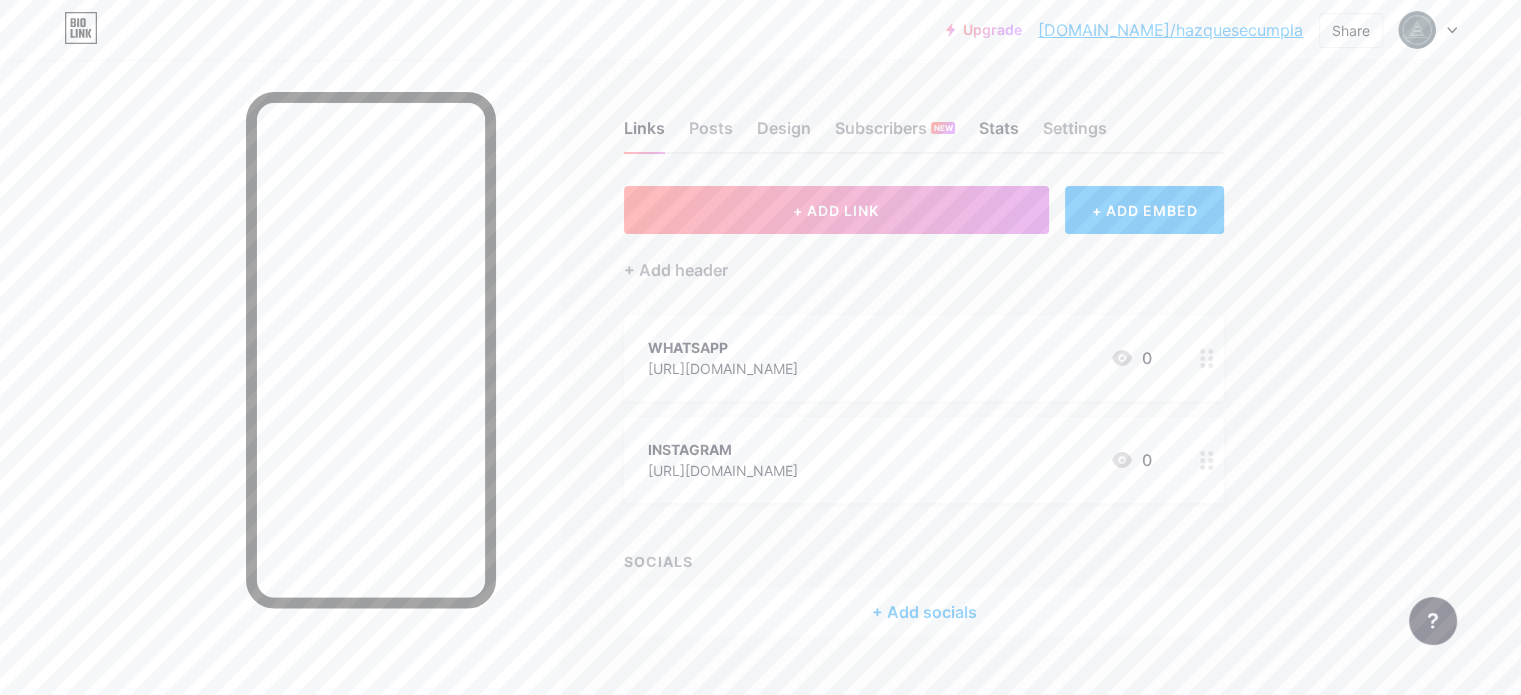 click on "Stats" at bounding box center [999, 134] 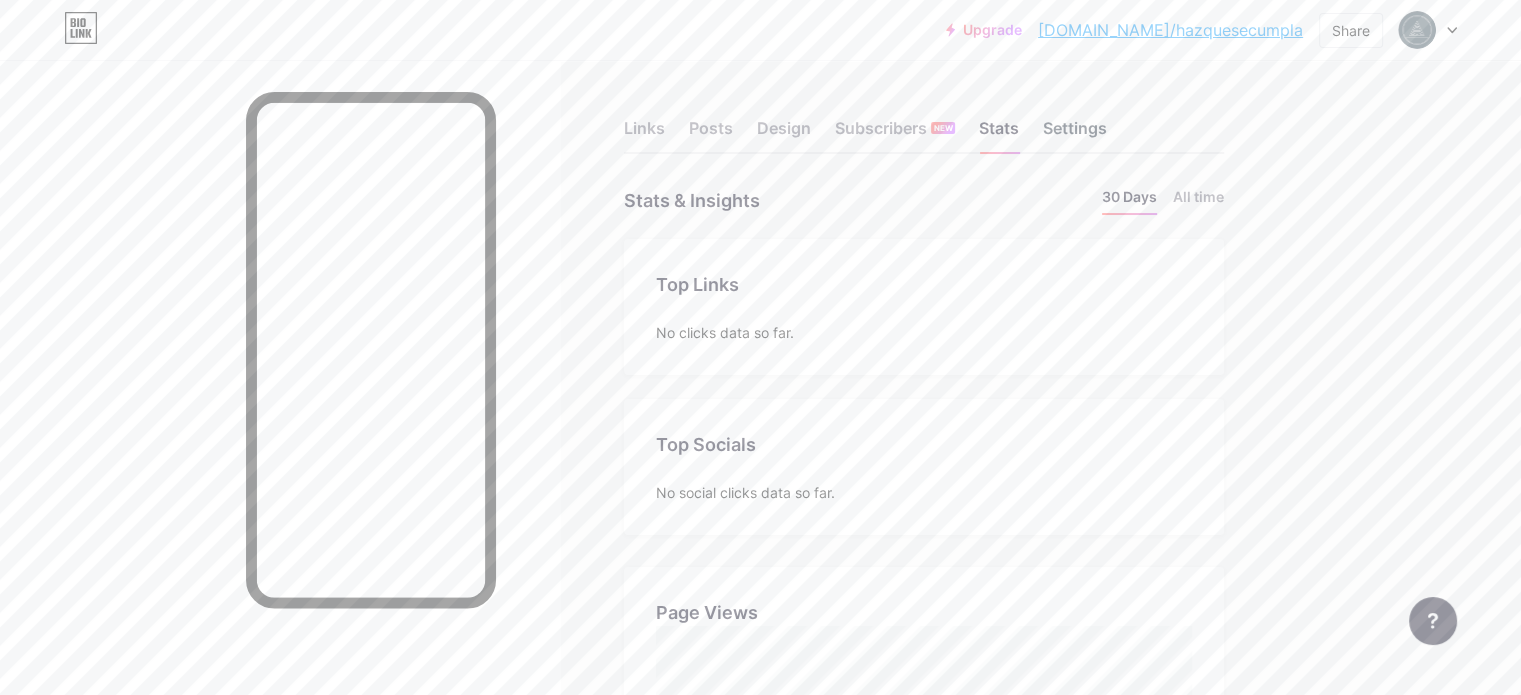 scroll, scrollTop: 999304, scrollLeft: 998479, axis: both 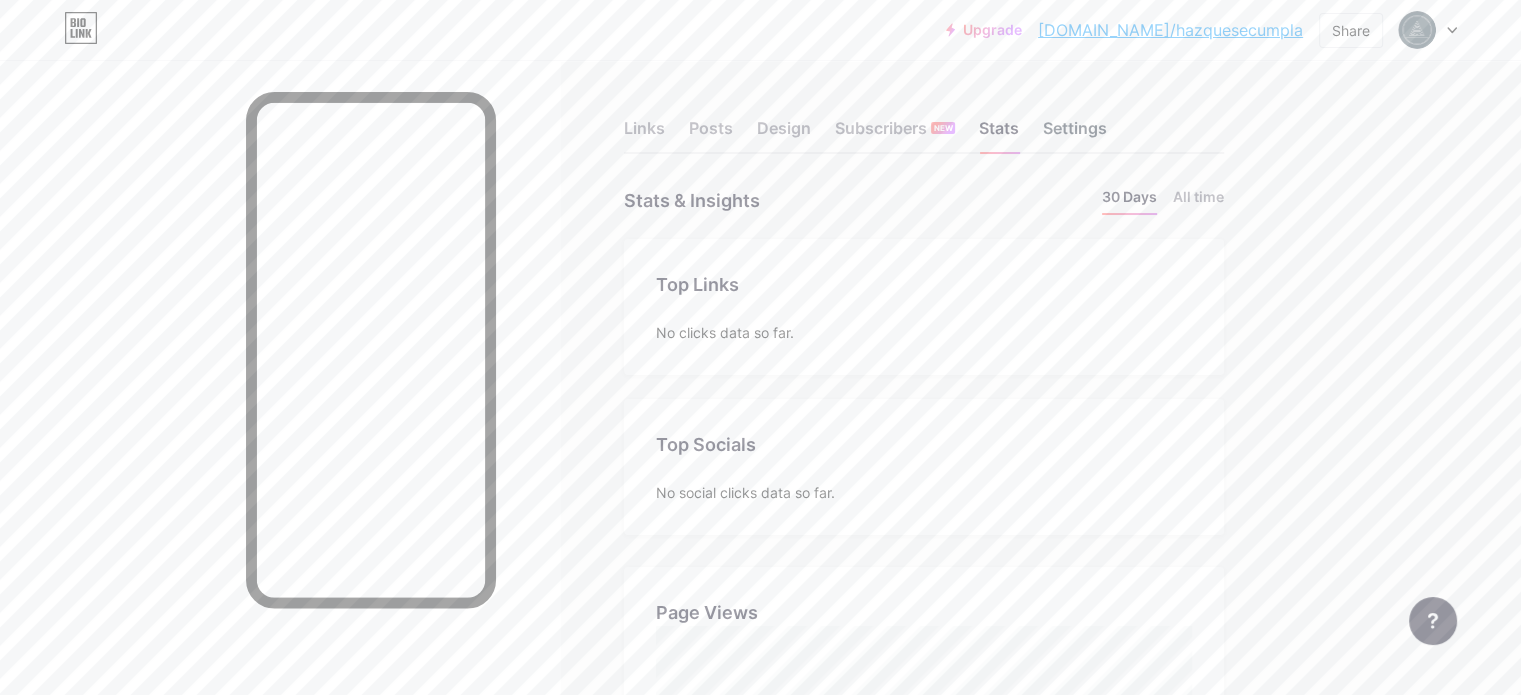 click on "Settings" at bounding box center (1075, 134) 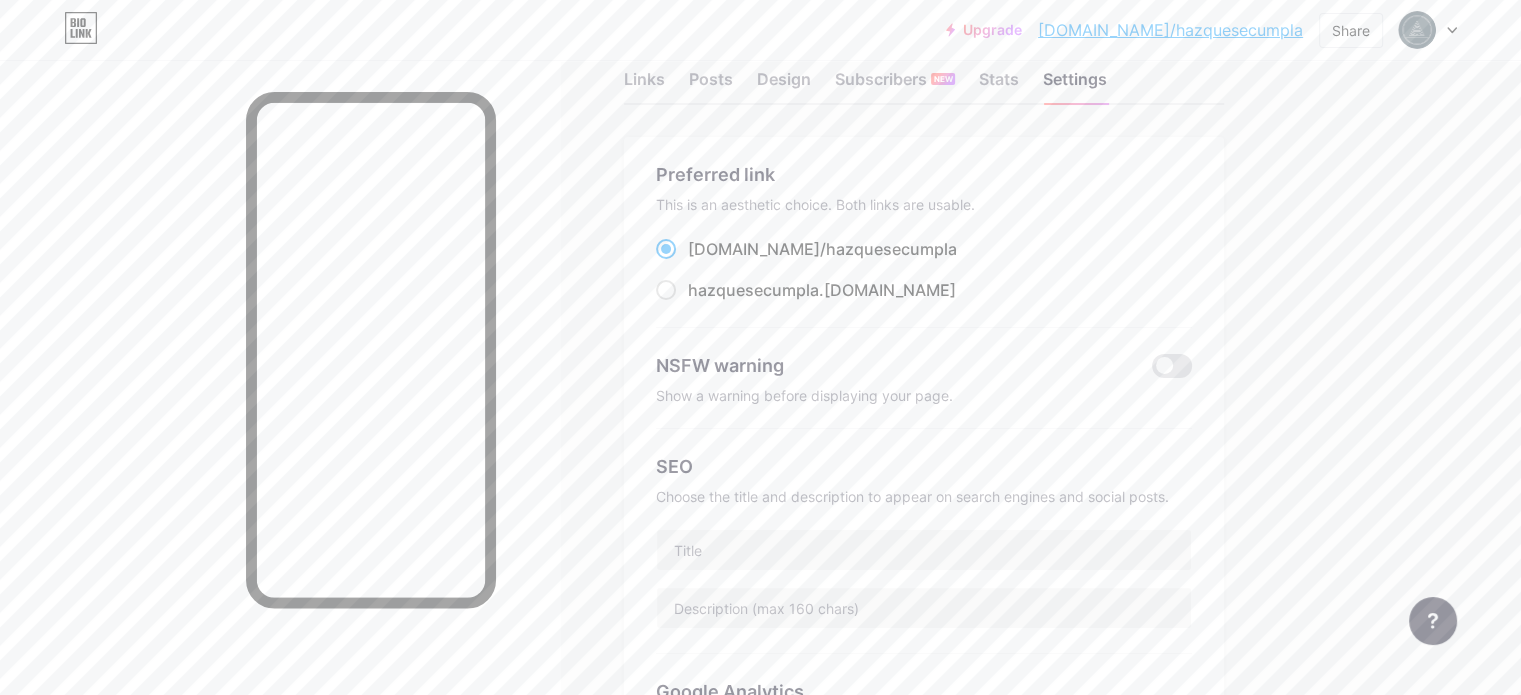 scroll, scrollTop: 0, scrollLeft: 0, axis: both 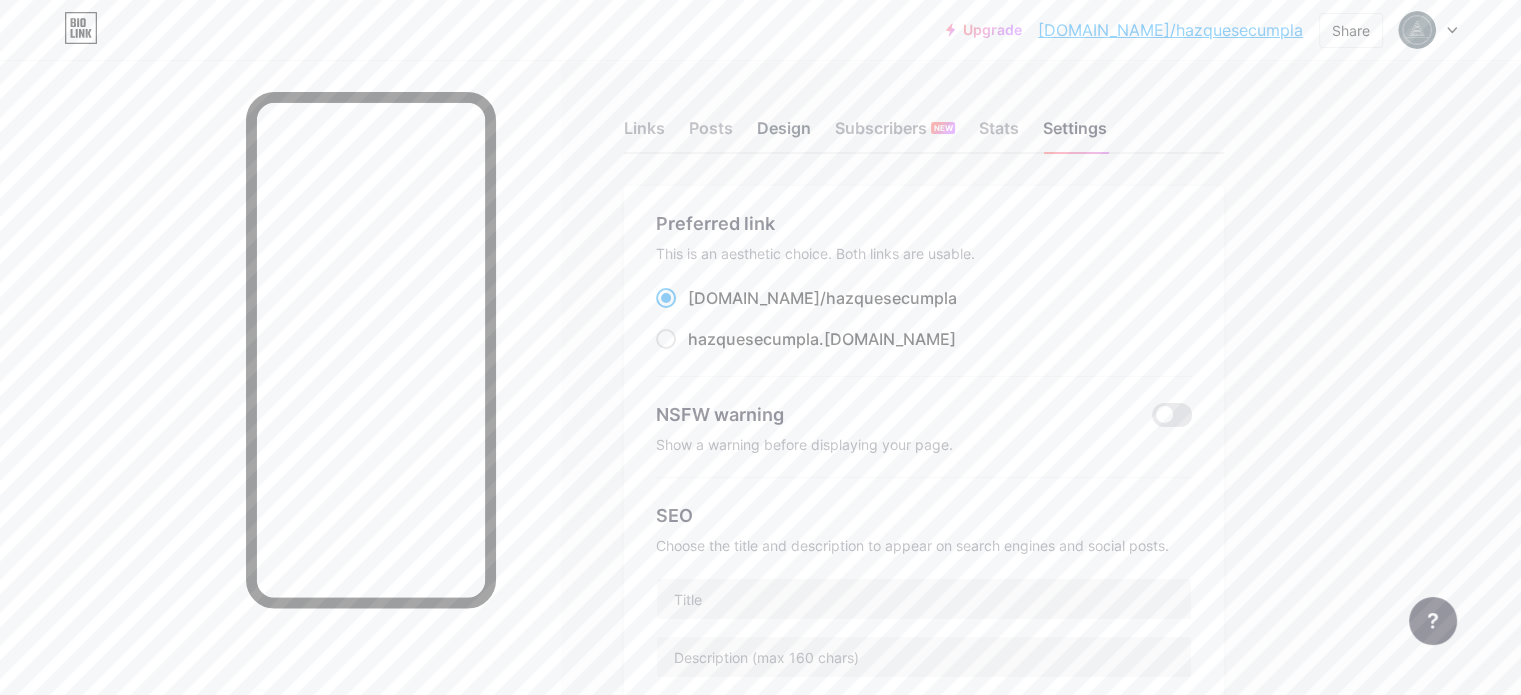 click on "Design" at bounding box center [784, 134] 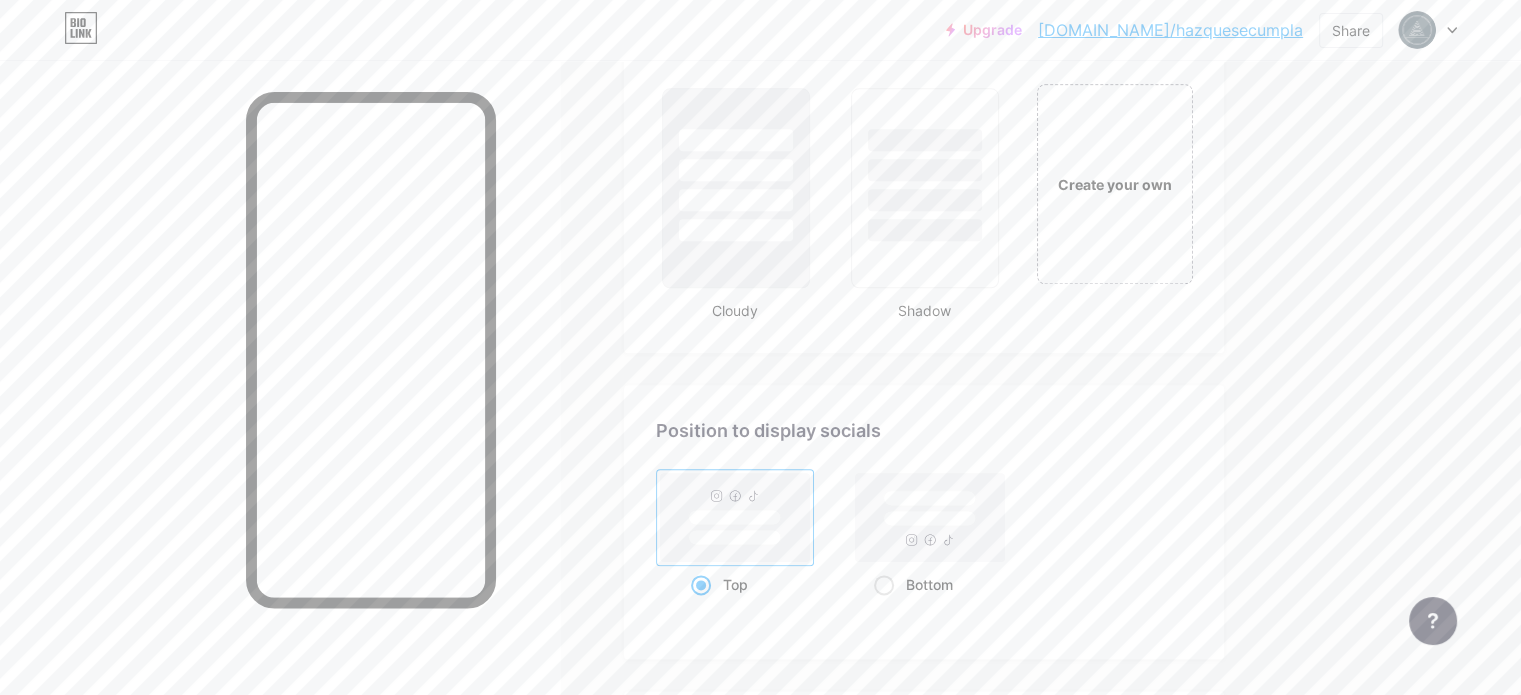 scroll, scrollTop: 2321, scrollLeft: 0, axis: vertical 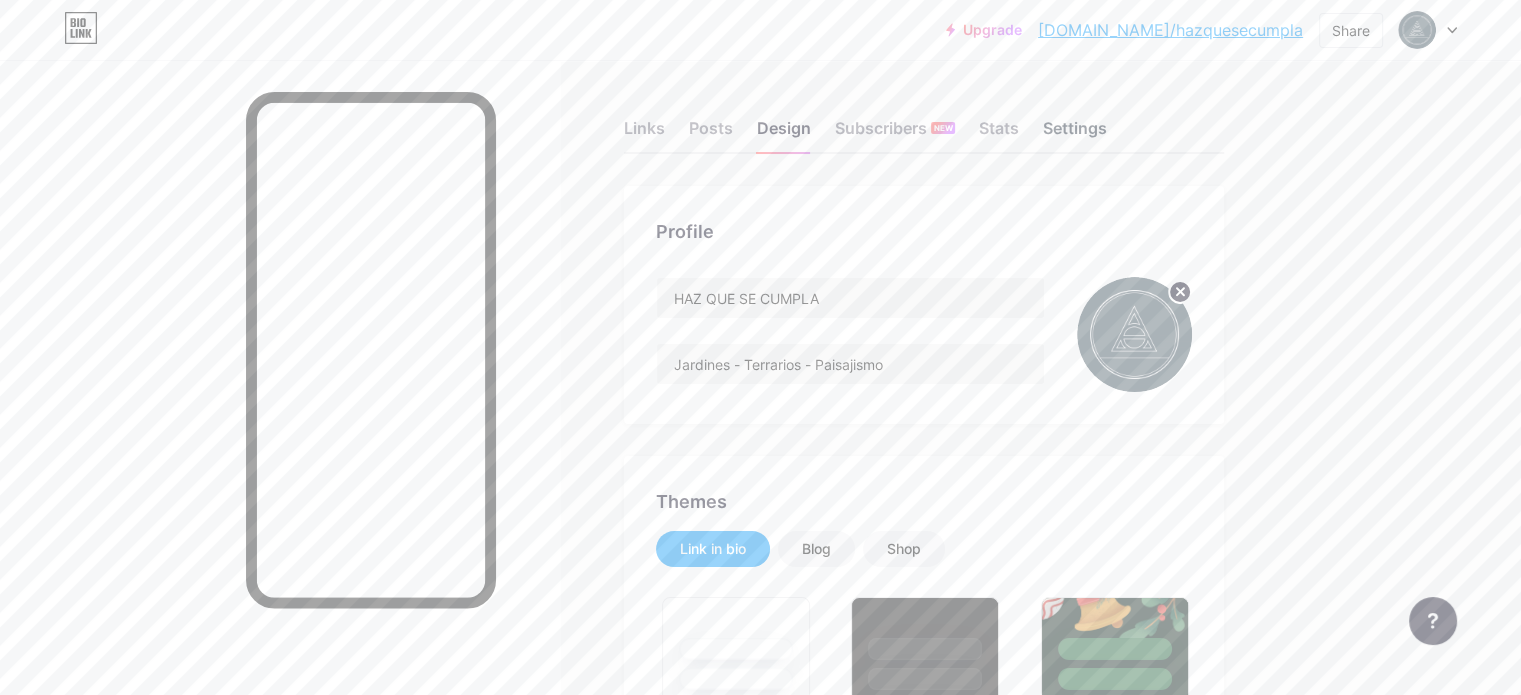 click on "Settings" at bounding box center [1075, 134] 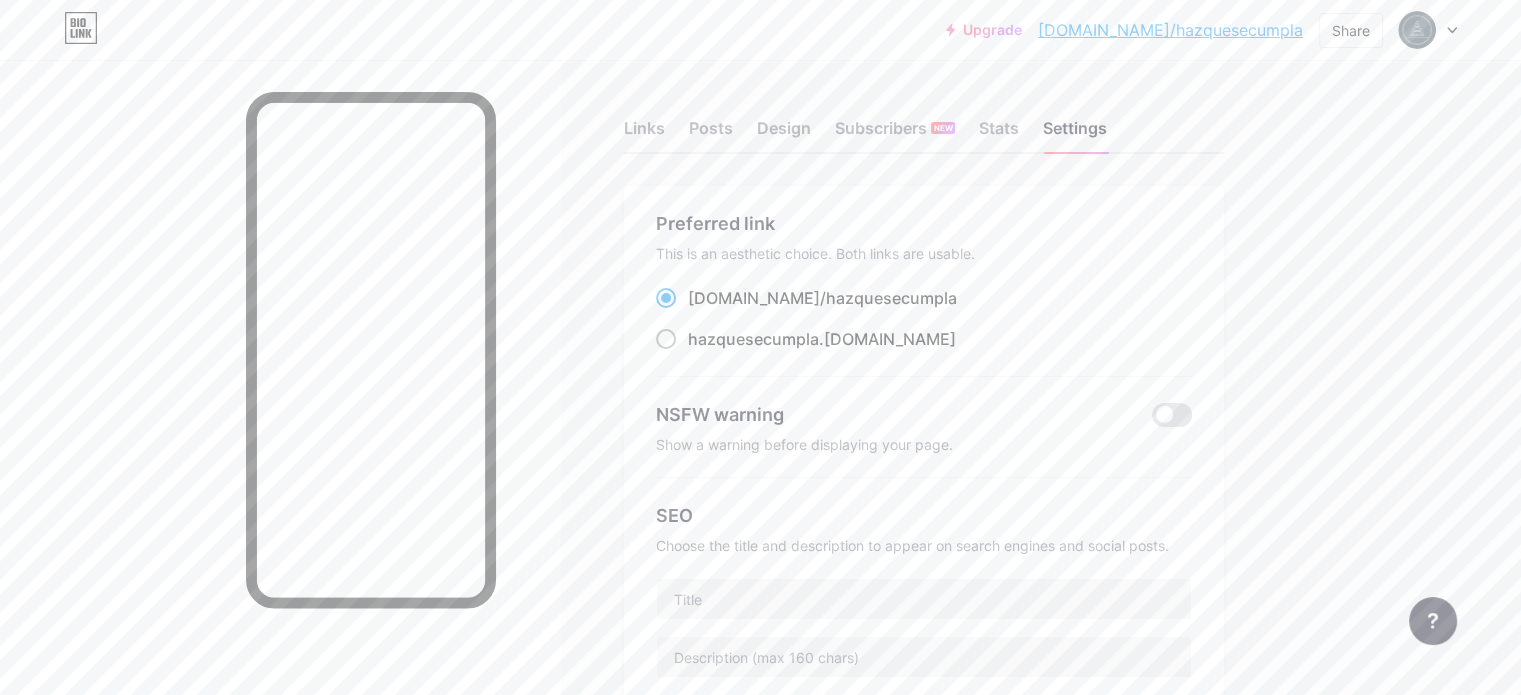 click on "hazquesecumpla" at bounding box center (753, 339) 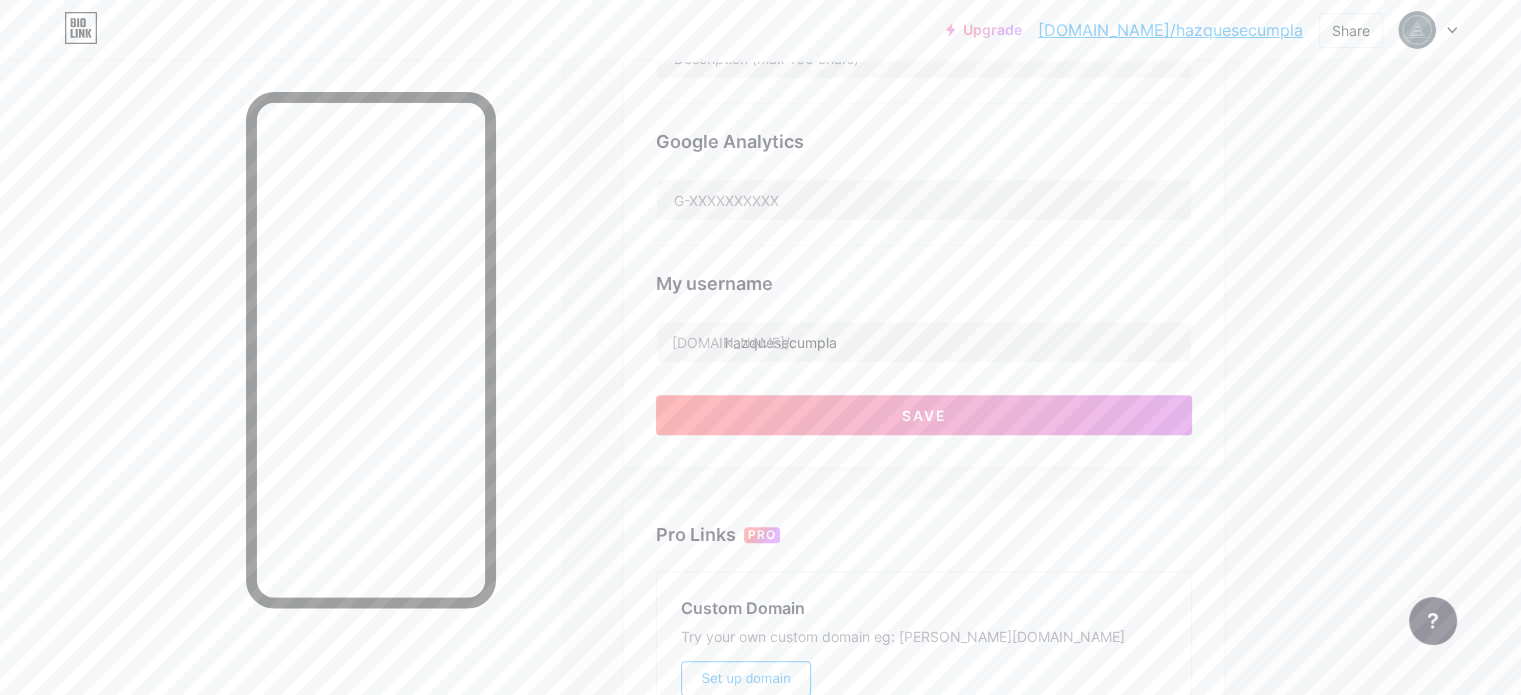 scroll, scrollTop: 600, scrollLeft: 0, axis: vertical 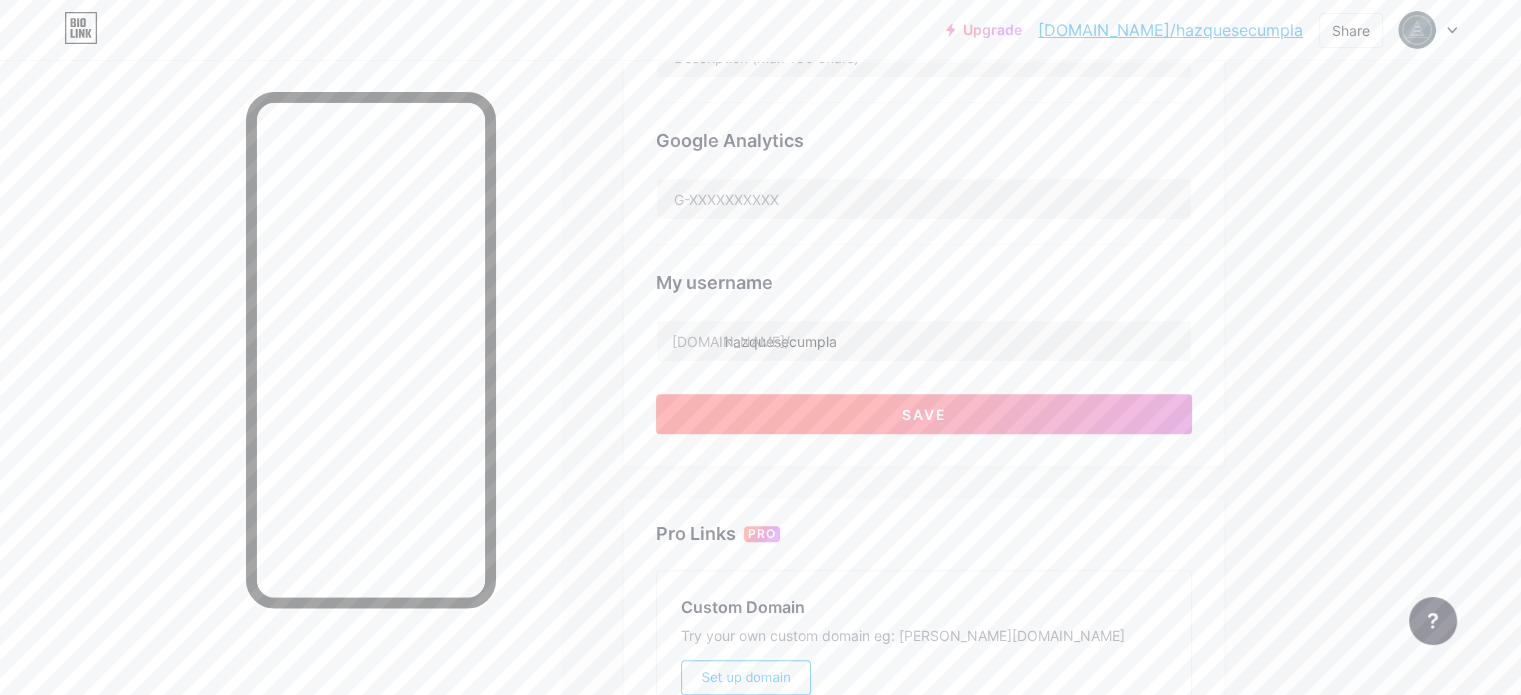 click on "Save" at bounding box center (924, 414) 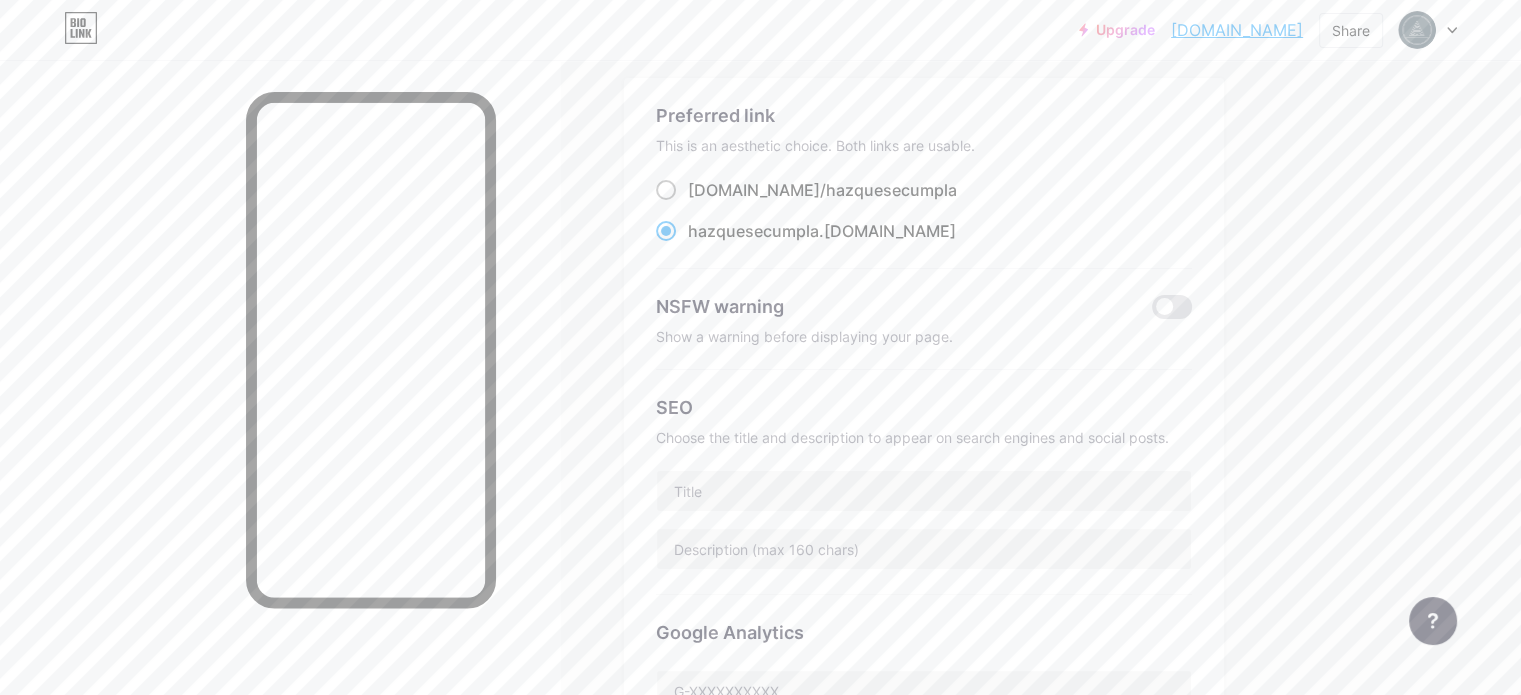 scroll, scrollTop: 100, scrollLeft: 0, axis: vertical 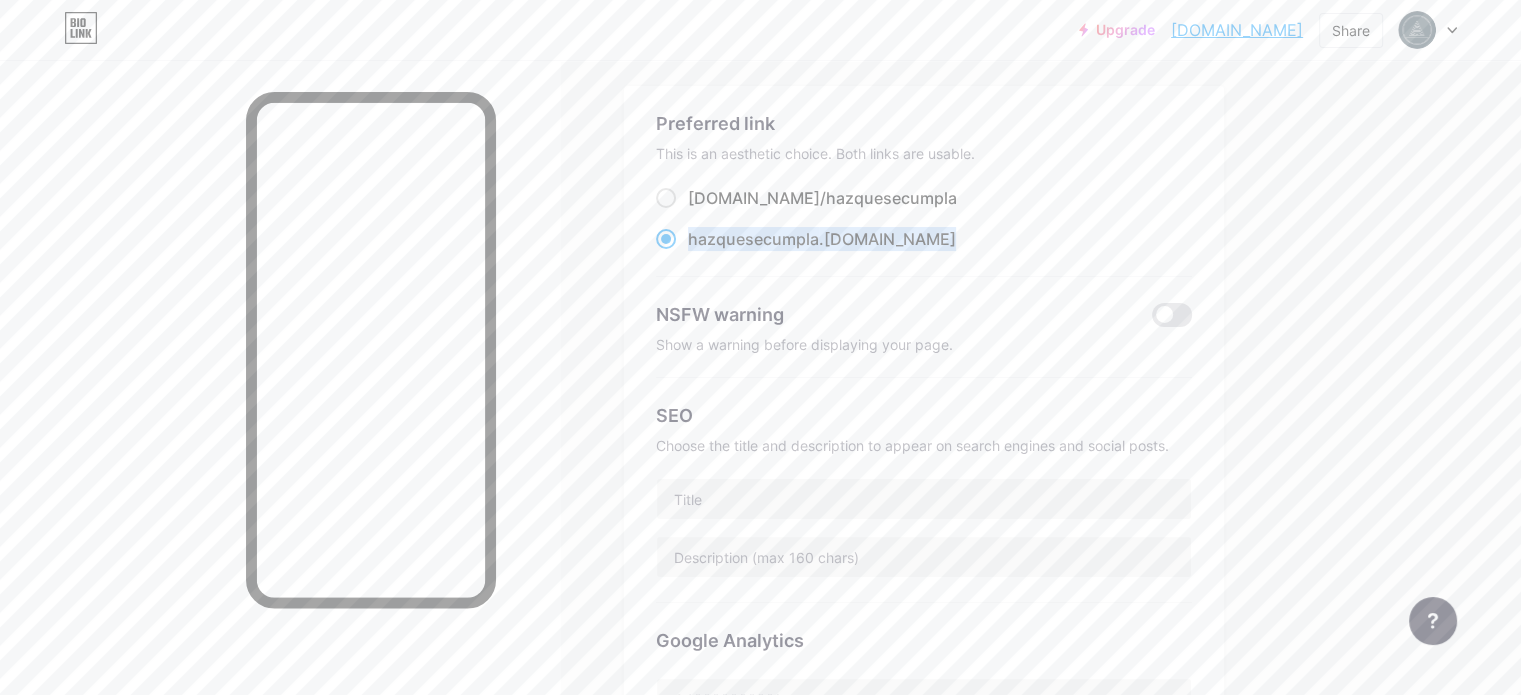 drag, startPoint x: 968, startPoint y: 231, endPoint x: 773, endPoint y: 235, distance: 195.04102 